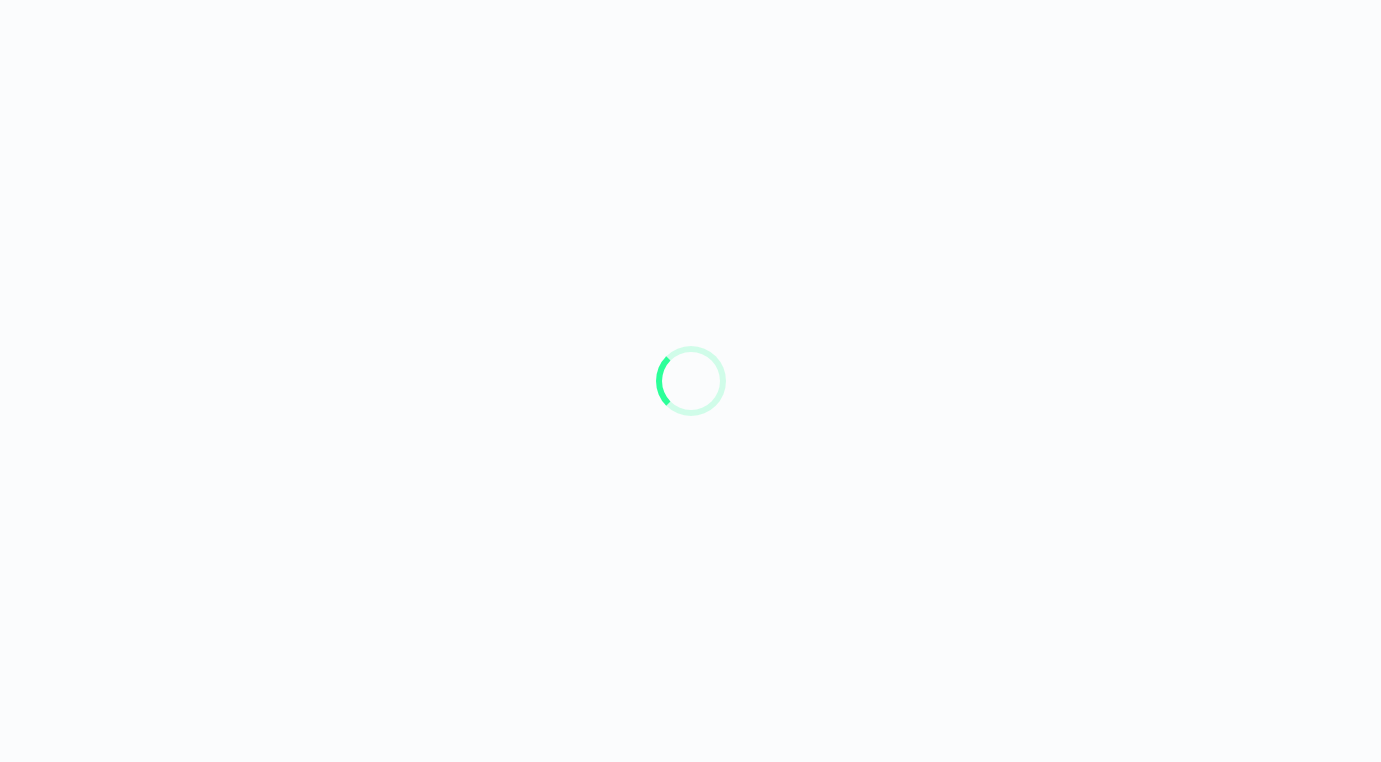 scroll, scrollTop: 0, scrollLeft: 0, axis: both 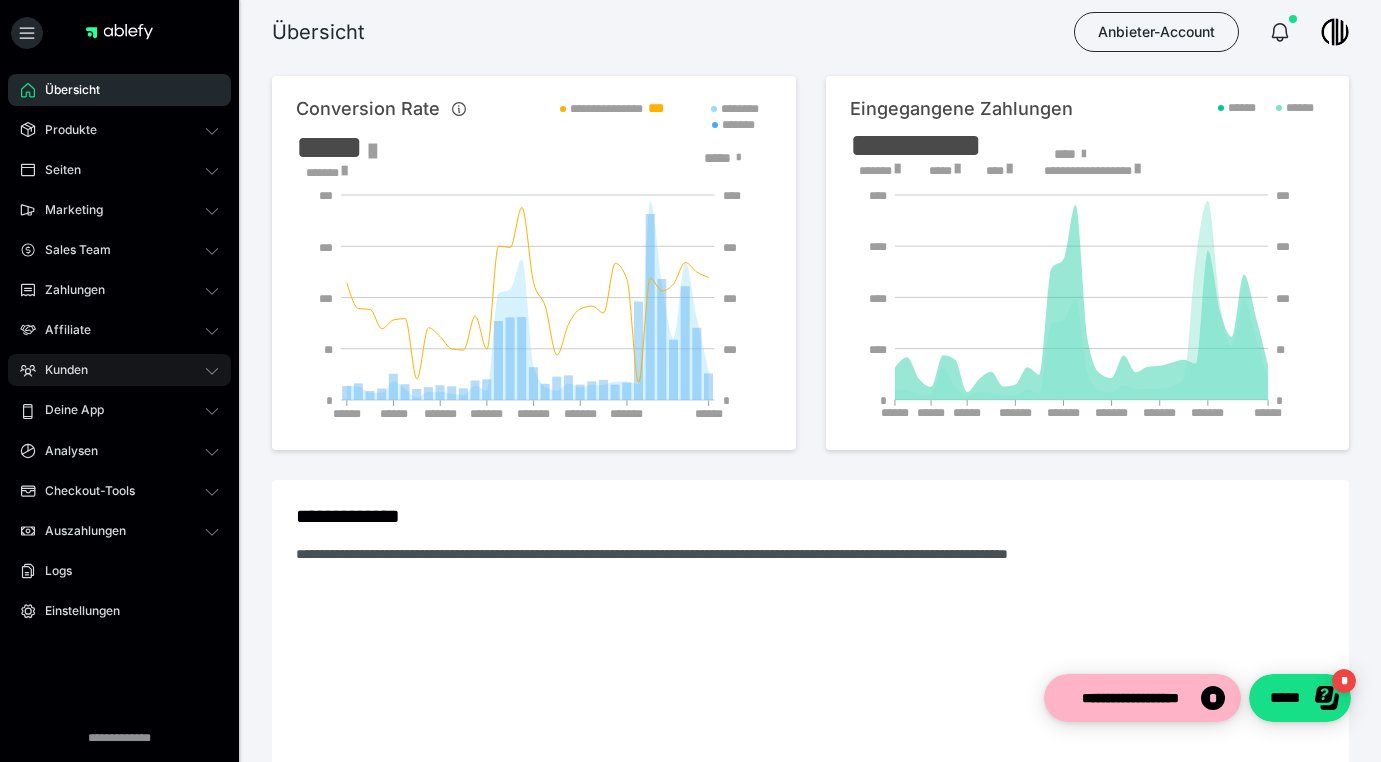 click on "Kunden" at bounding box center (59, 370) 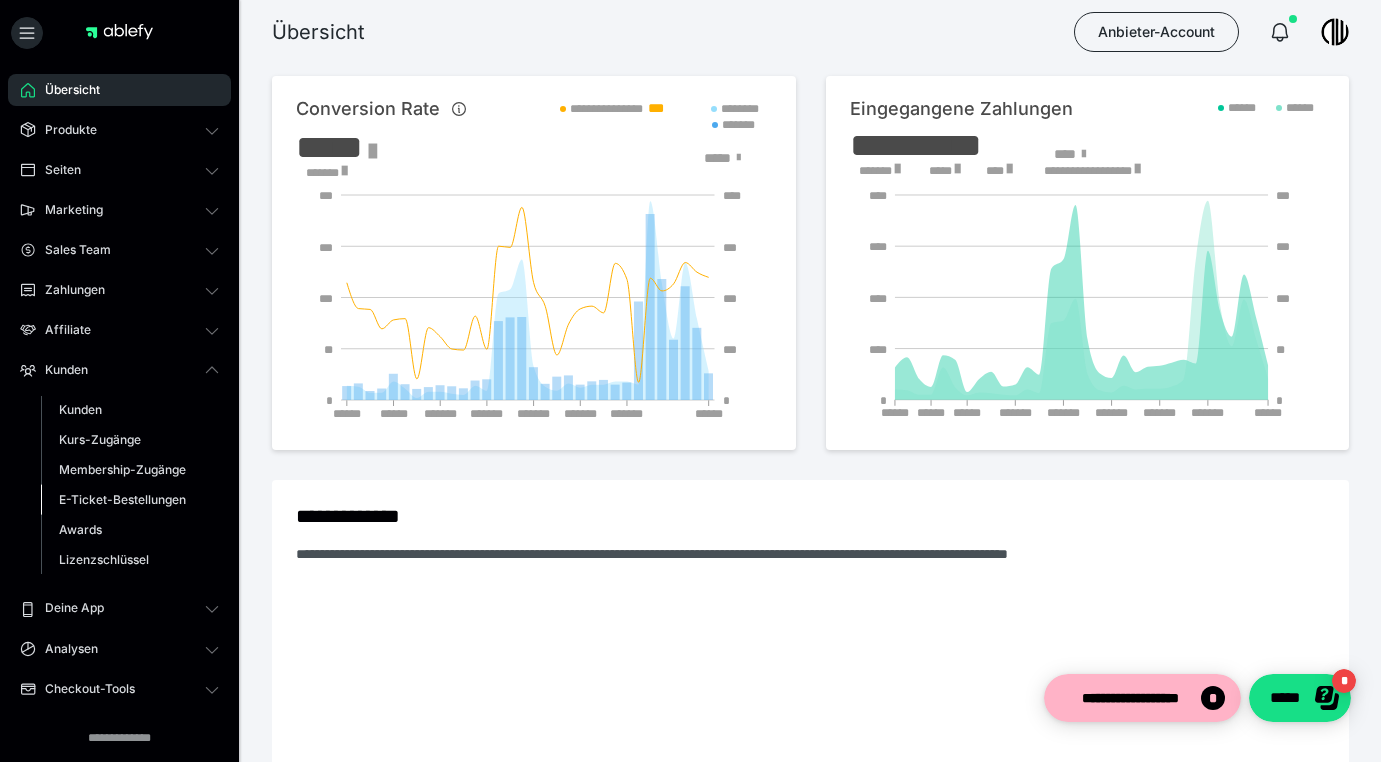 click on "E-Ticket-Bestellungen" at bounding box center [122, 499] 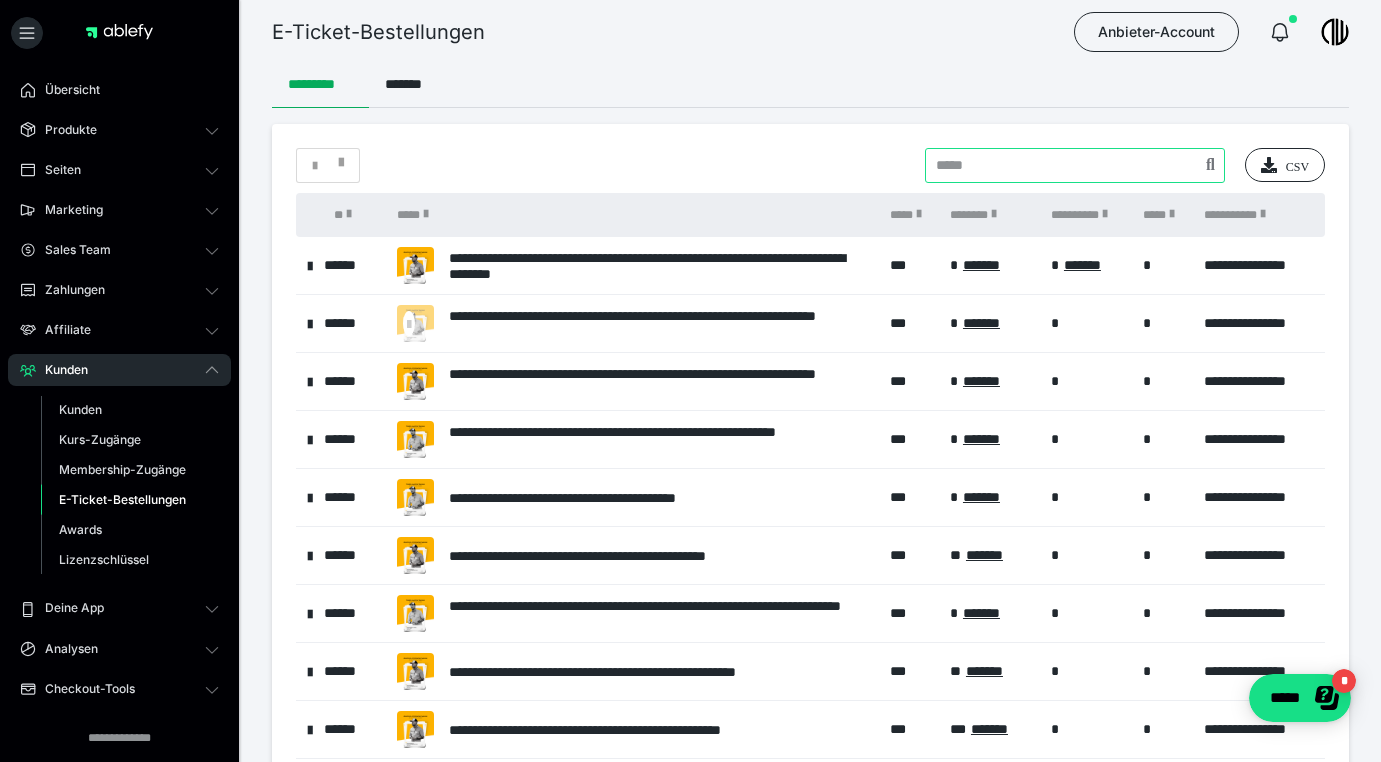 click at bounding box center [1075, 165] 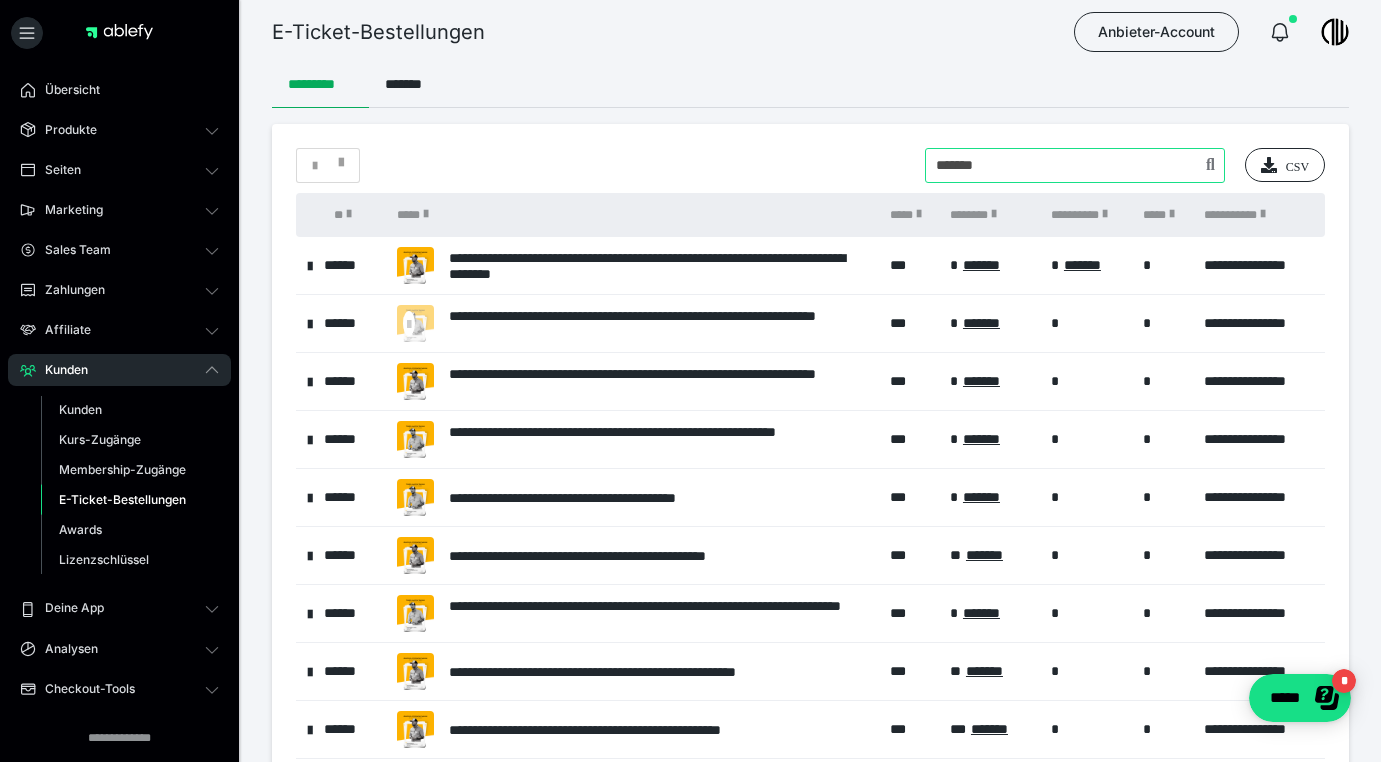 type on "*******" 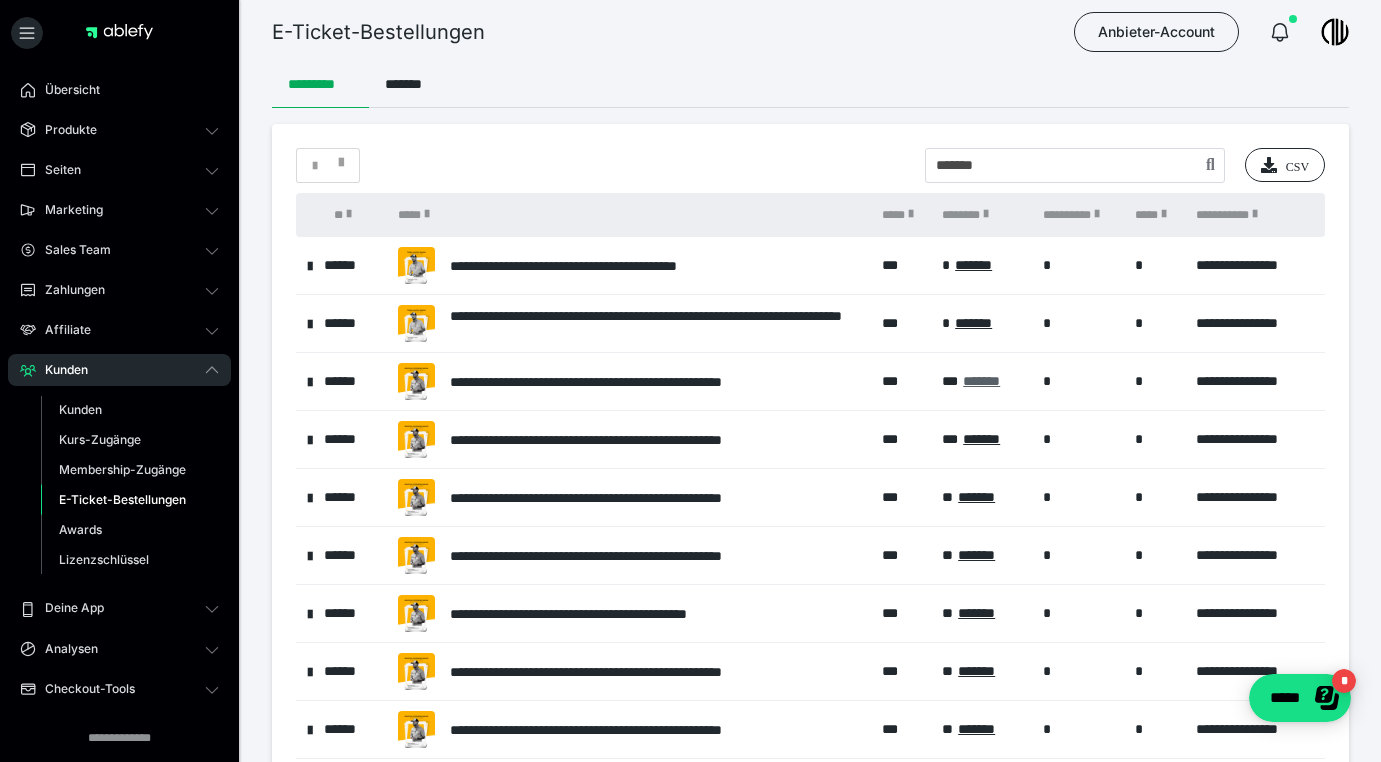 click on "*******" at bounding box center (981, 381) 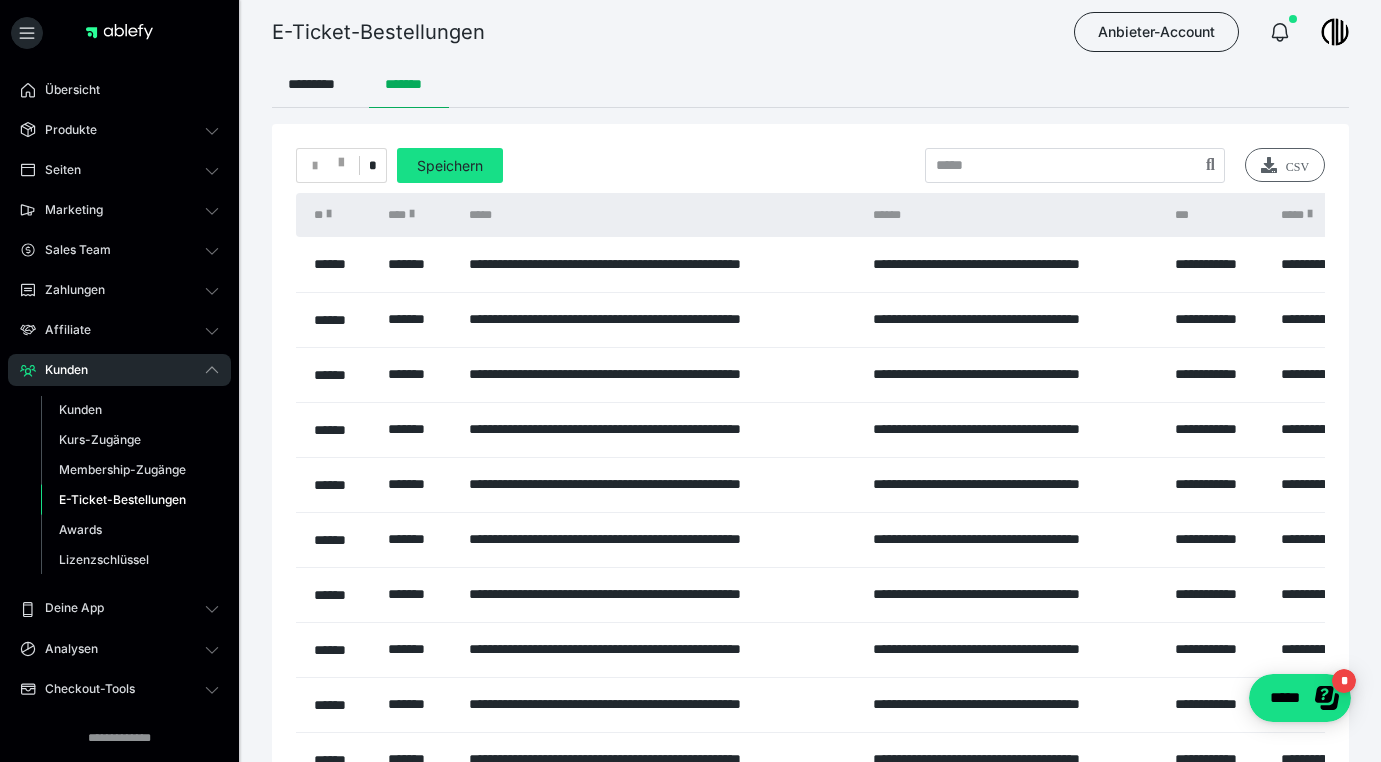 click on "CSV" at bounding box center [1285, 165] 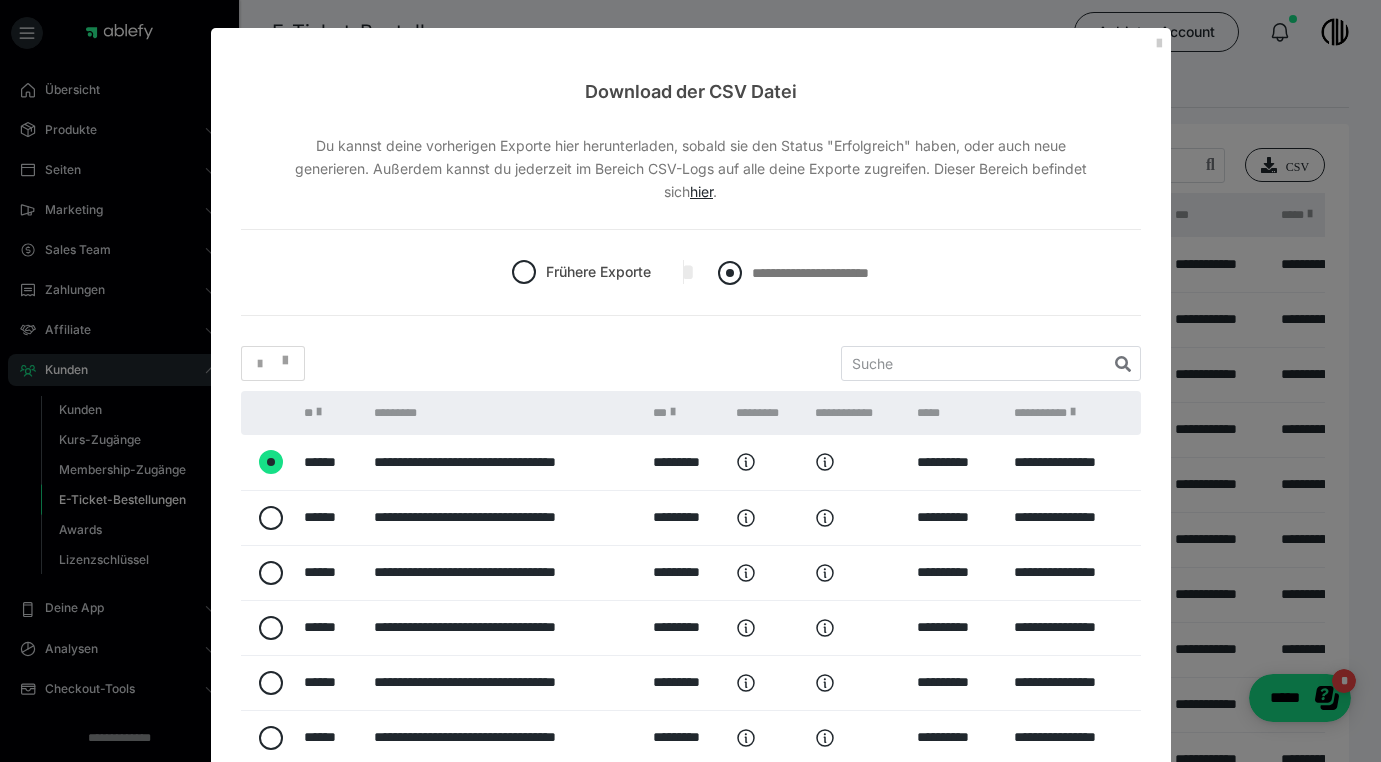 click at bounding box center (730, 273) 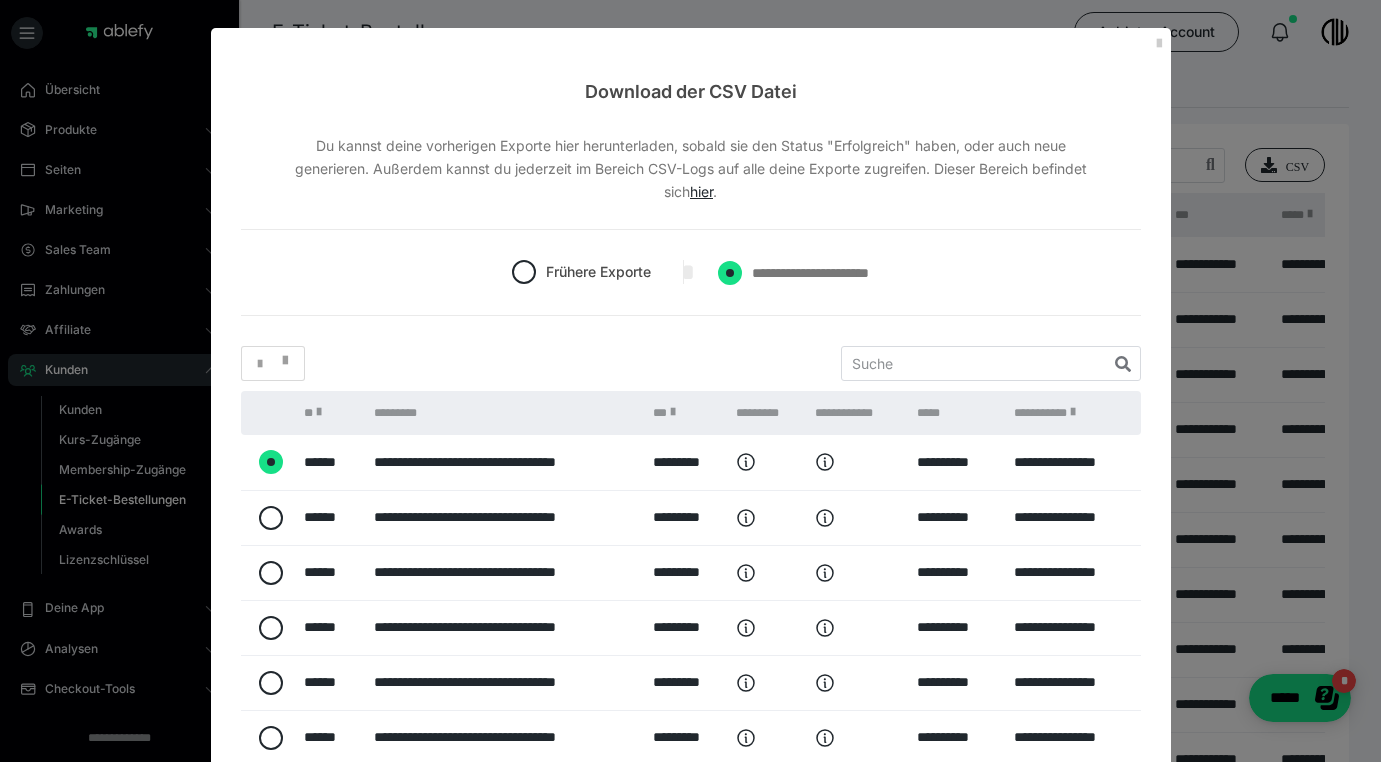 radio on "****" 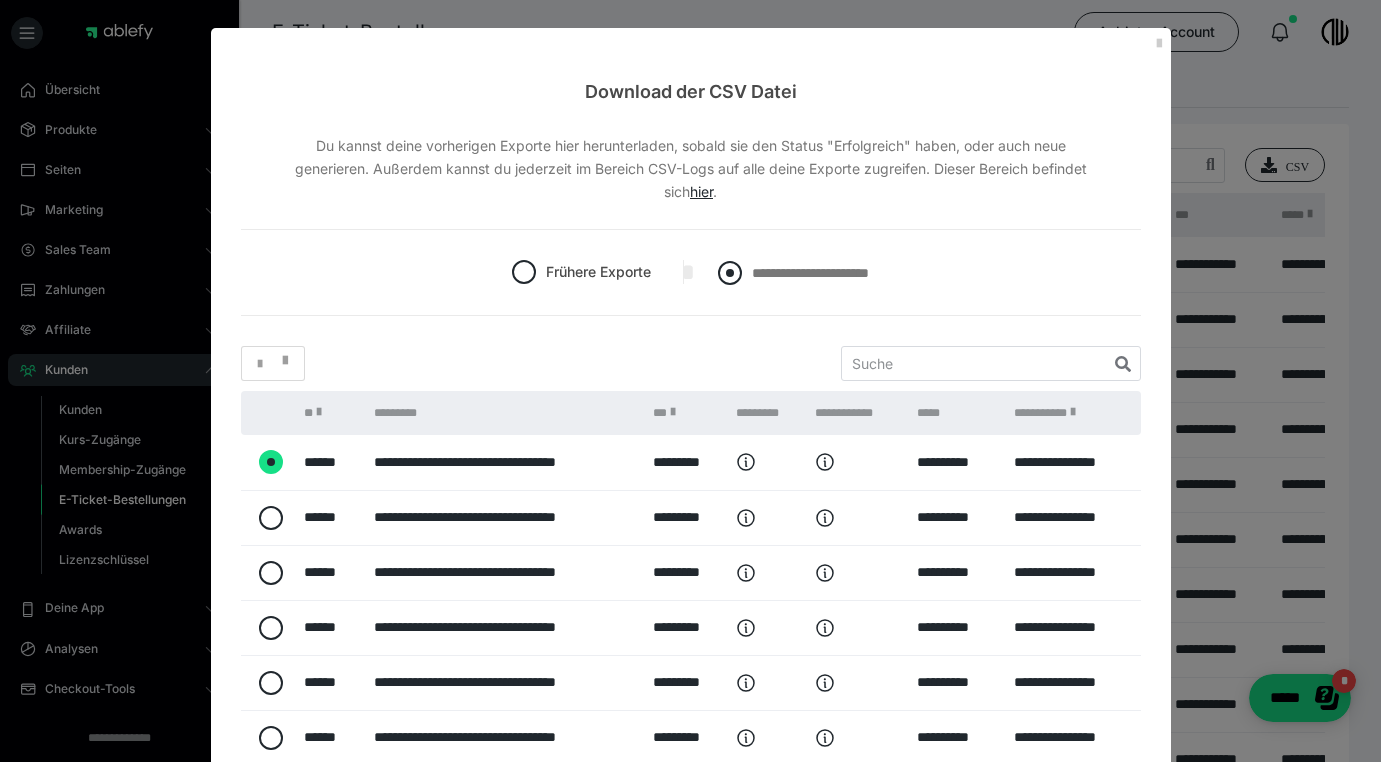 radio on "*****" 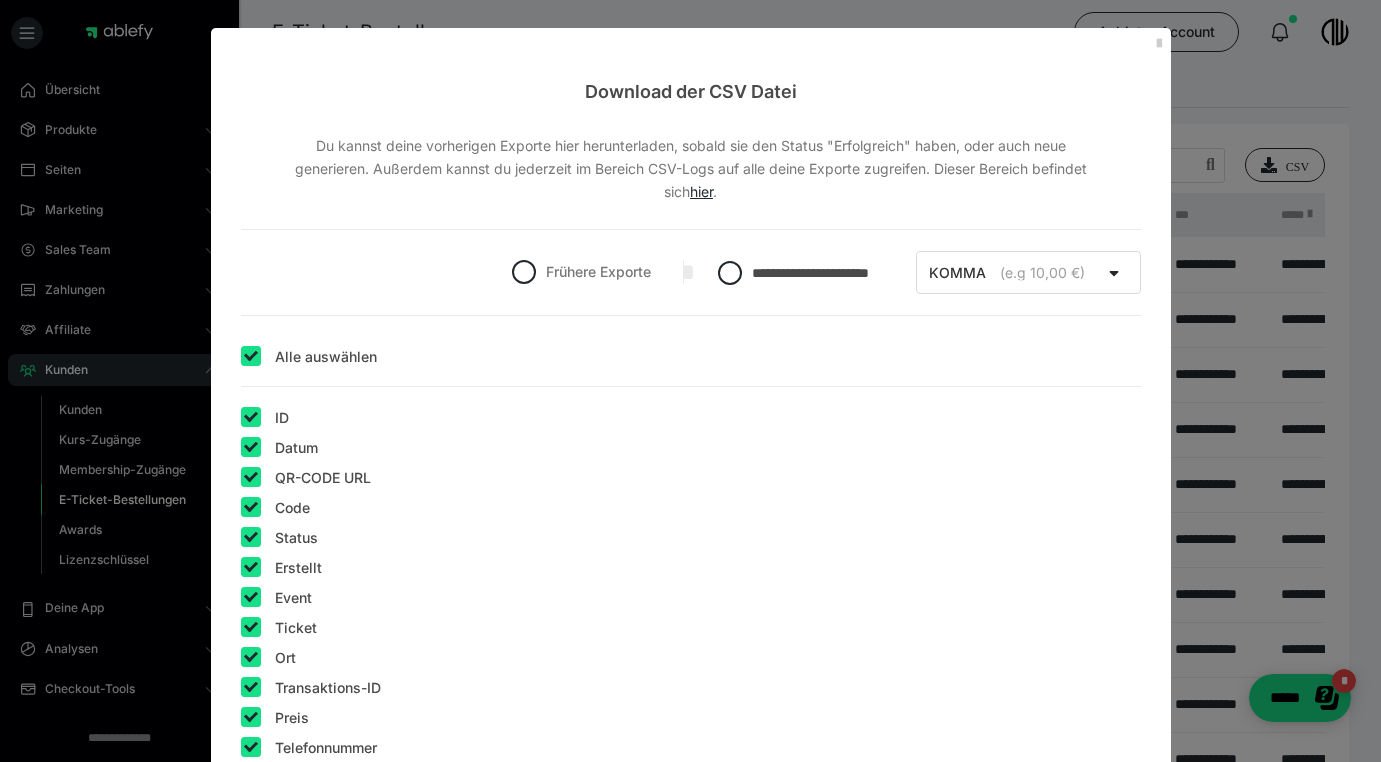 click at bounding box center [251, 356] 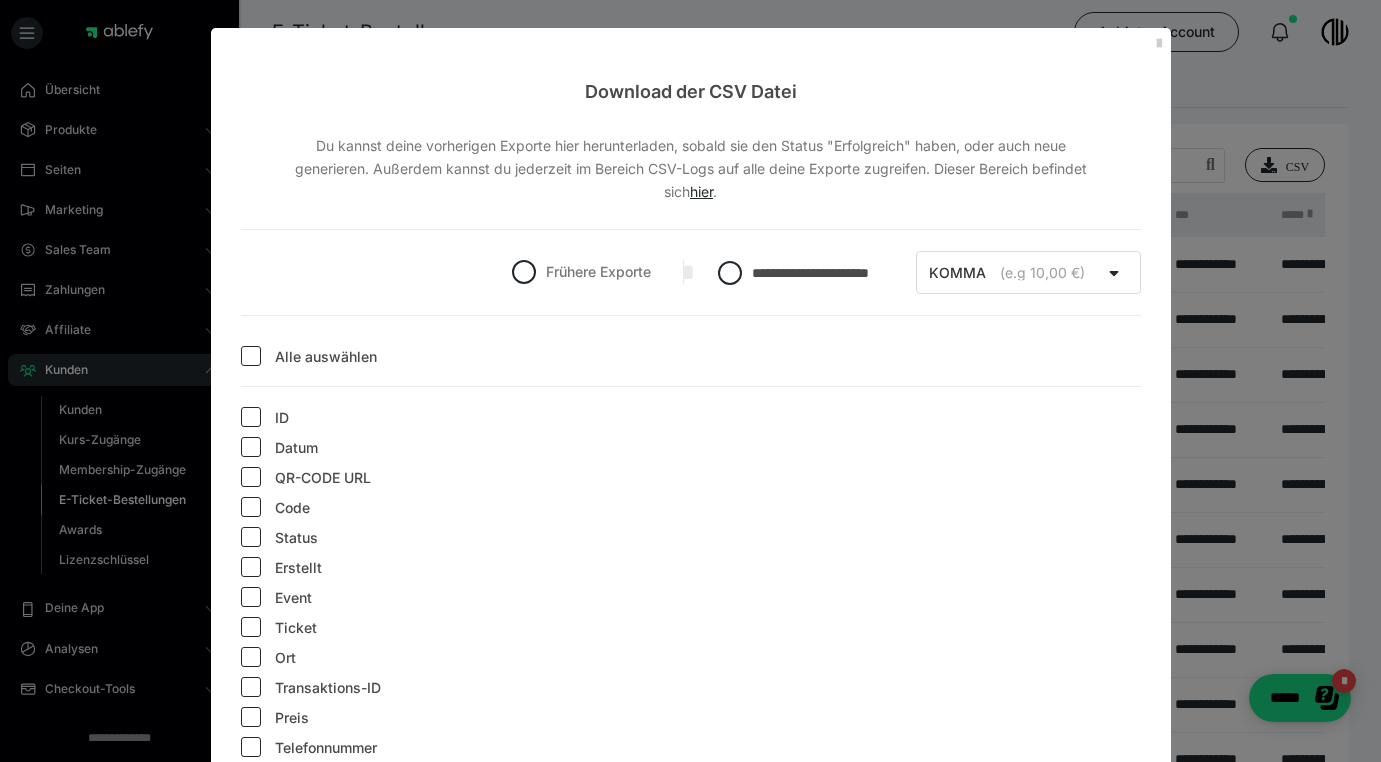 checkbox on "false" 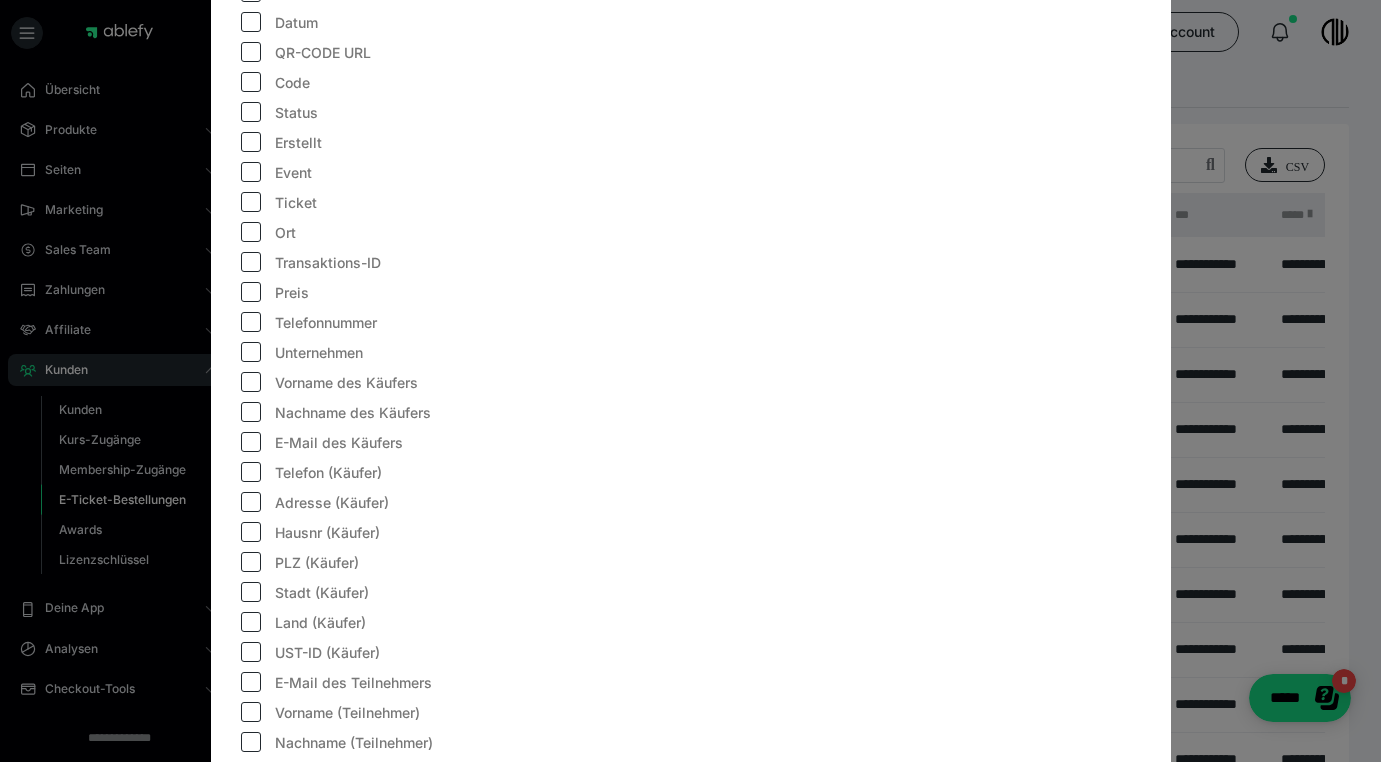 scroll, scrollTop: 447, scrollLeft: 0, axis: vertical 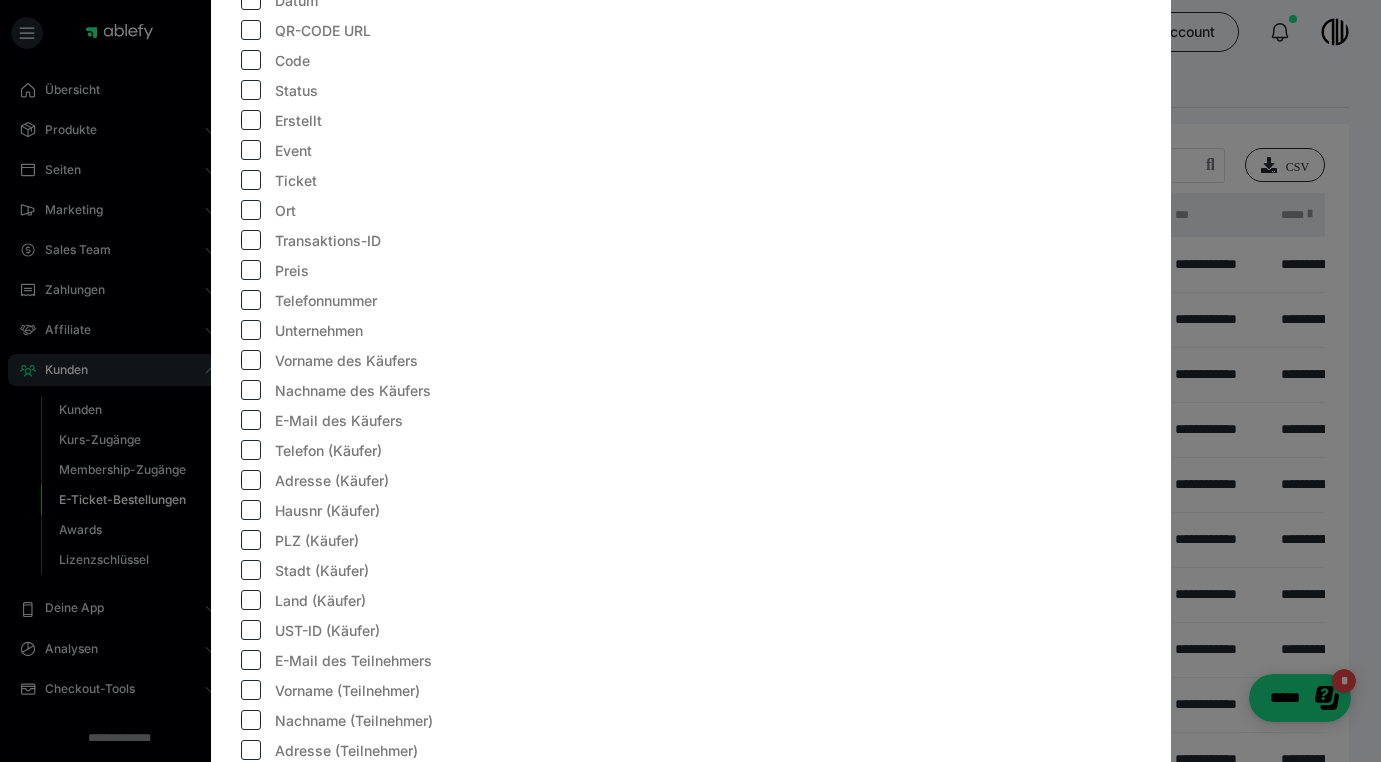 click at bounding box center (251, 360) 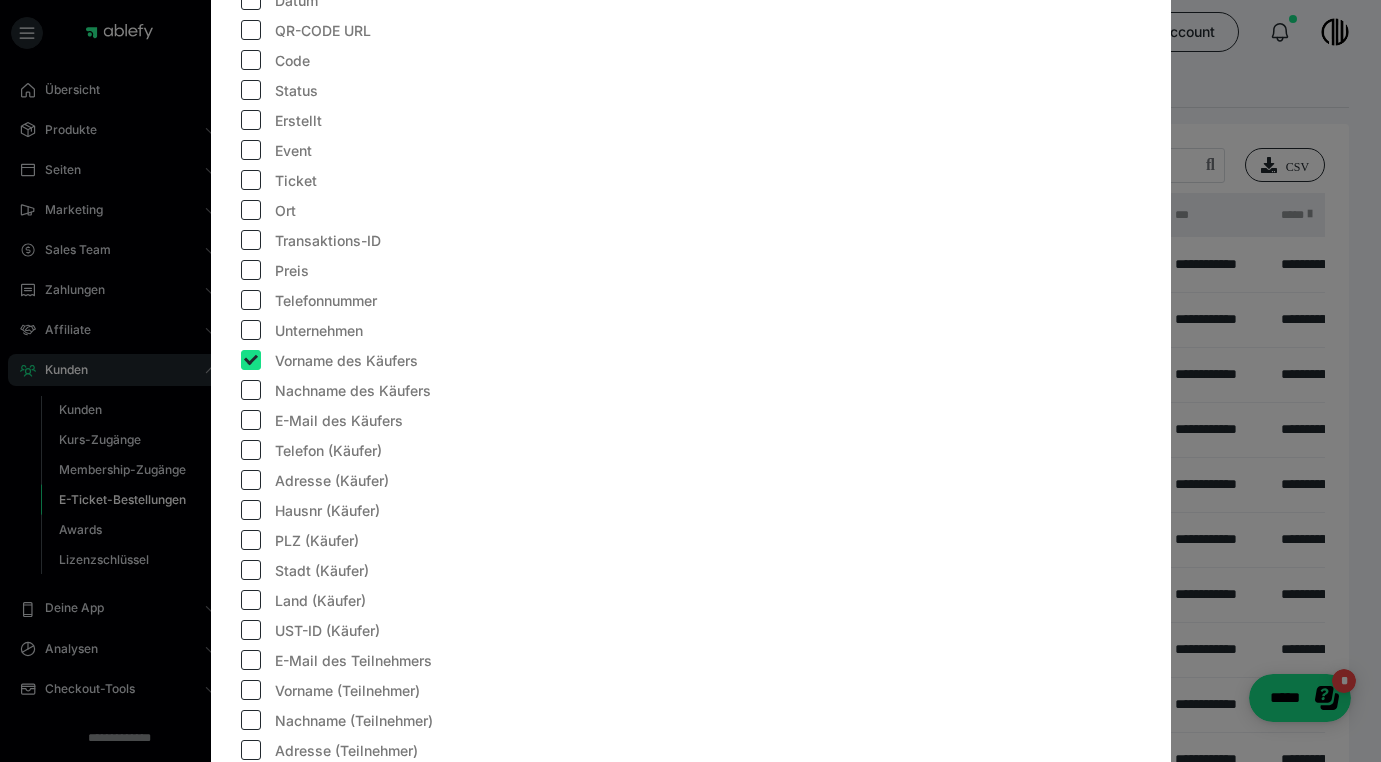 checkbox on "true" 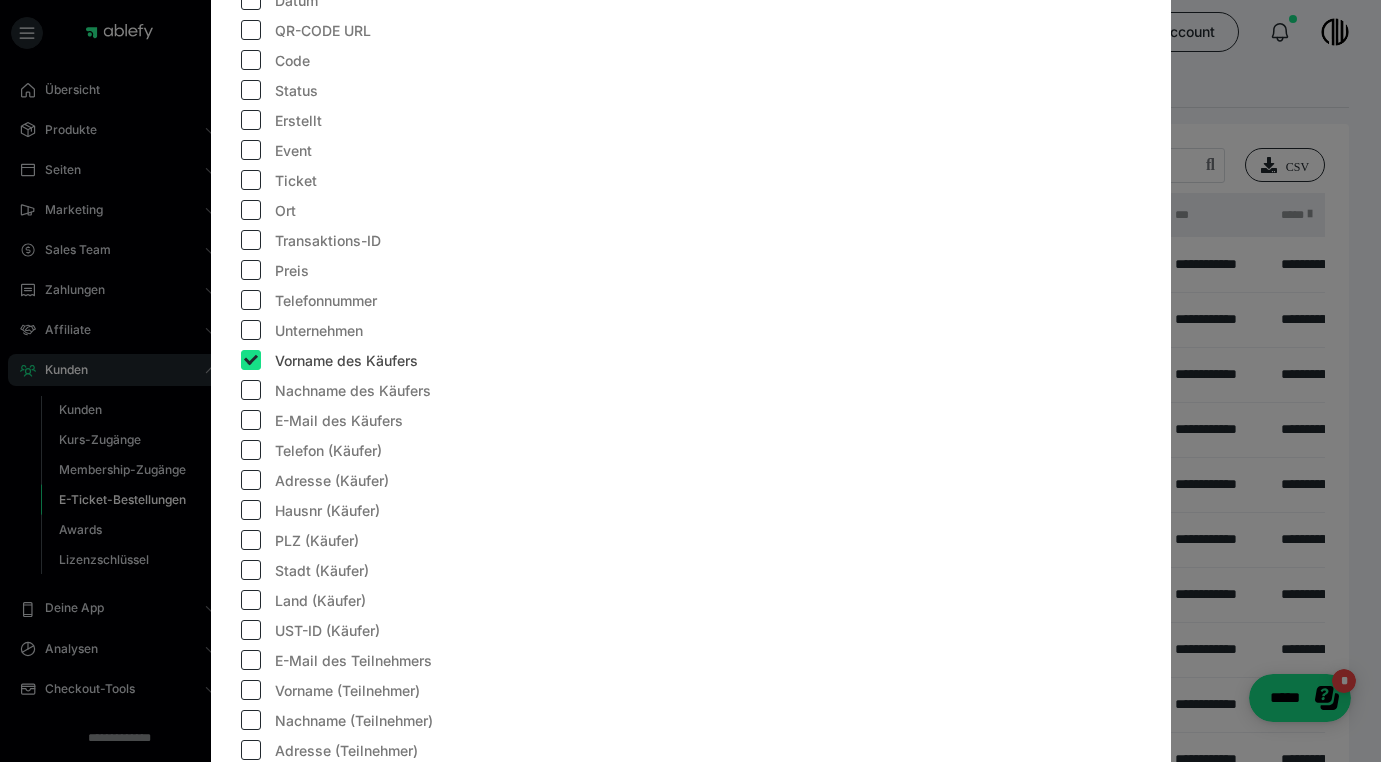 click at bounding box center (251, 390) 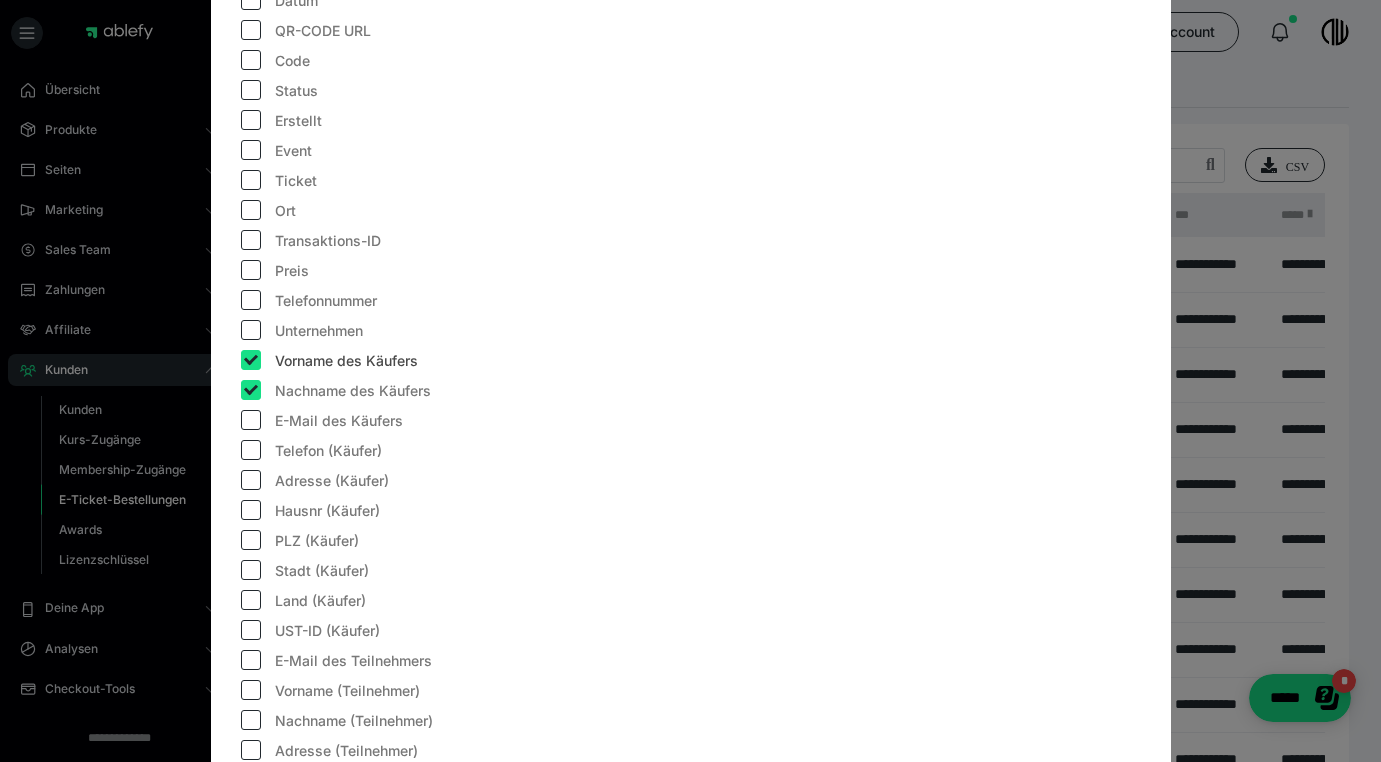 checkbox on "true" 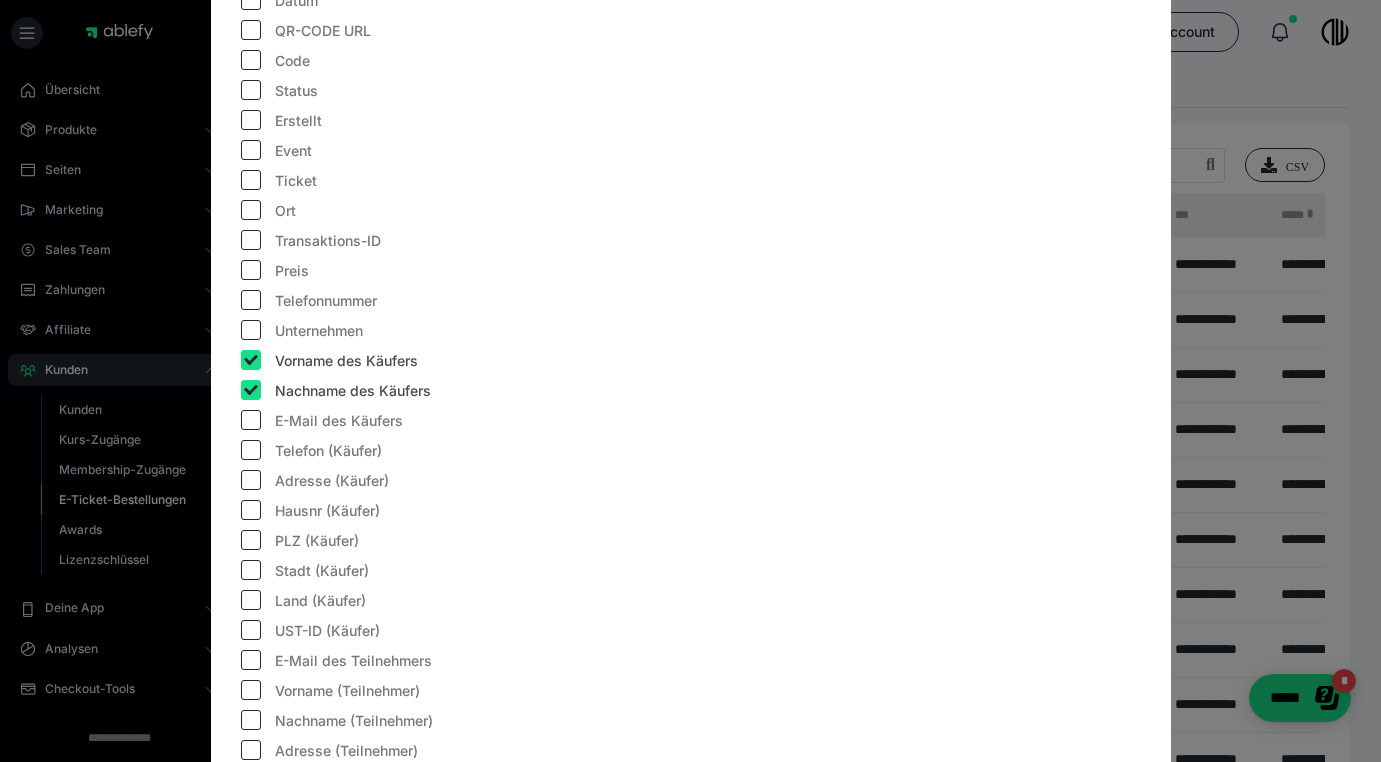 click at bounding box center (251, 420) 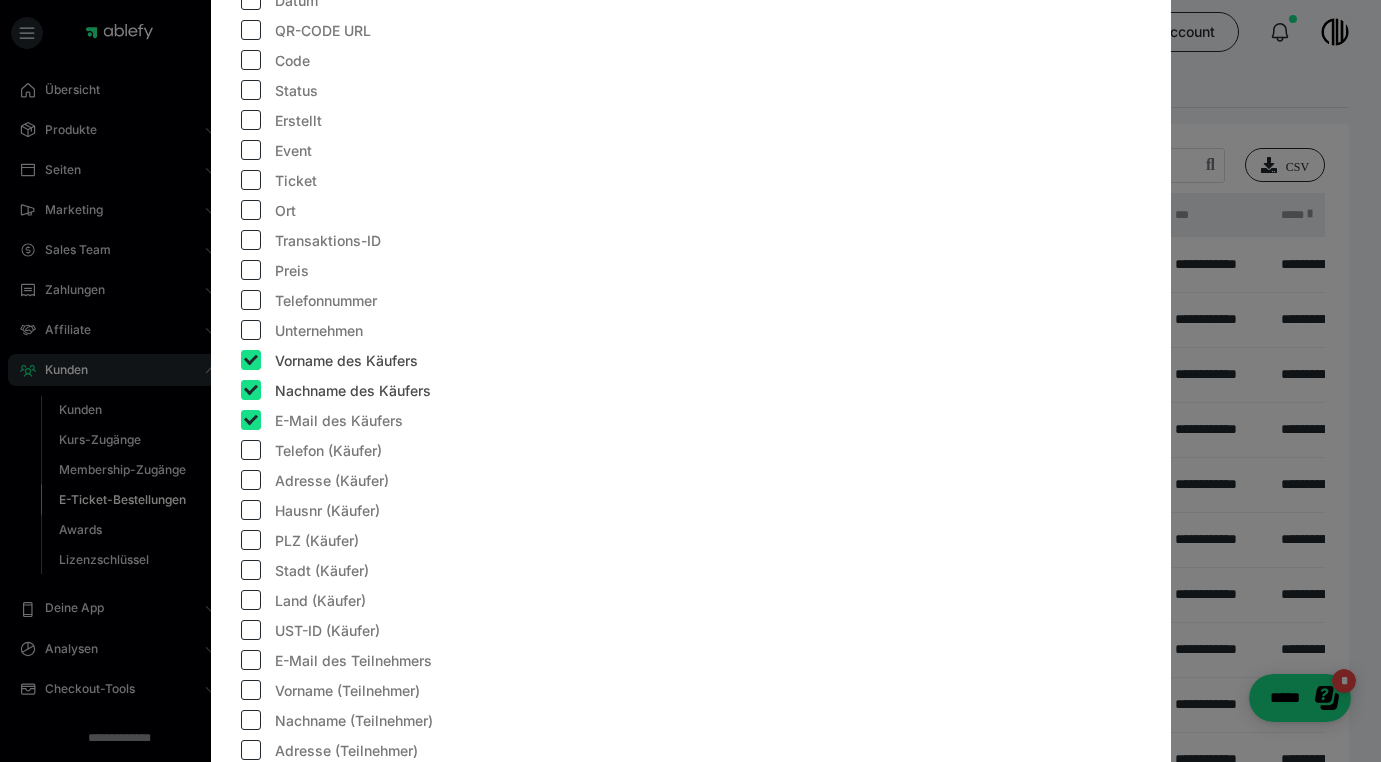checkbox on "true" 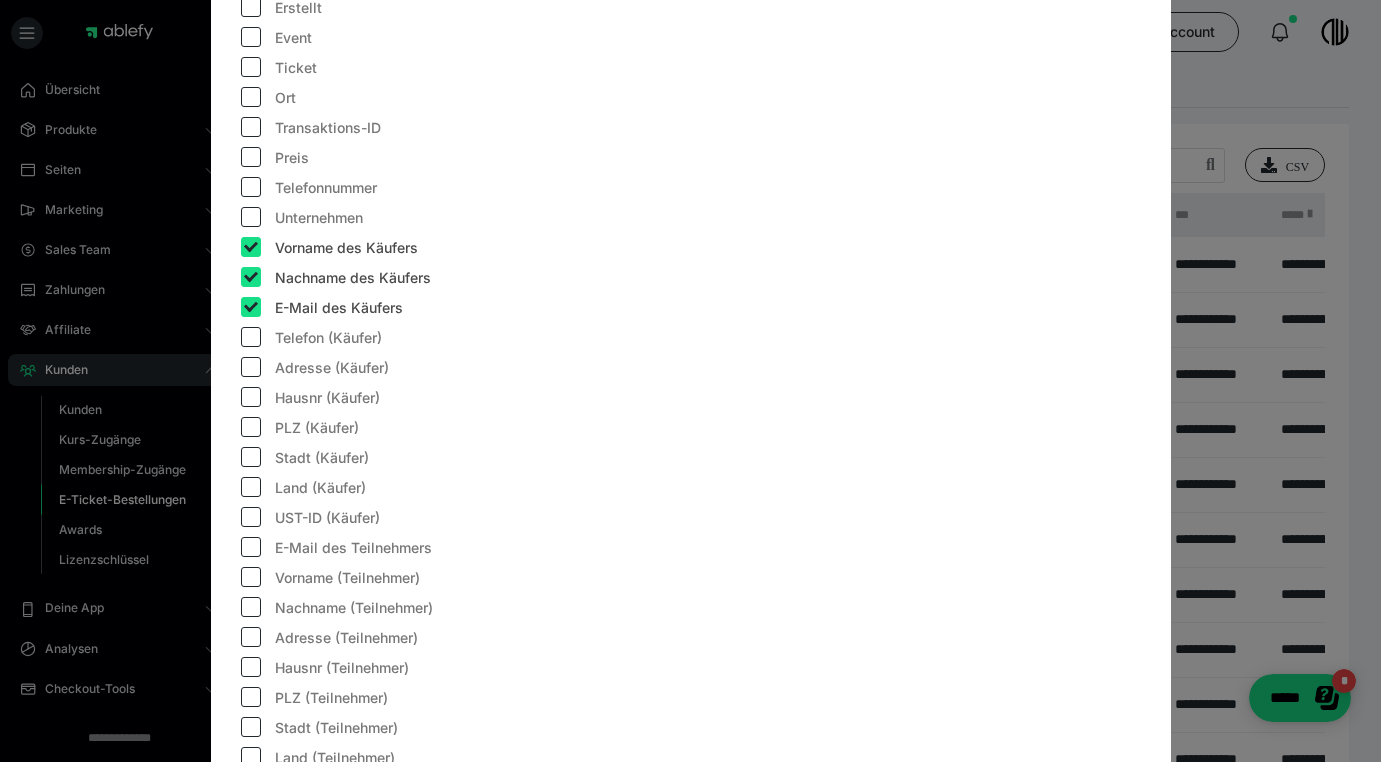 scroll, scrollTop: 568, scrollLeft: 0, axis: vertical 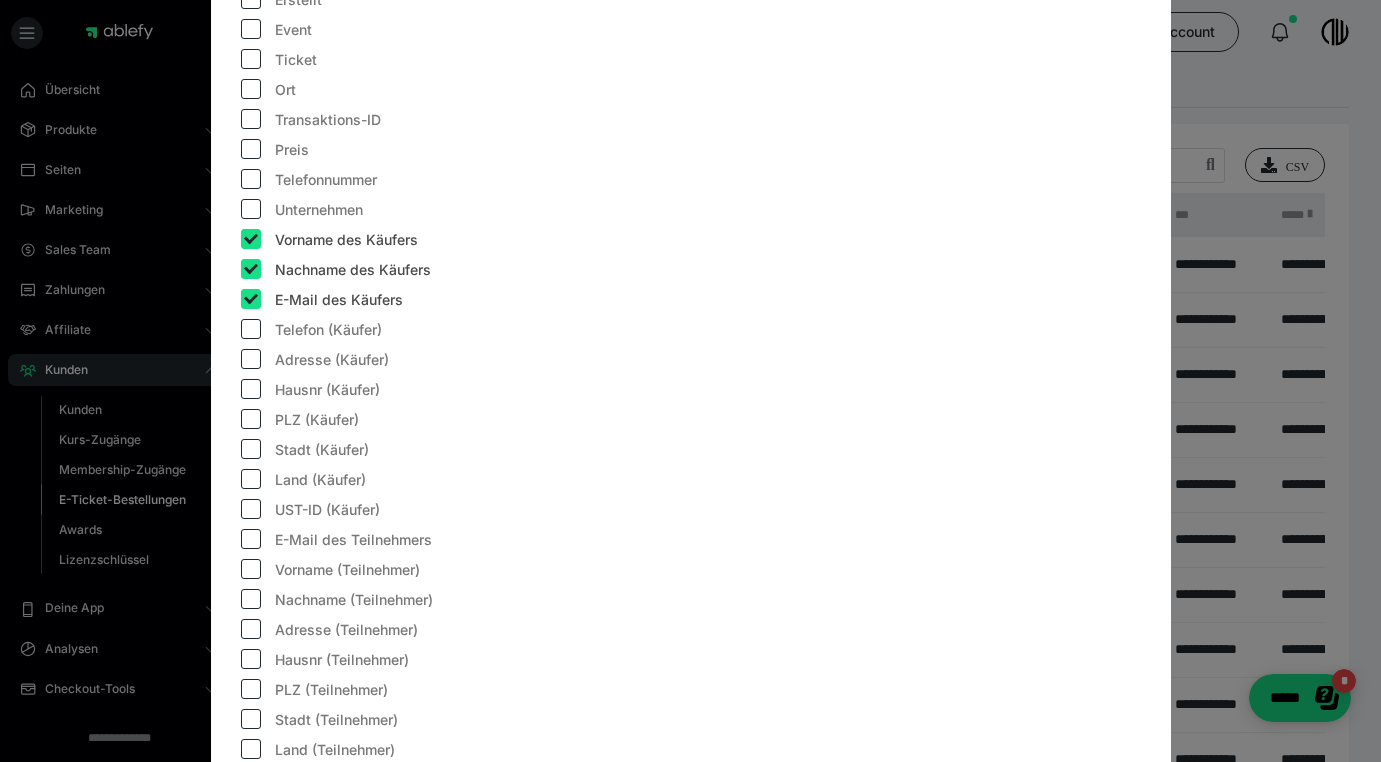 click at bounding box center [251, 539] 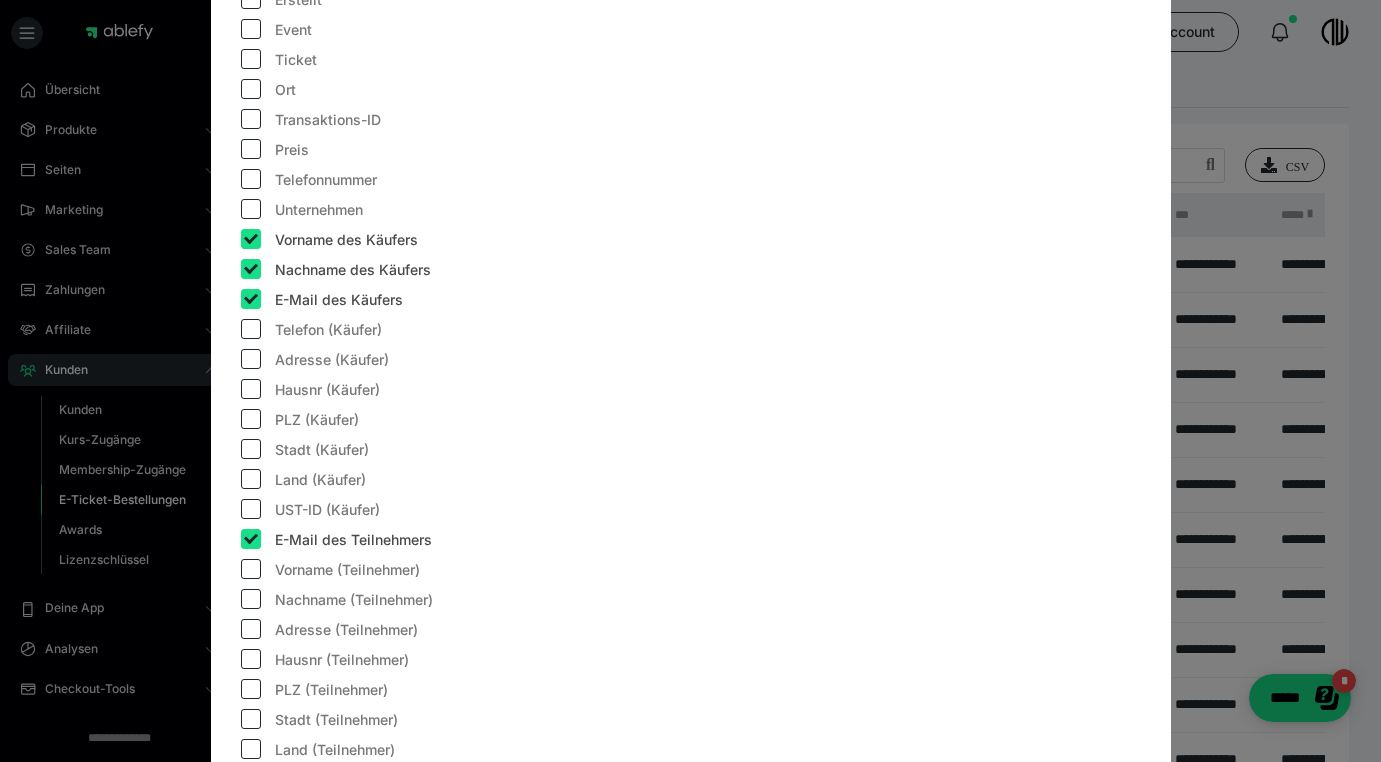 click at bounding box center [251, 539] 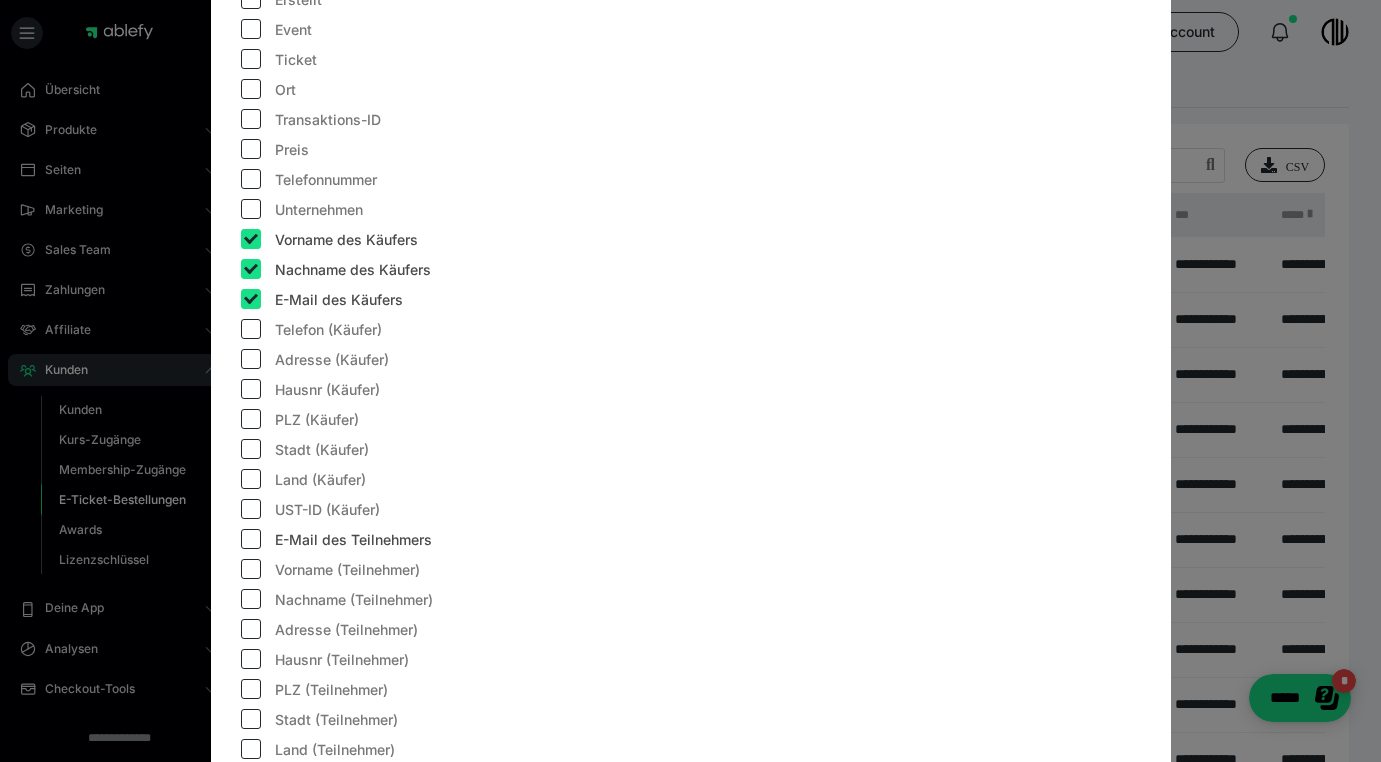 checkbox on "false" 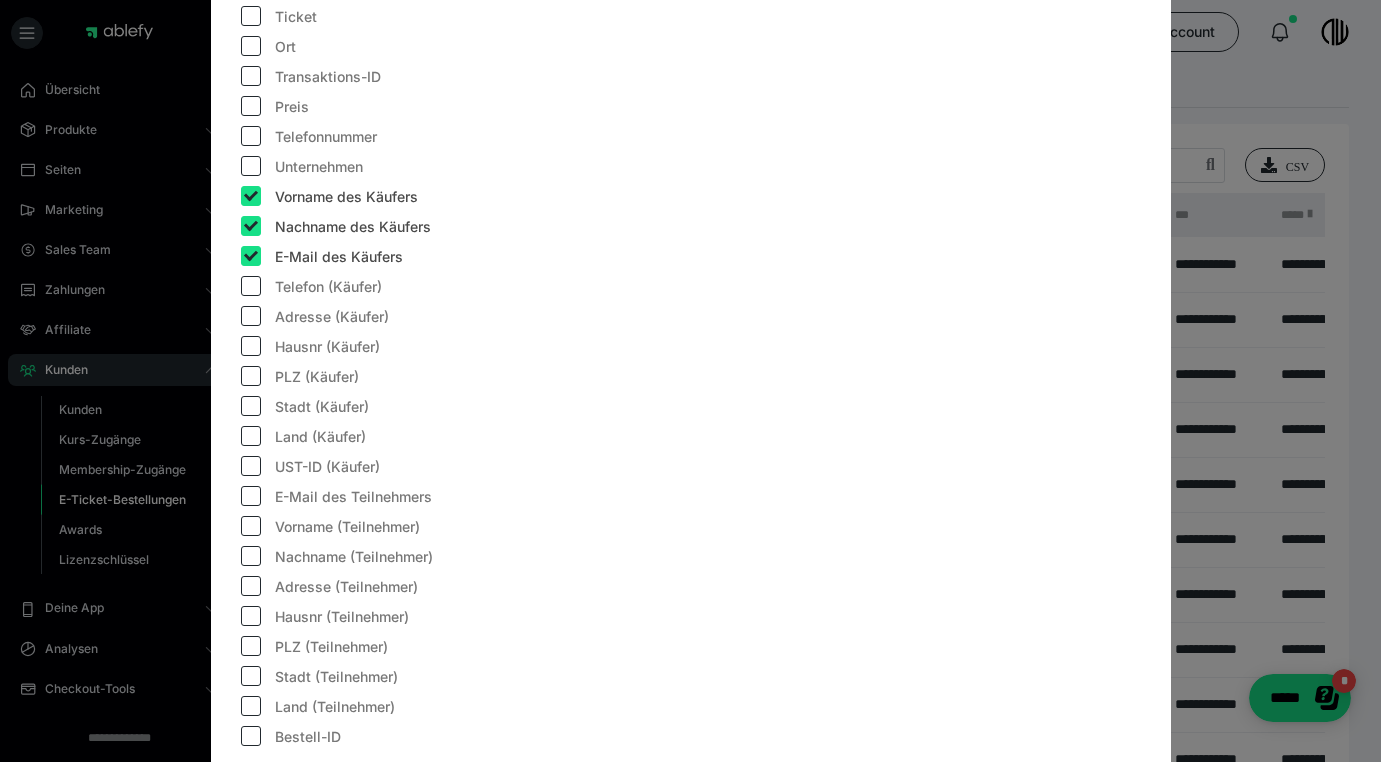 scroll, scrollTop: 602, scrollLeft: 0, axis: vertical 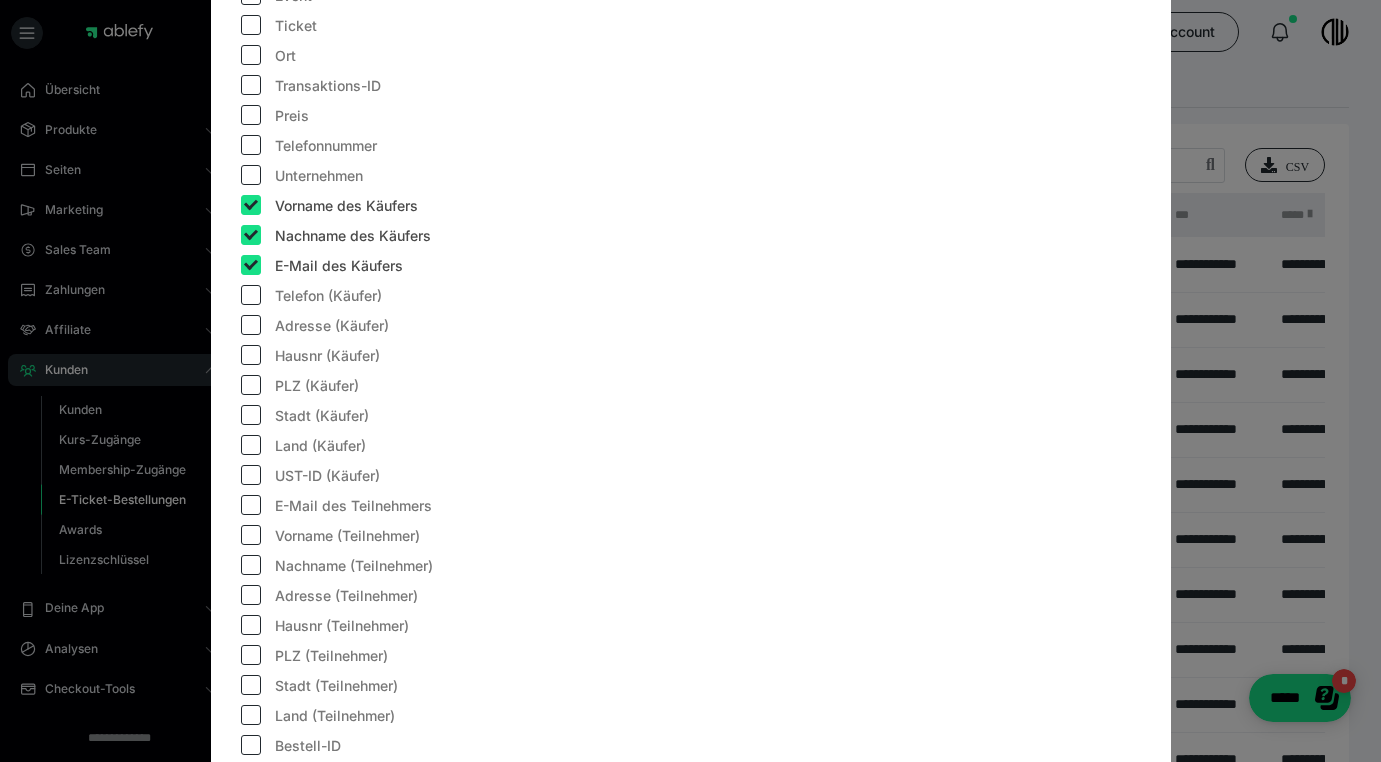 click at bounding box center (251, 445) 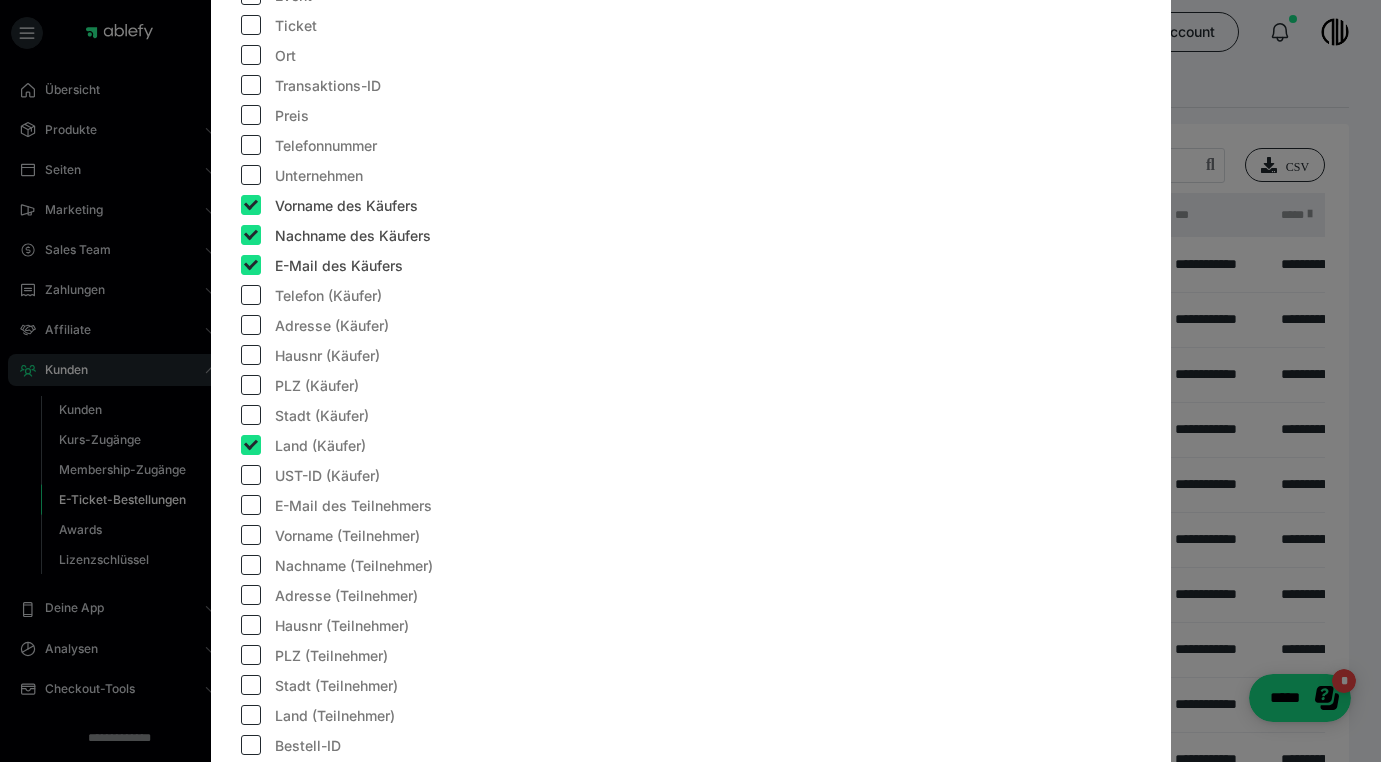 checkbox on "true" 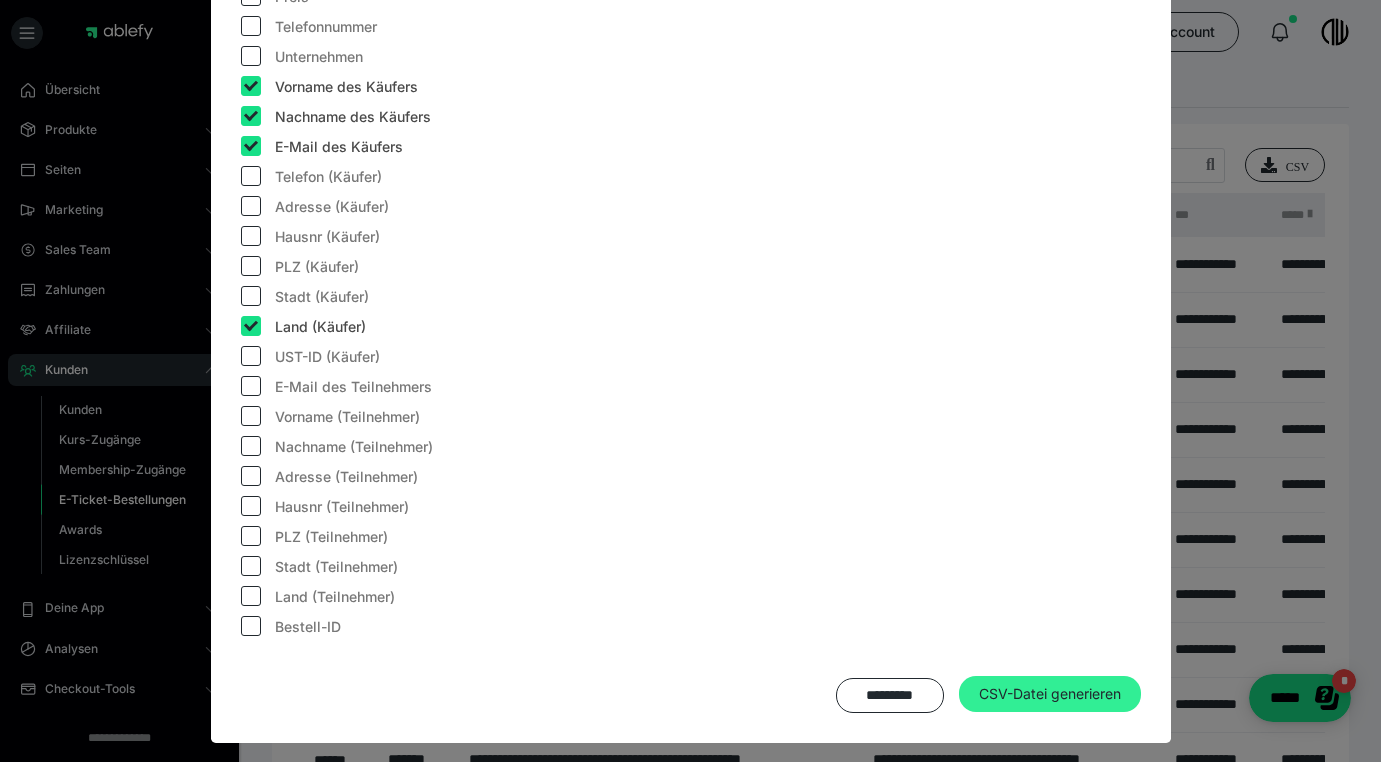 click on "CSV-Datei generieren" at bounding box center (1050, 694) 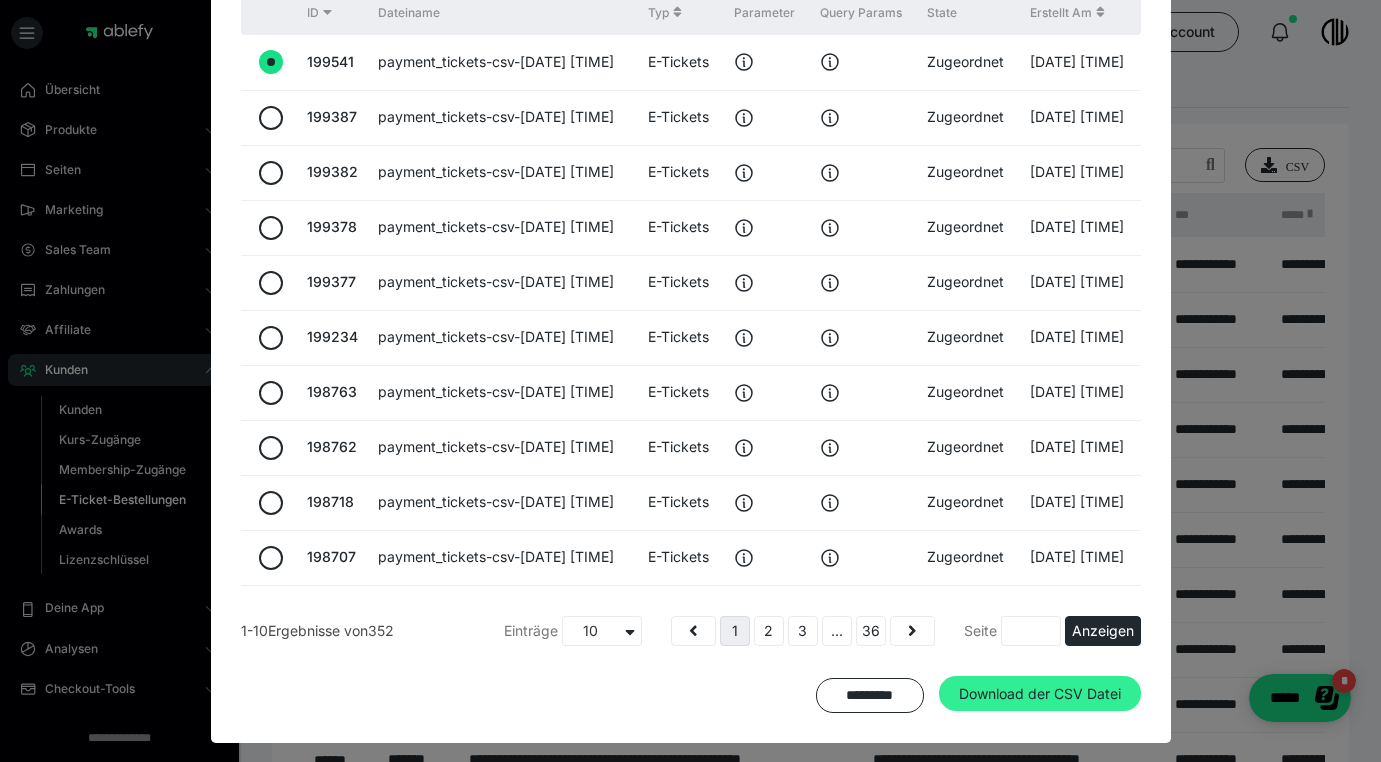 click on "Download der CSV Datei" at bounding box center [1040, 694] 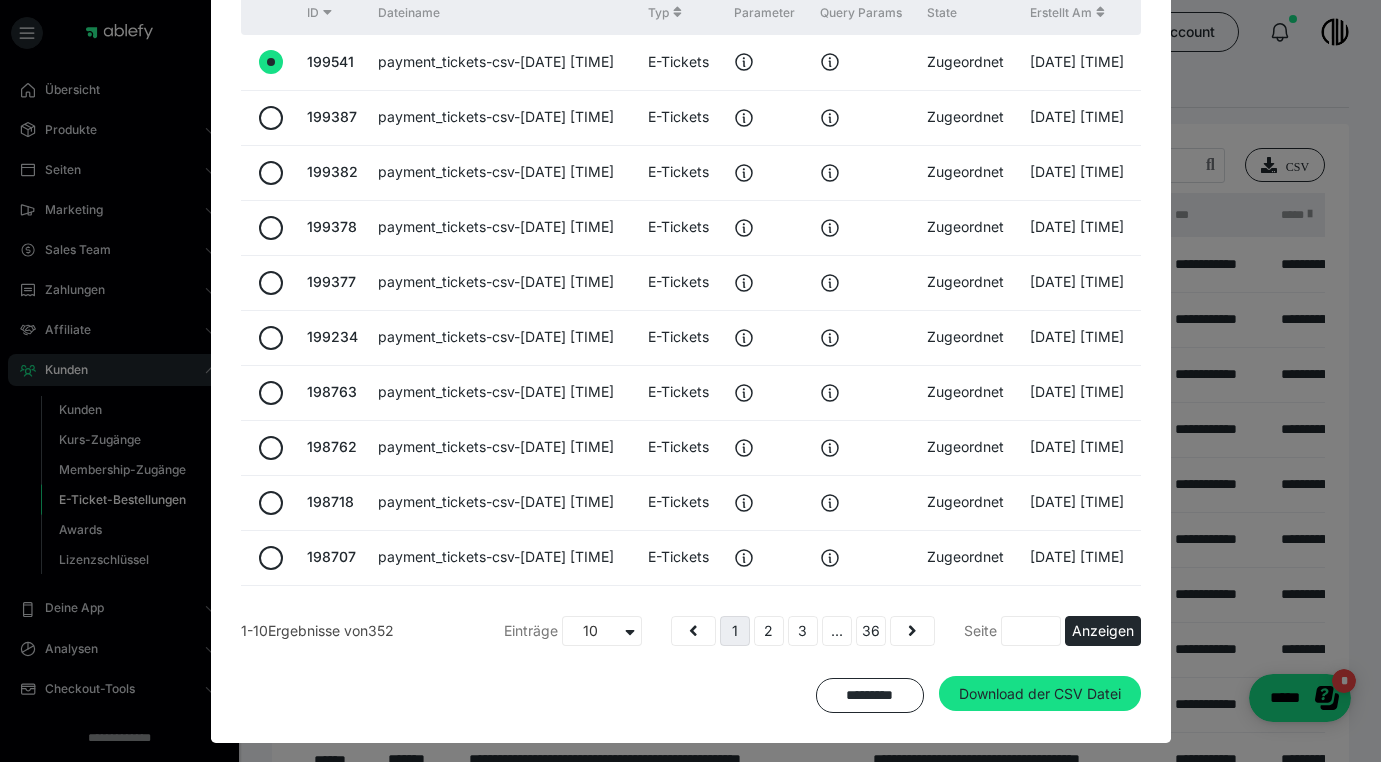 click on "**********" at bounding box center [690, 381] 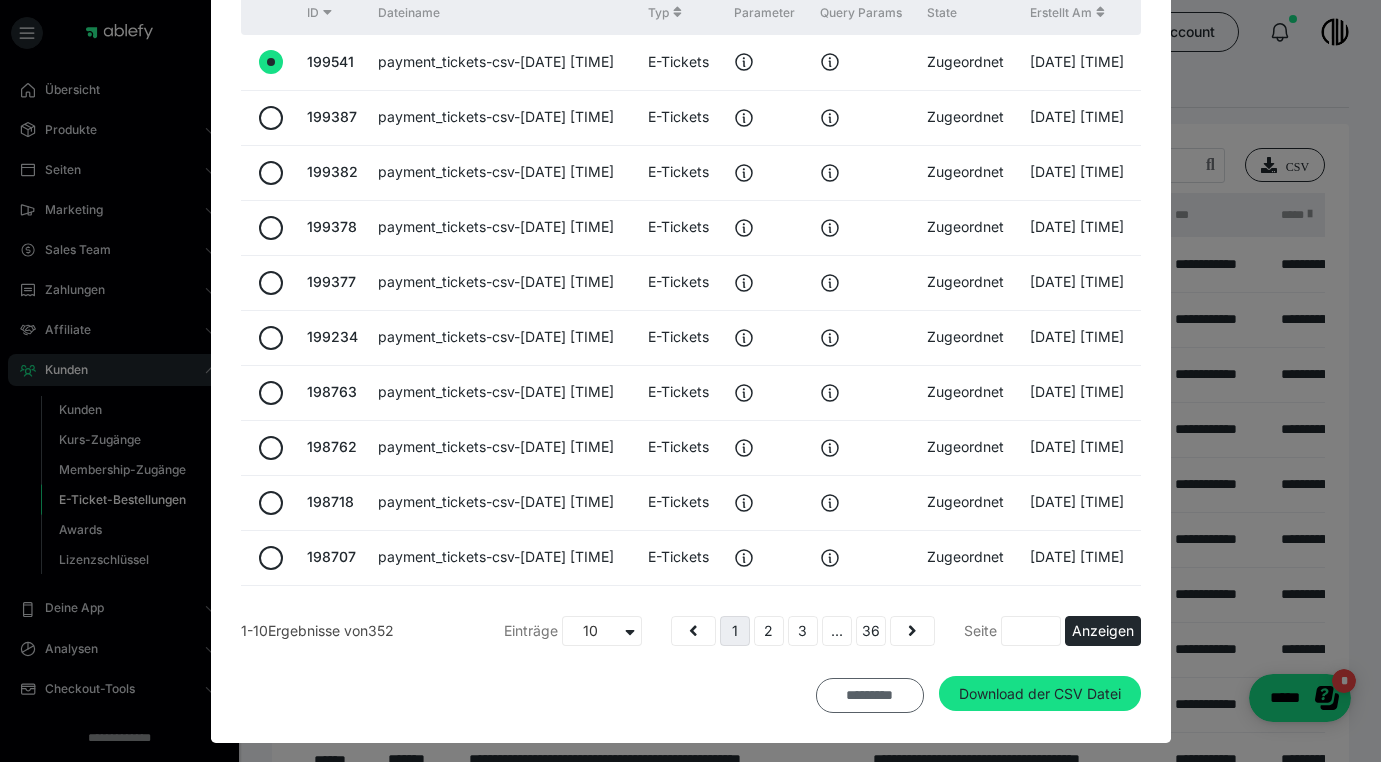 click on "*********" at bounding box center (869, 695) 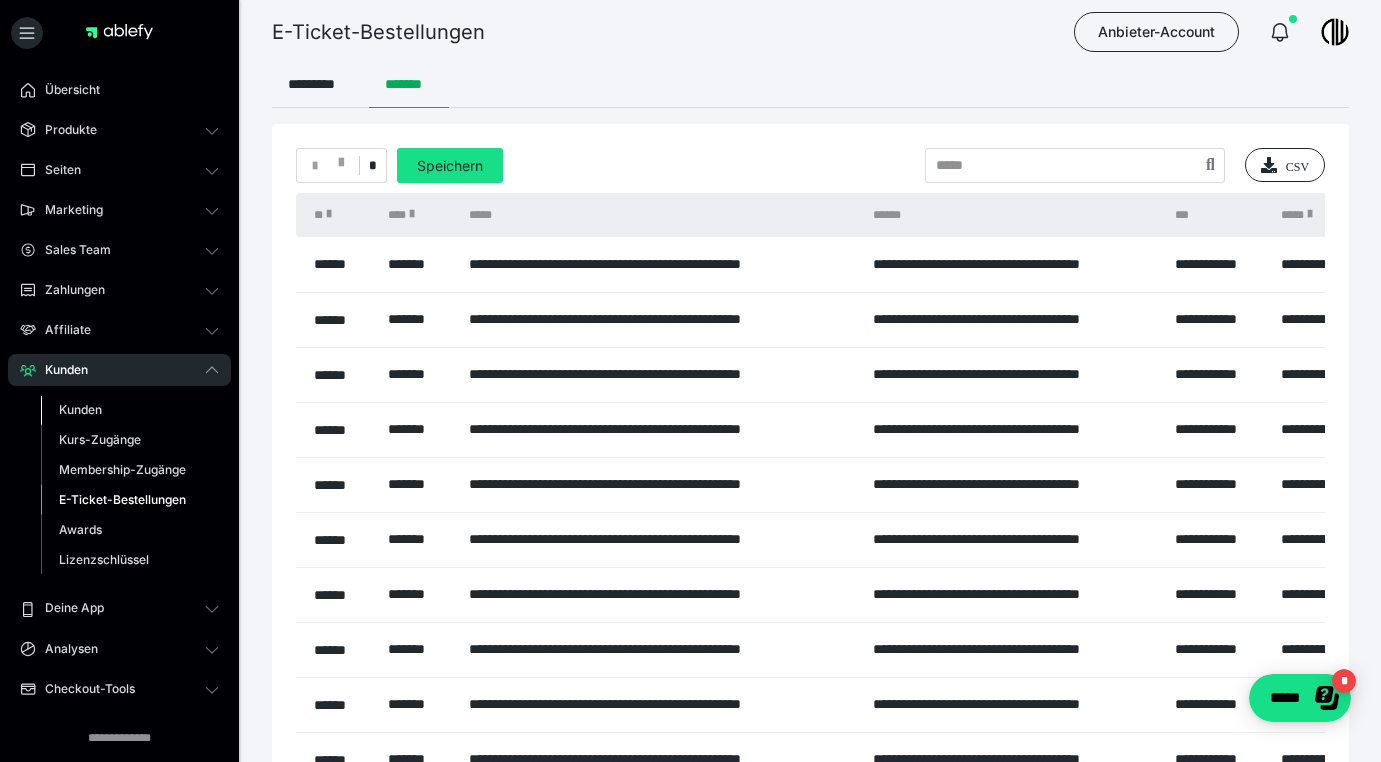 click on "Kunden" at bounding box center [80, 409] 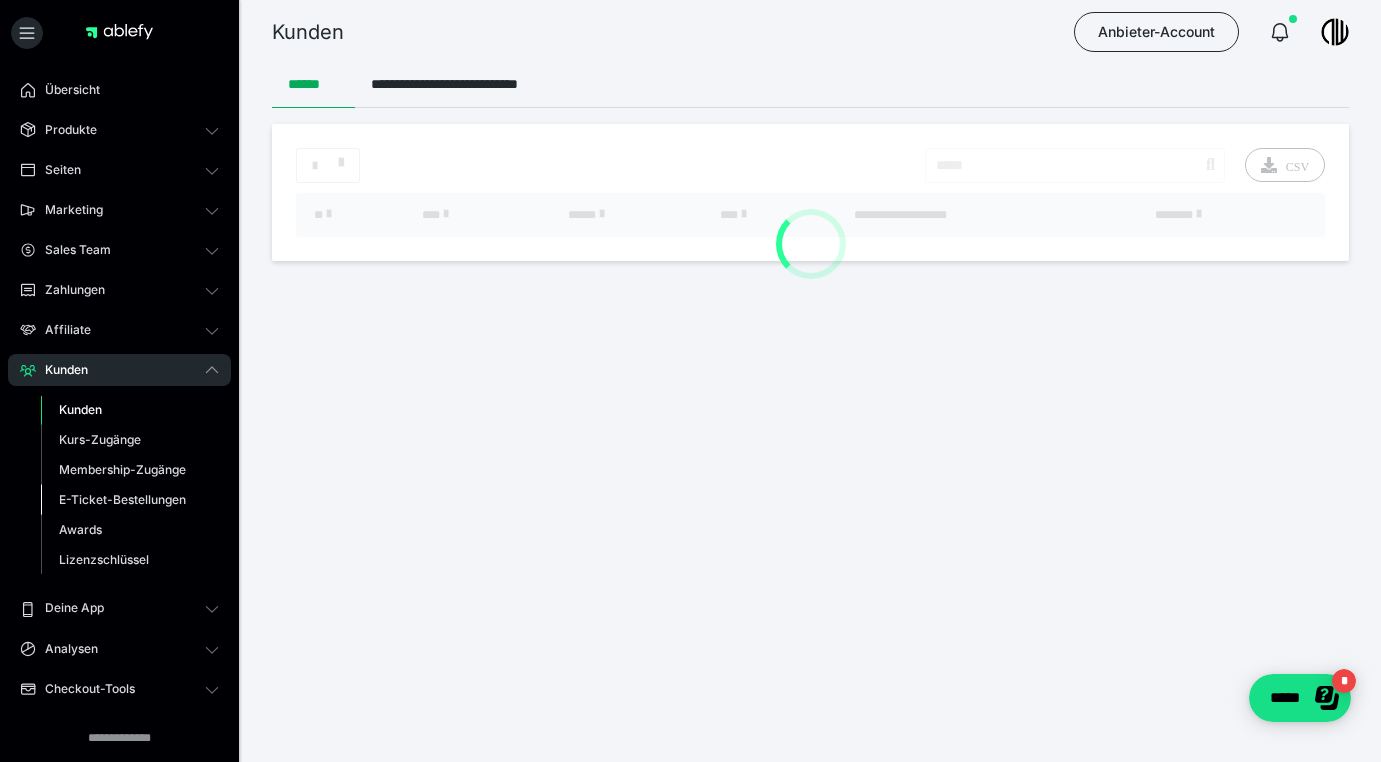 click on "E-Ticket-Bestellungen" at bounding box center (122, 499) 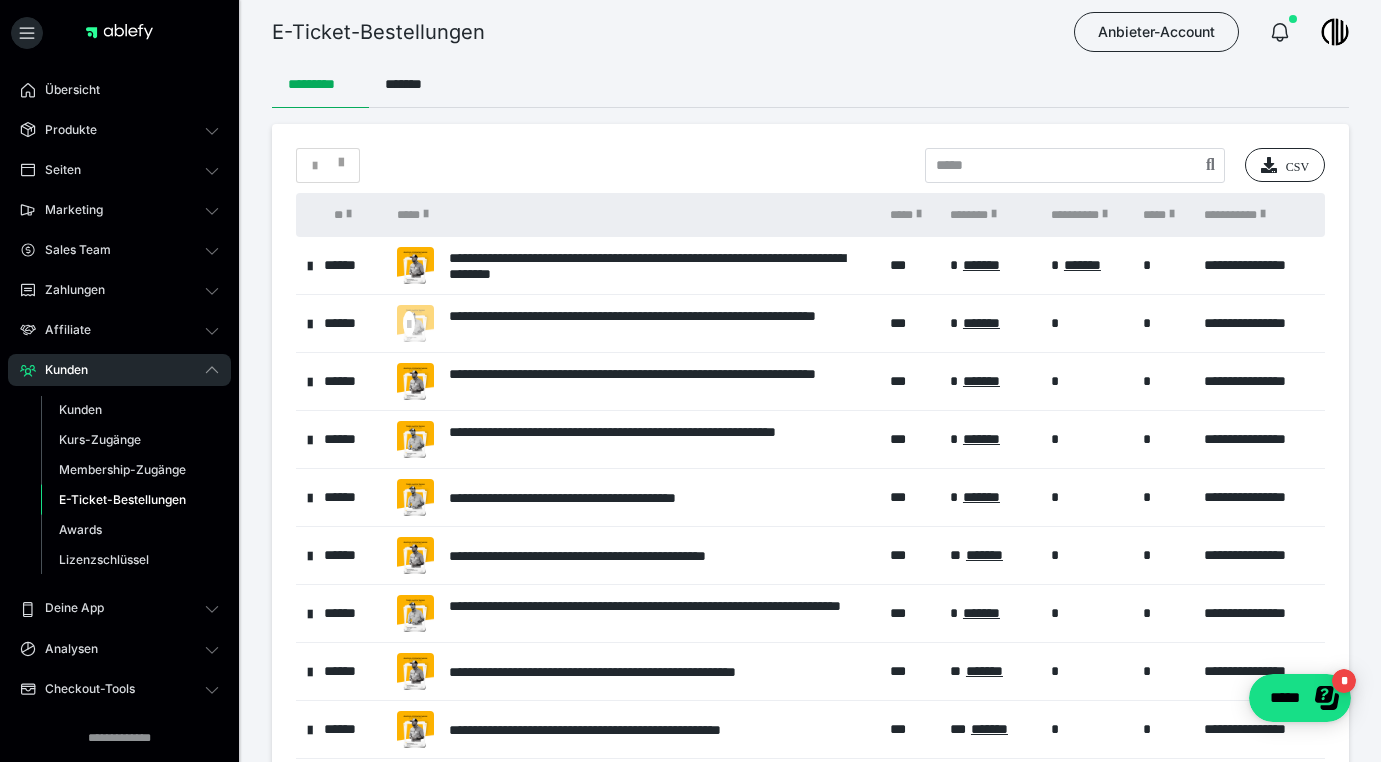 click on "E-Ticket-Bestellungen" at bounding box center (122, 499) 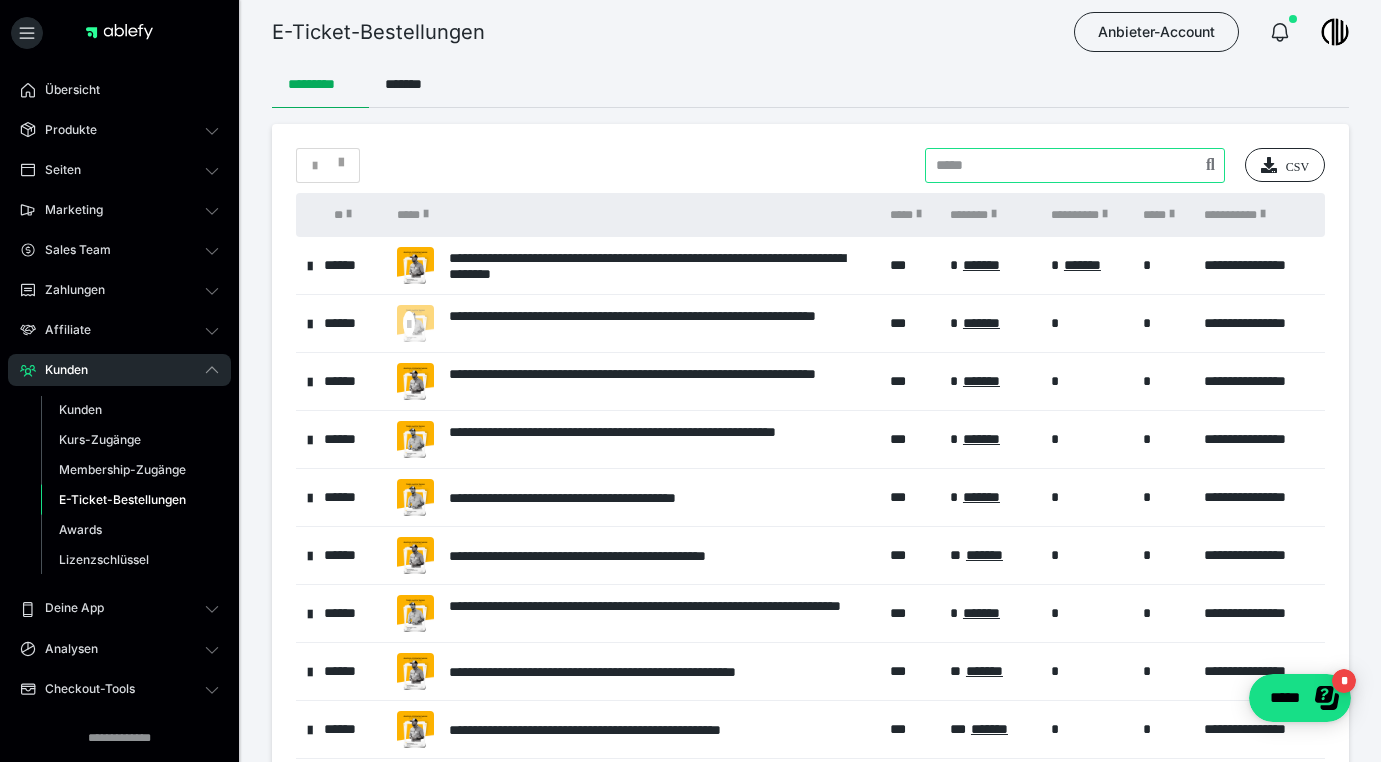 click at bounding box center (1075, 165) 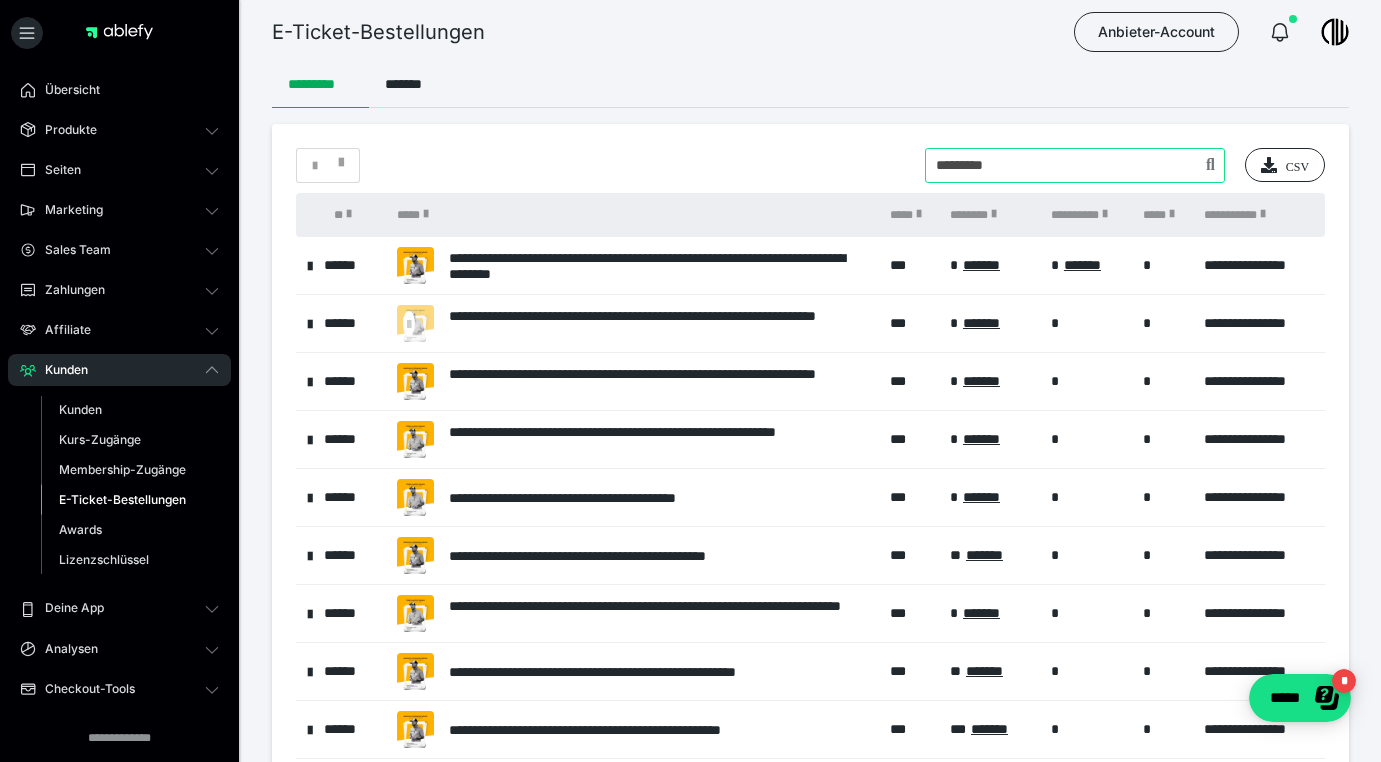 type on "********" 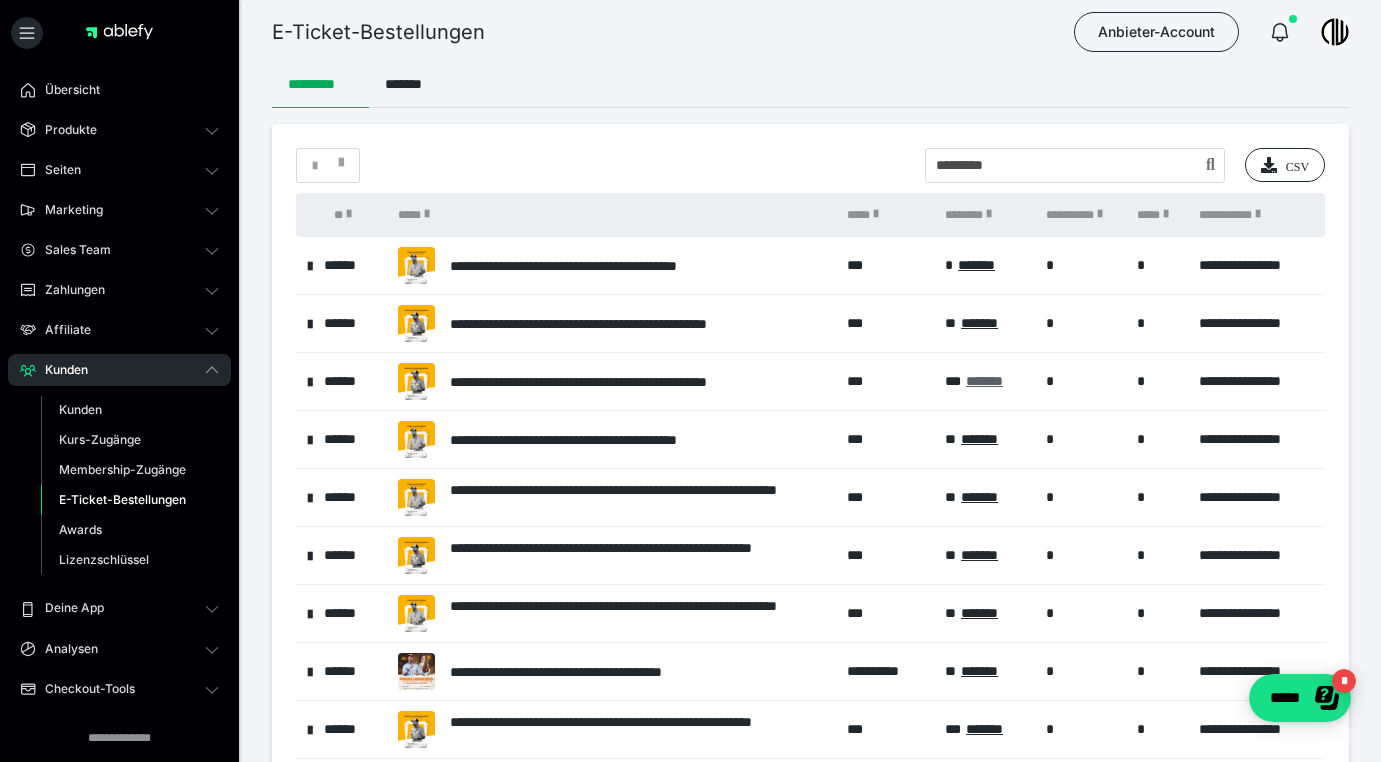 click on "*******" at bounding box center [984, 381] 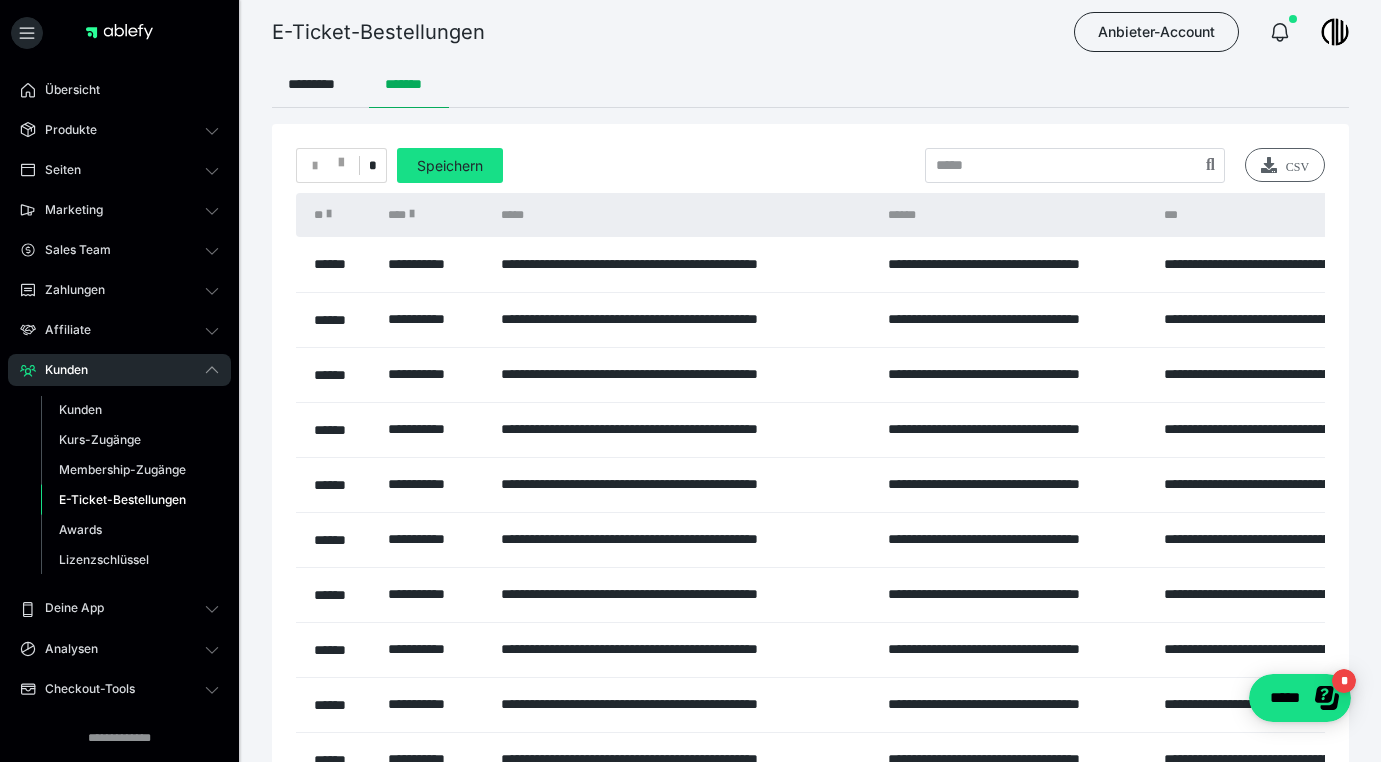 click on "CSV" at bounding box center (1285, 165) 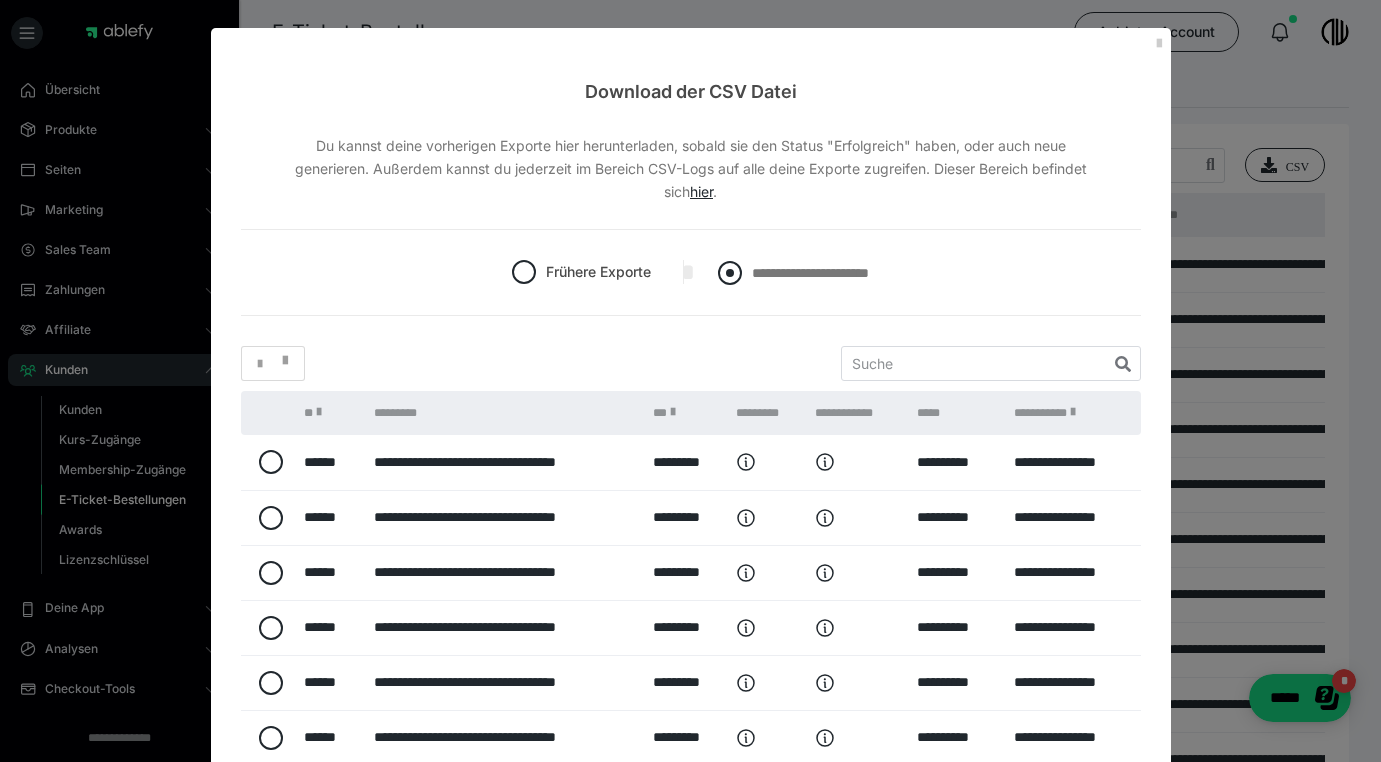 click at bounding box center (730, 273) 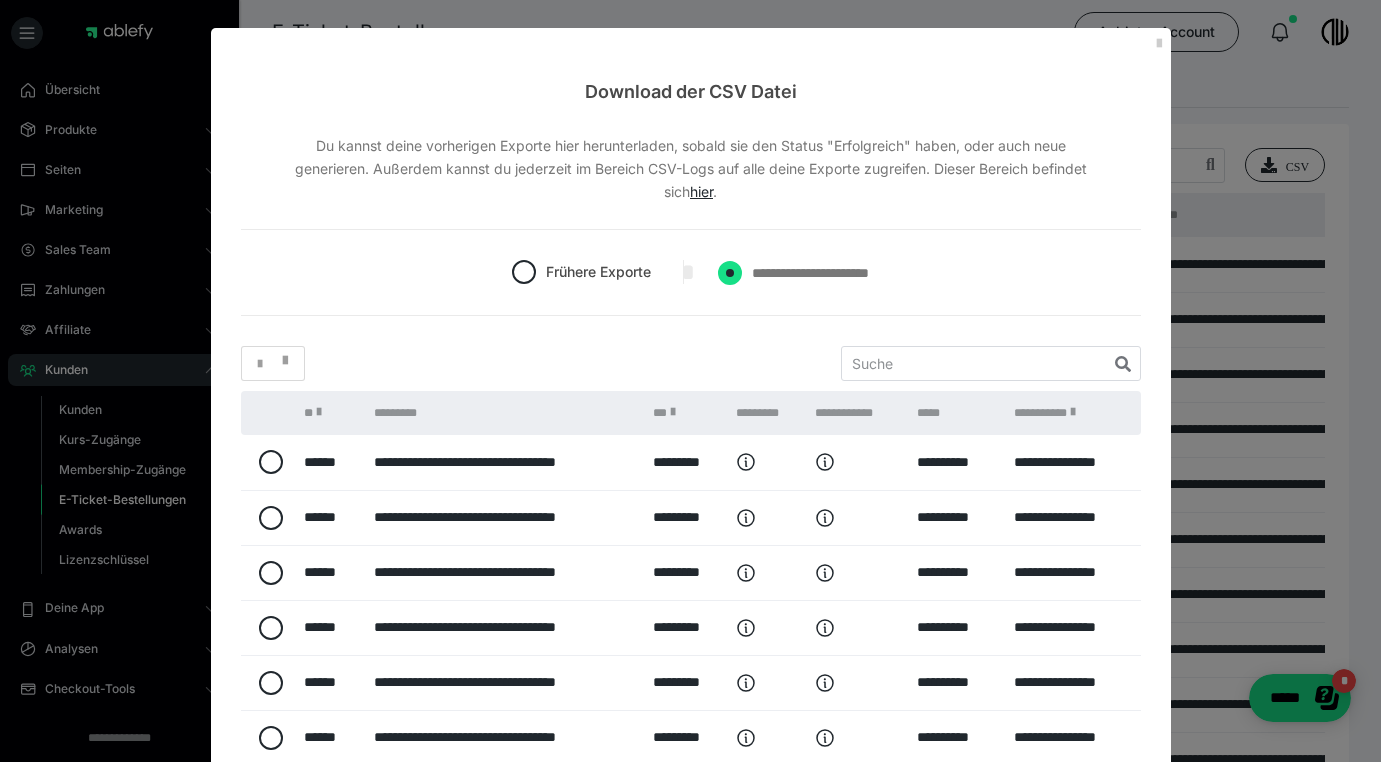 radio on "****" 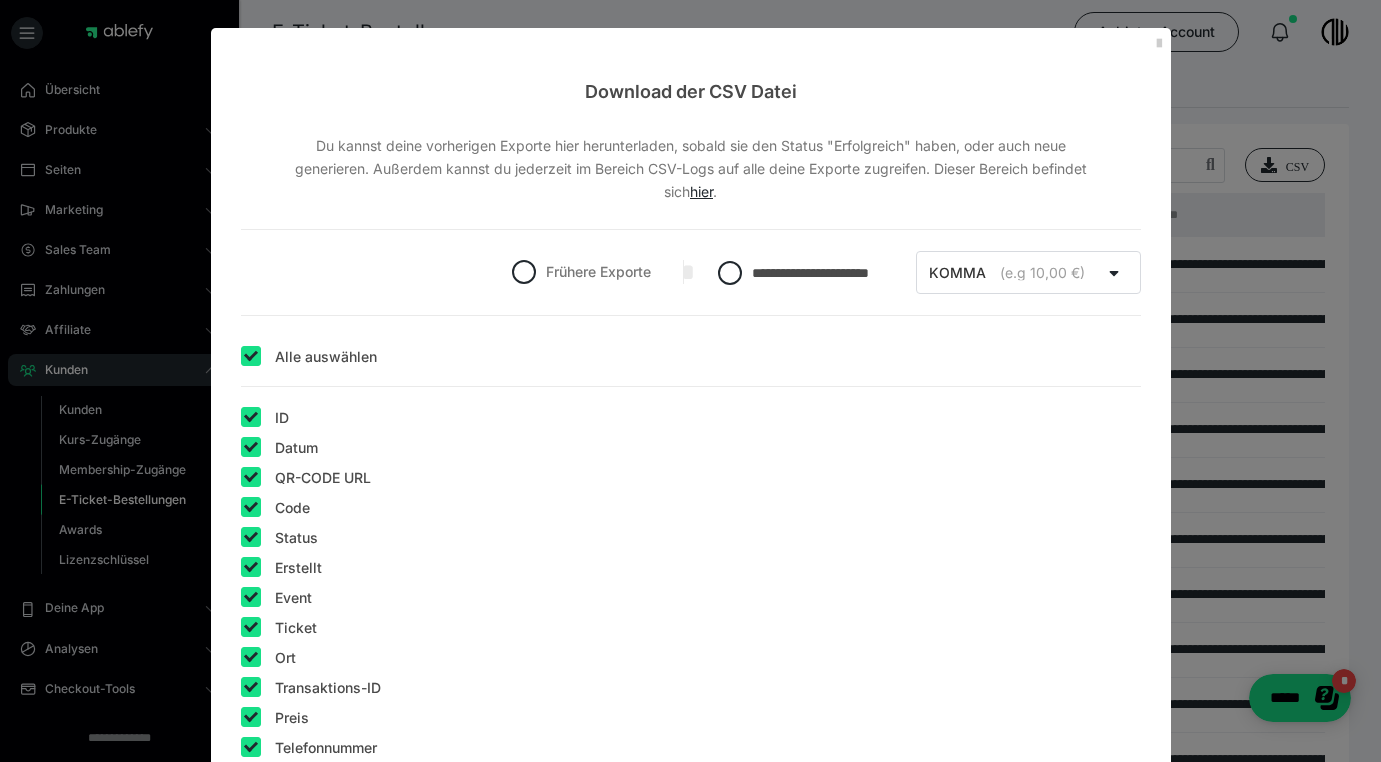 click at bounding box center (251, 356) 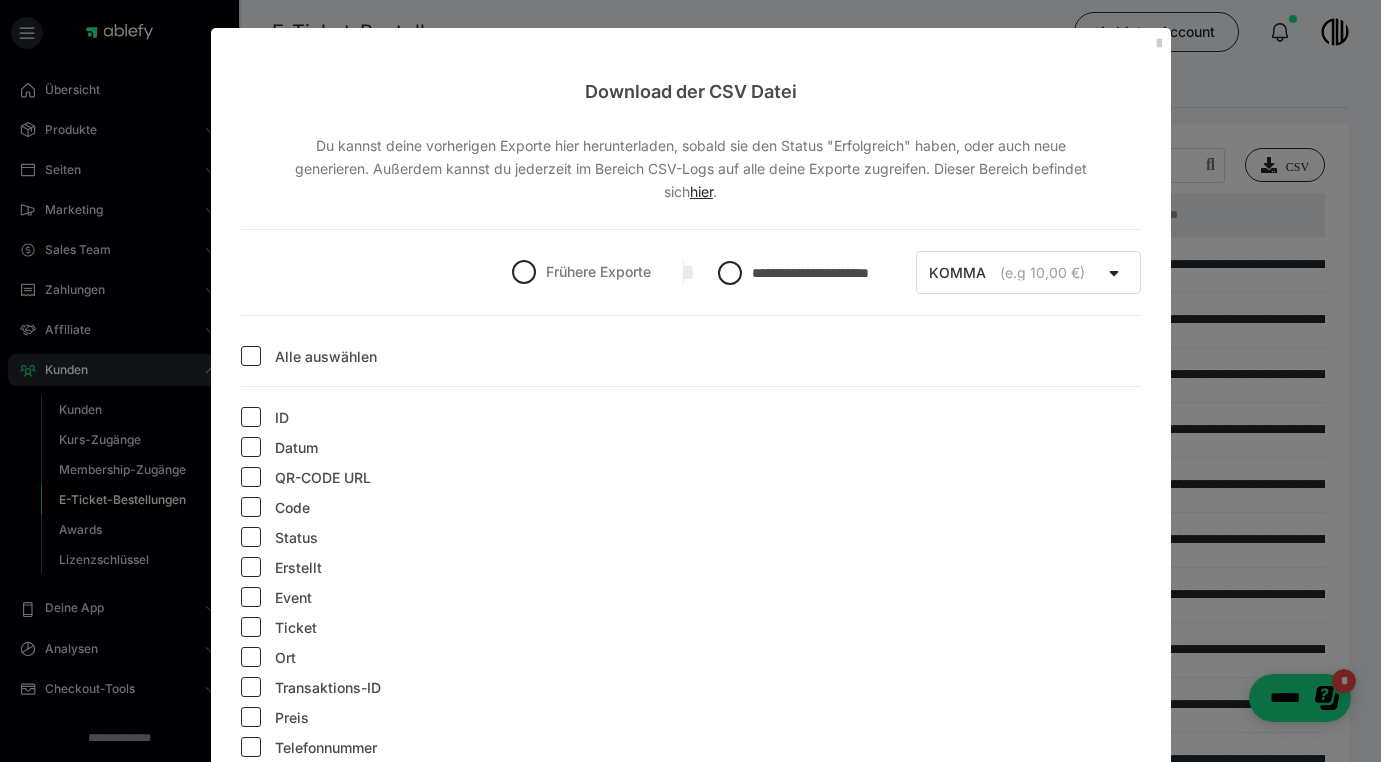 checkbox on "false" 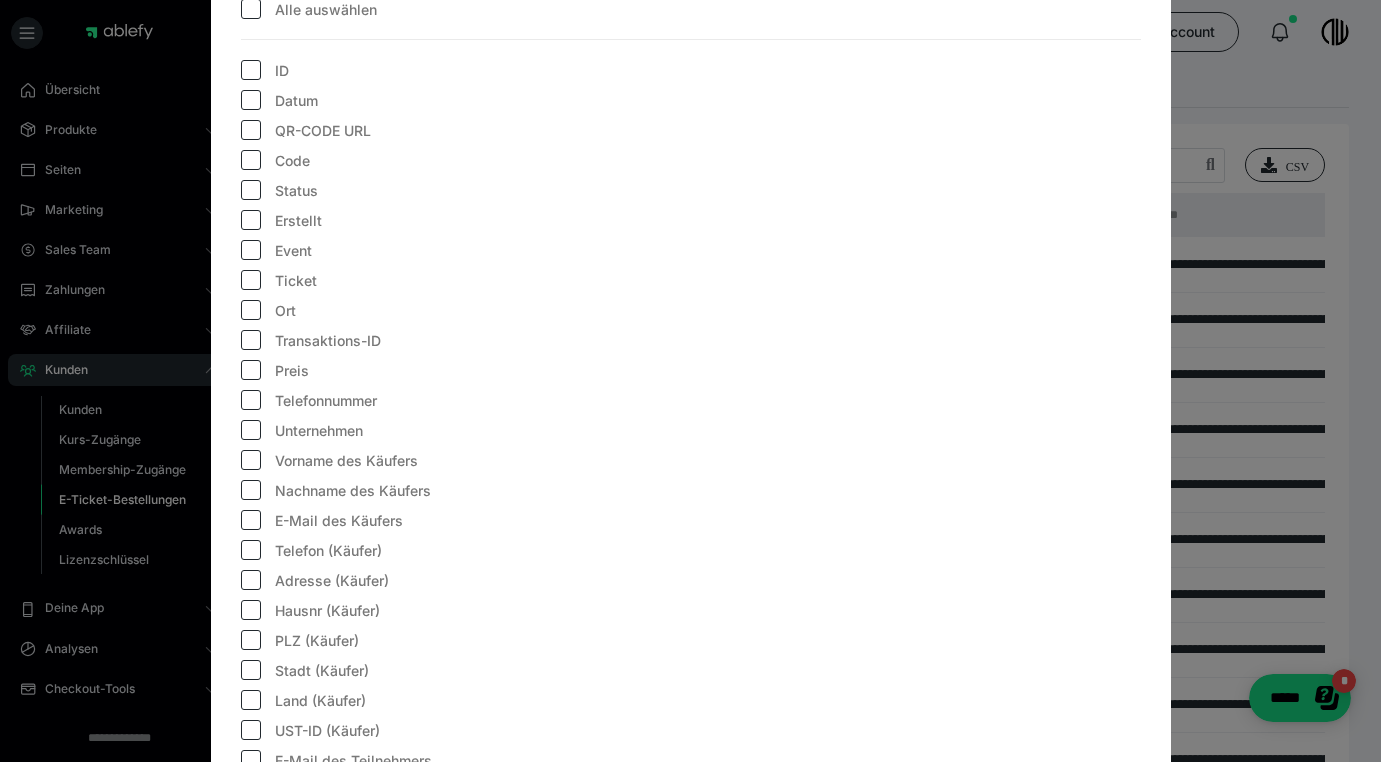 scroll, scrollTop: 359, scrollLeft: 0, axis: vertical 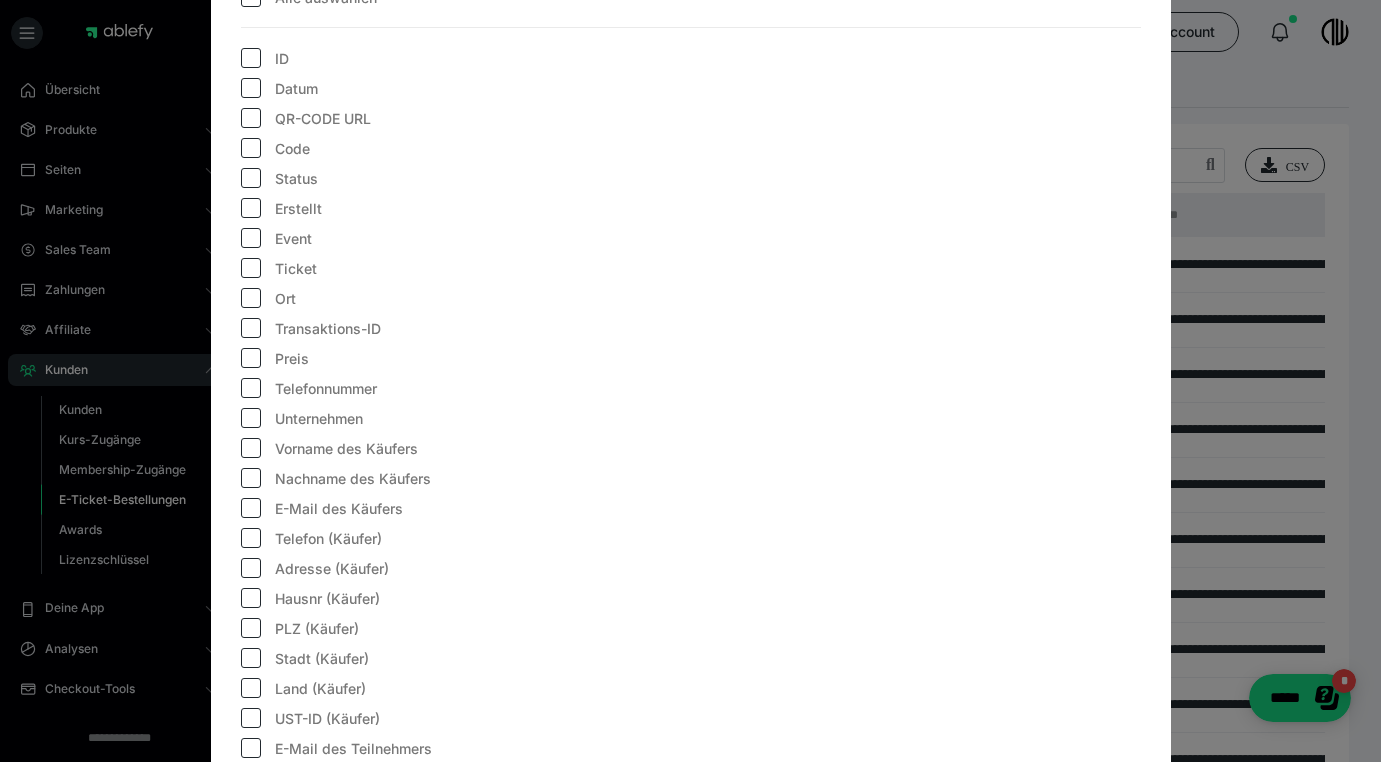 click at bounding box center [251, 448] 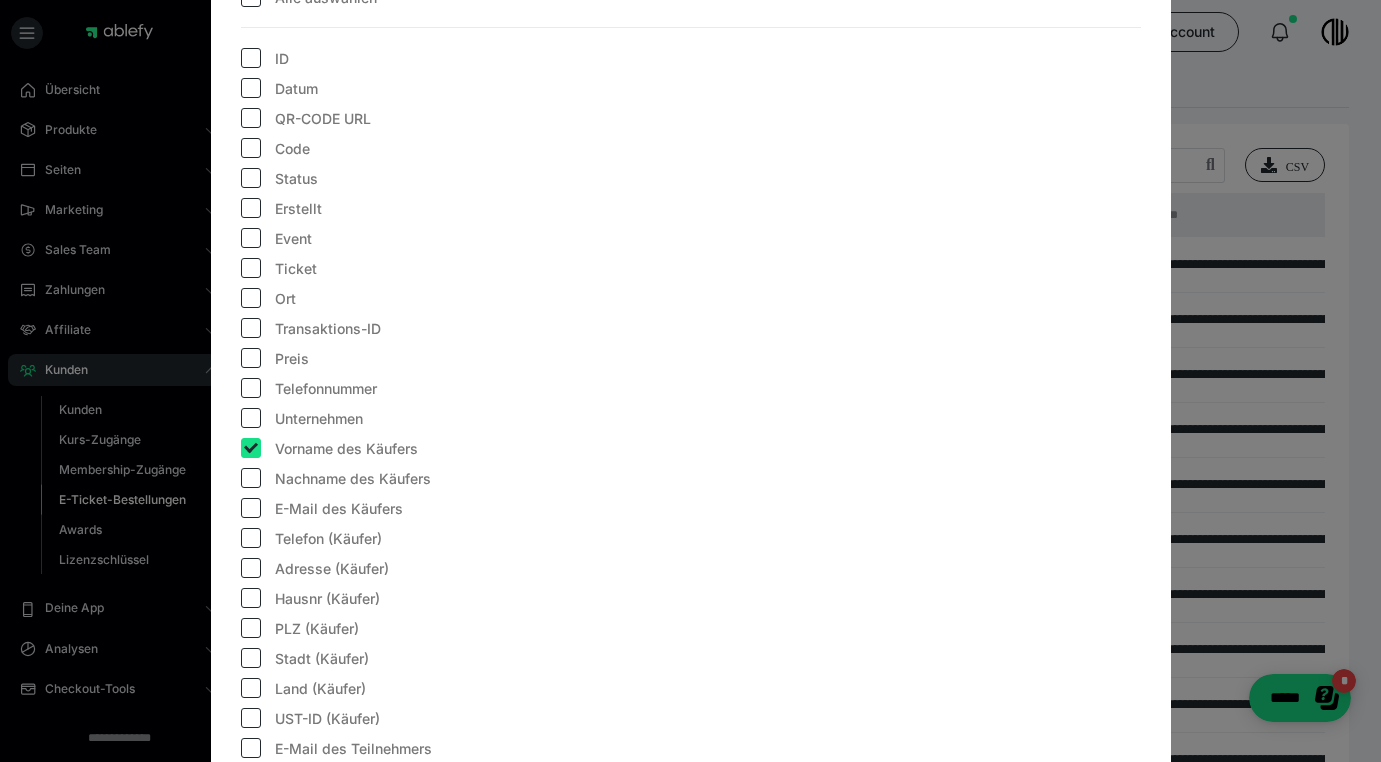 checkbox on "true" 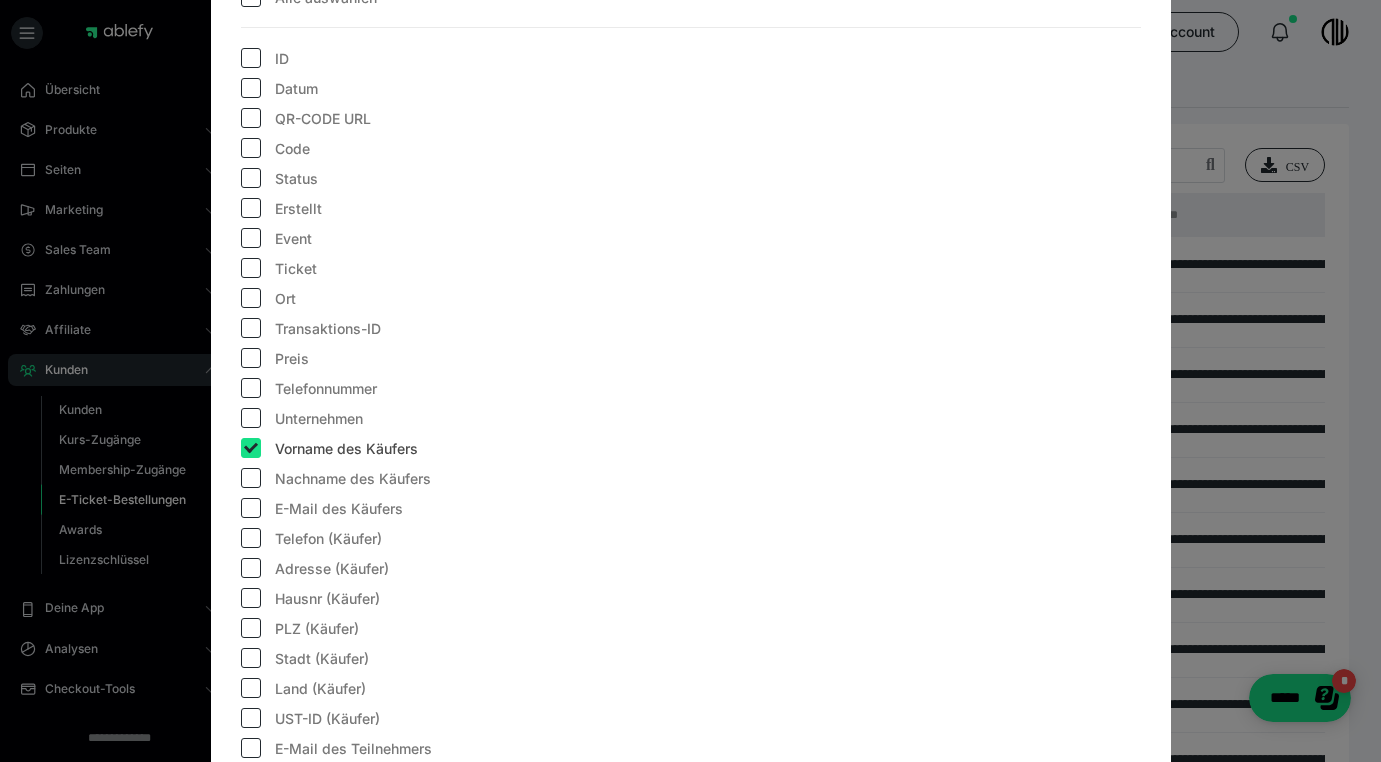 click at bounding box center (251, 478) 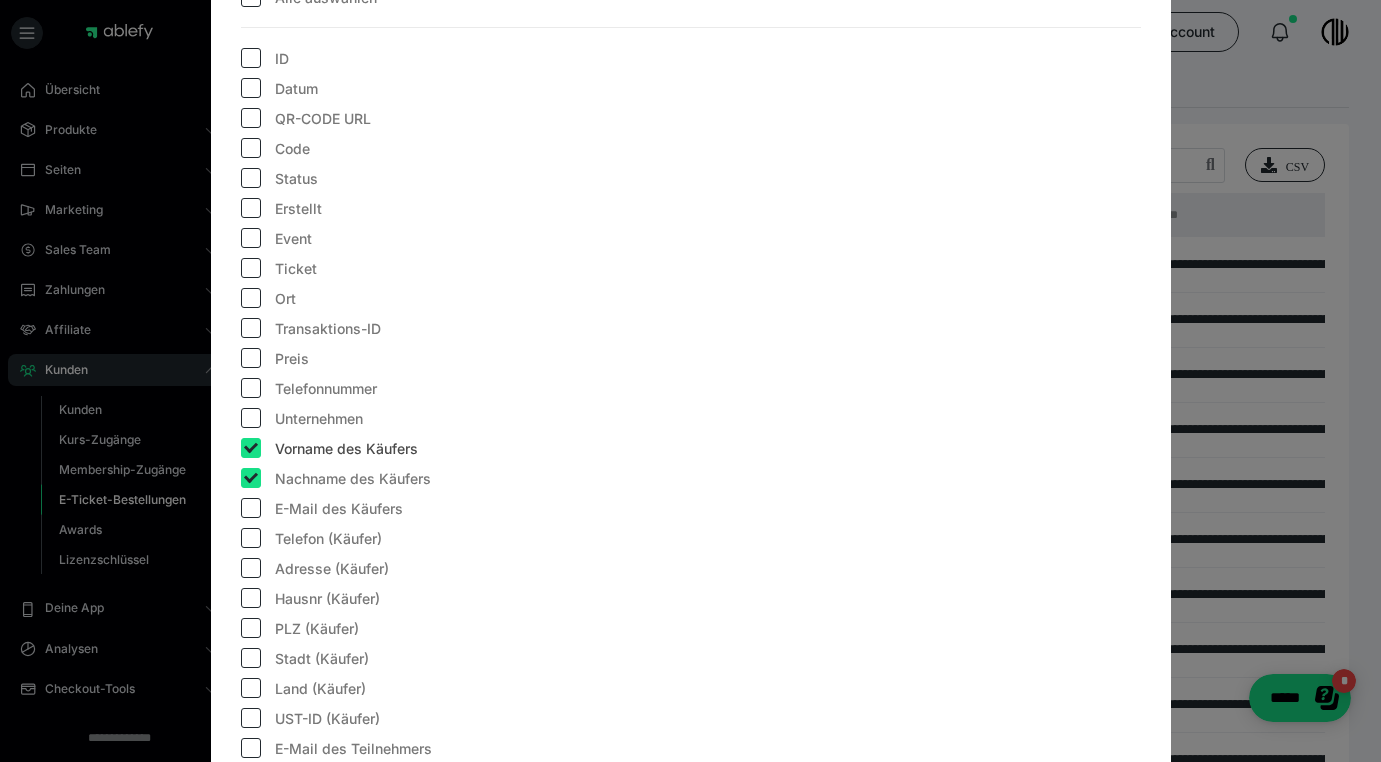 checkbox on "true" 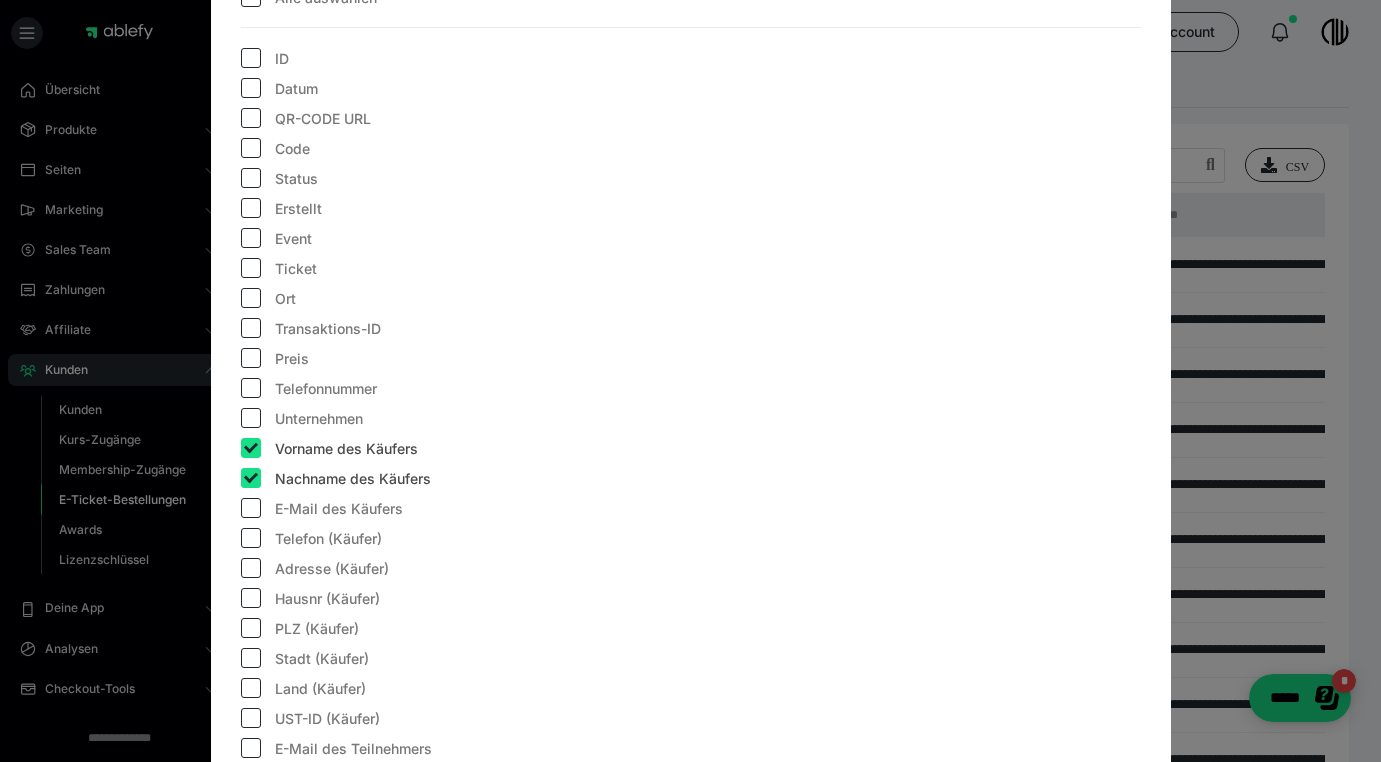 click at bounding box center [251, 508] 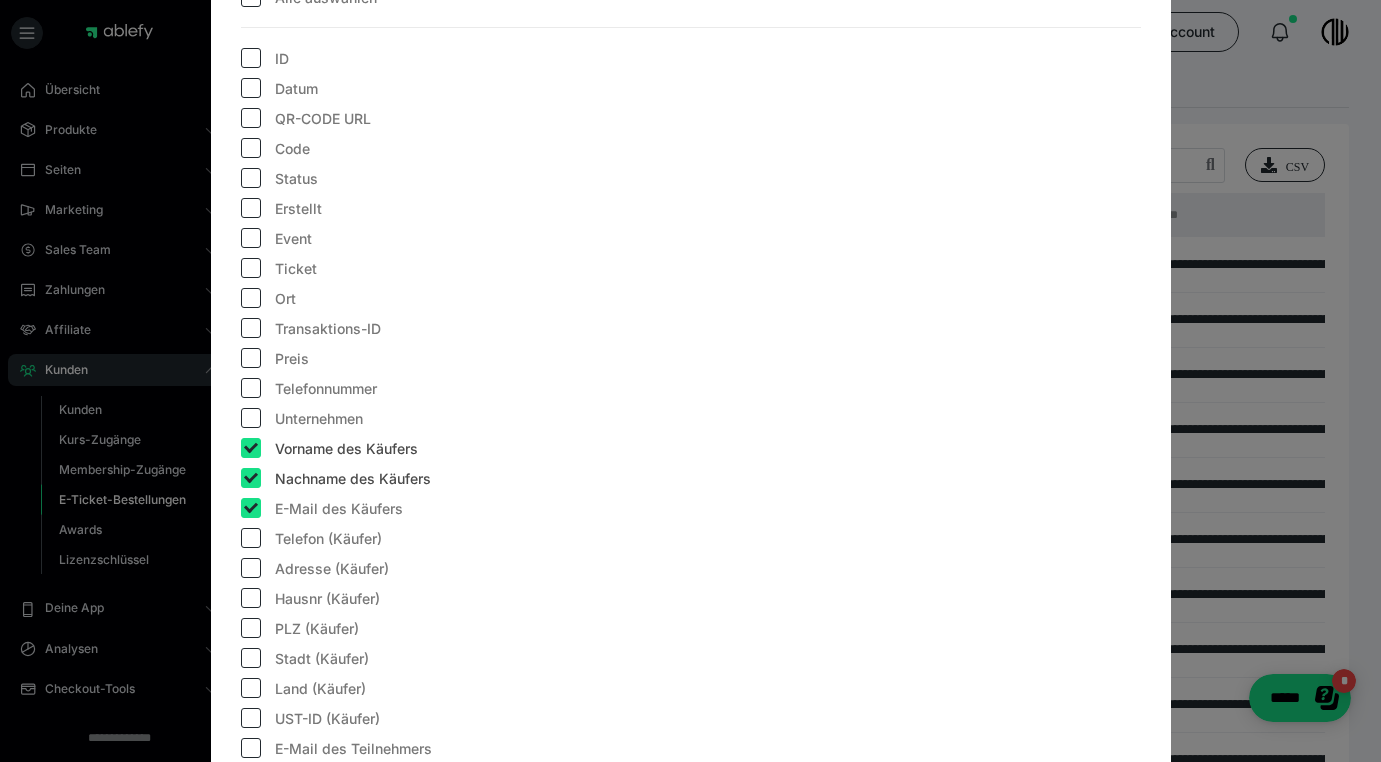 checkbox on "true" 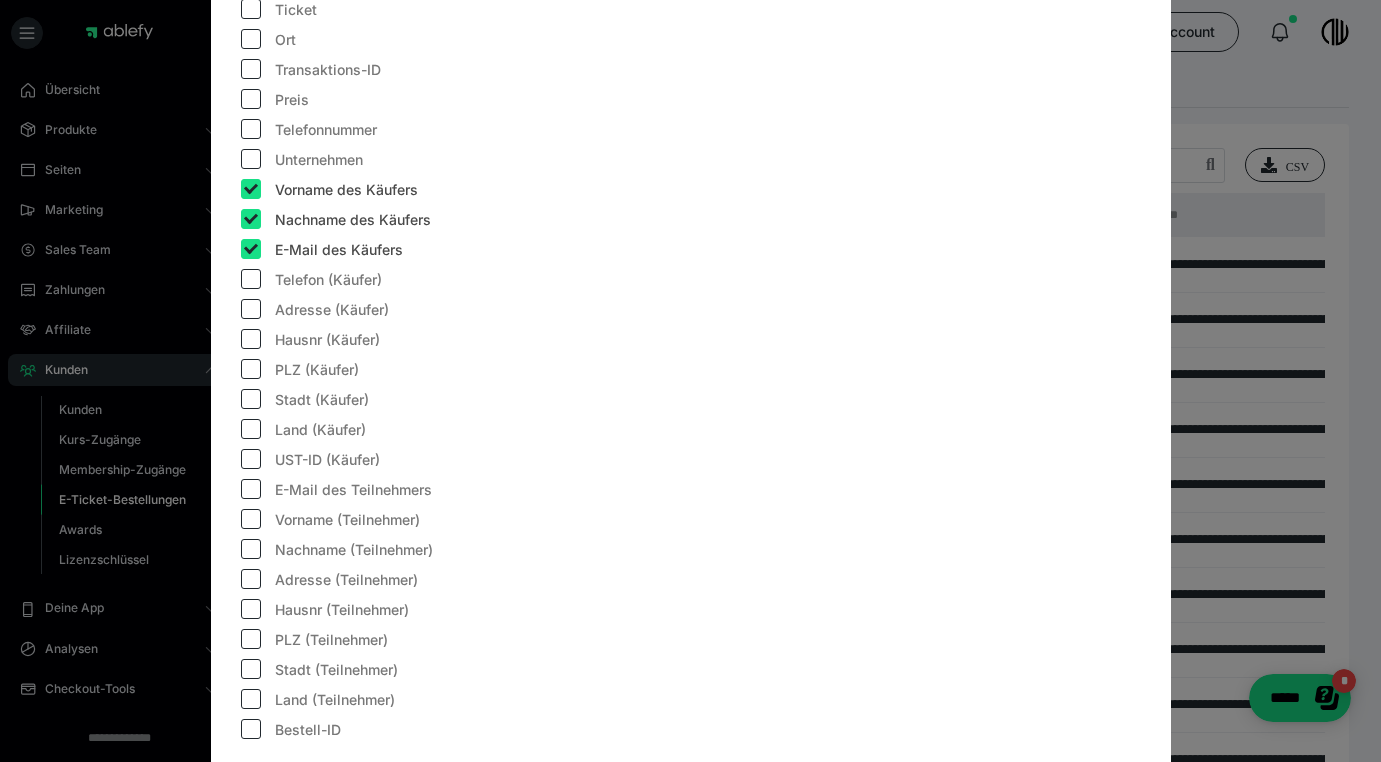 scroll, scrollTop: 619, scrollLeft: 0, axis: vertical 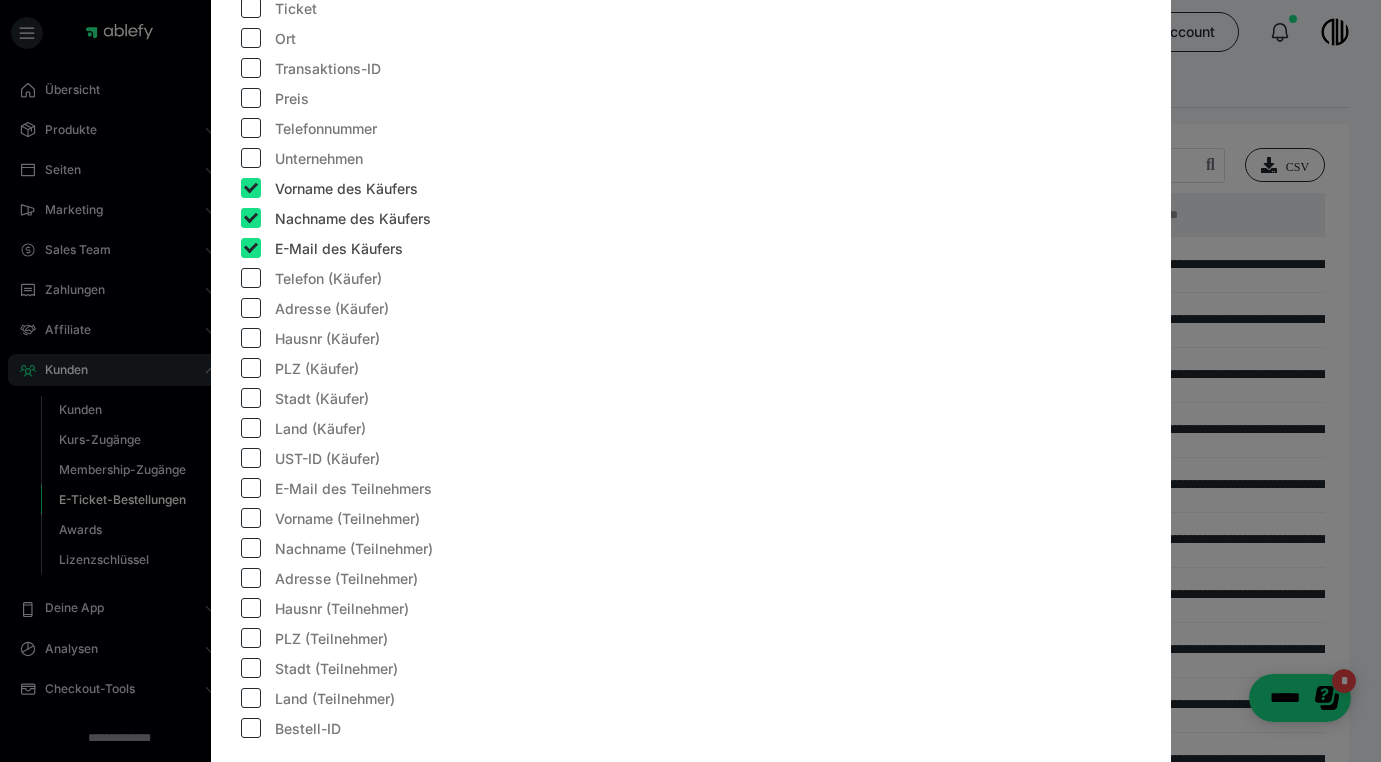 click at bounding box center (251, 428) 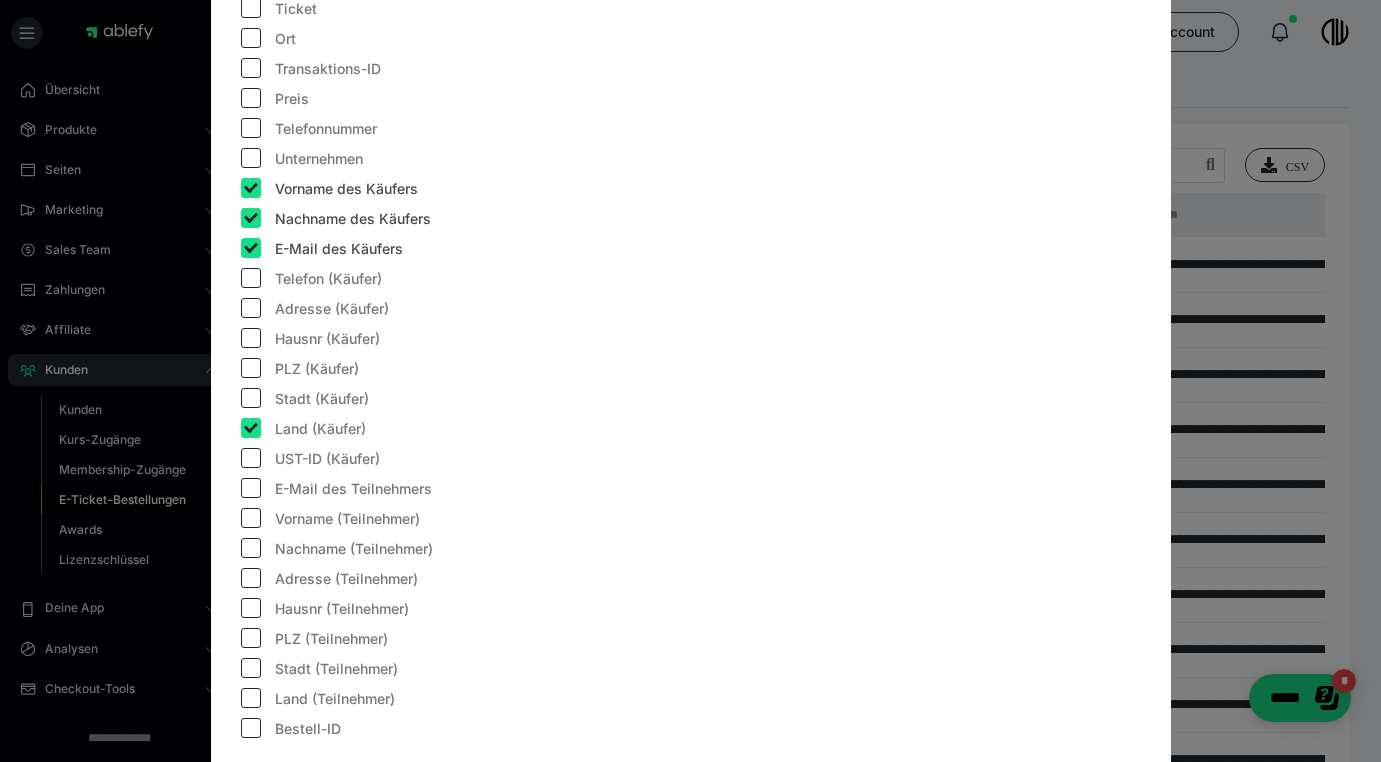 checkbox on "true" 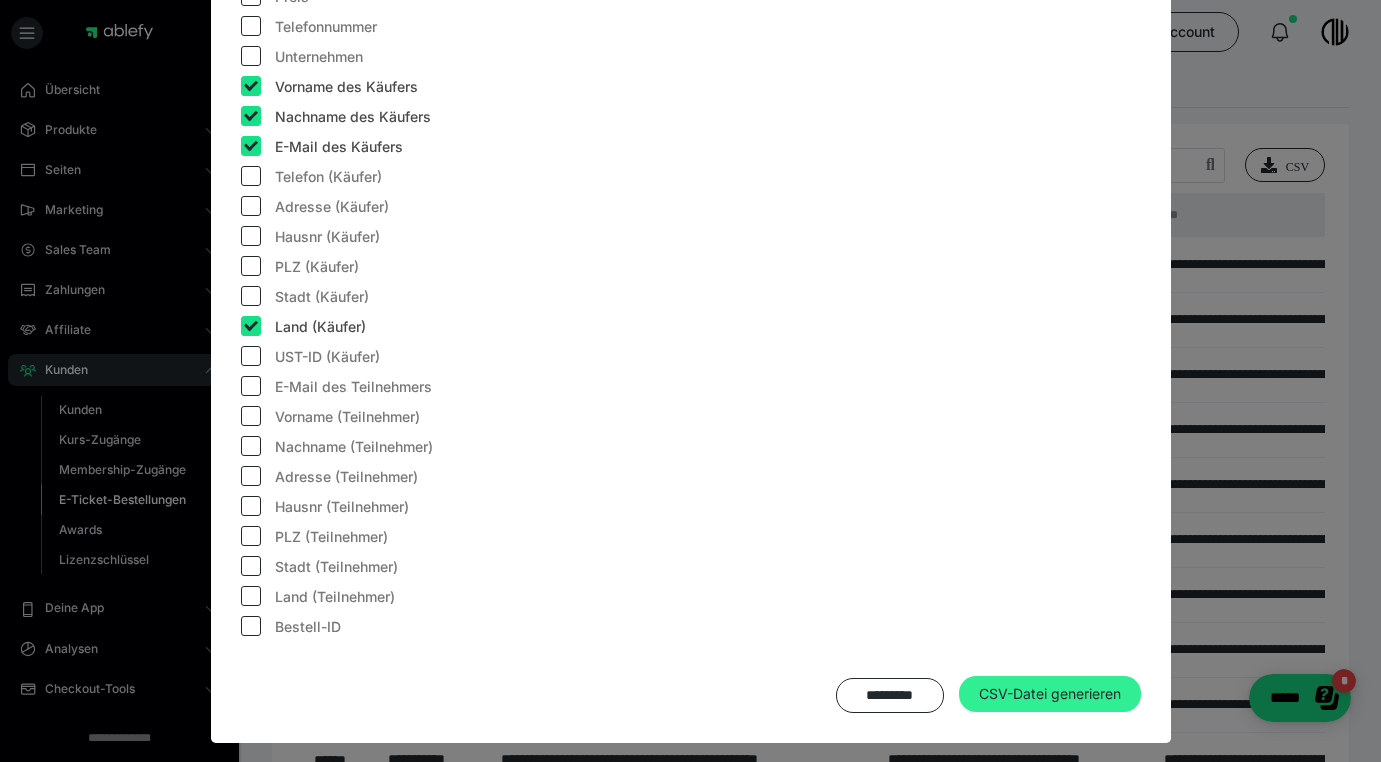 click on "CSV-Datei generieren" at bounding box center (1050, 694) 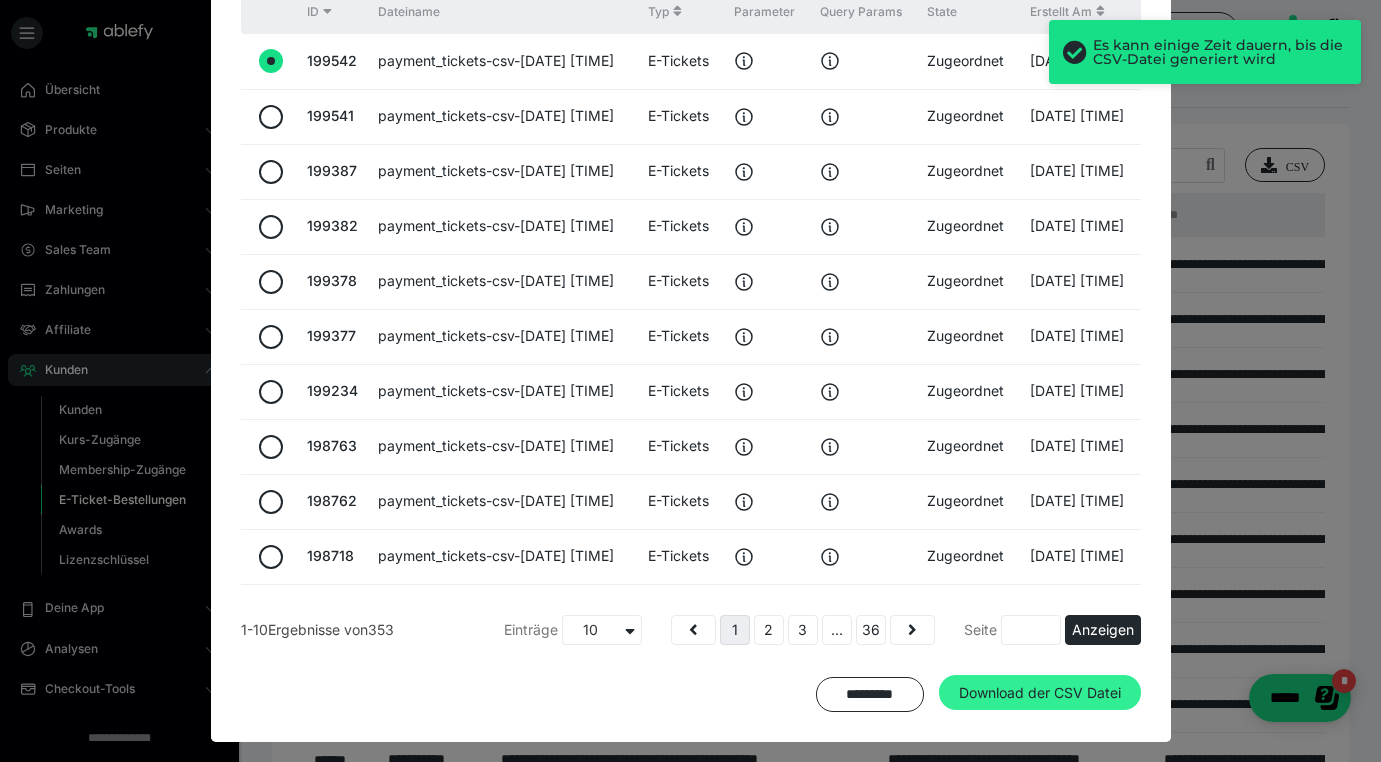 scroll, scrollTop: 400, scrollLeft: 0, axis: vertical 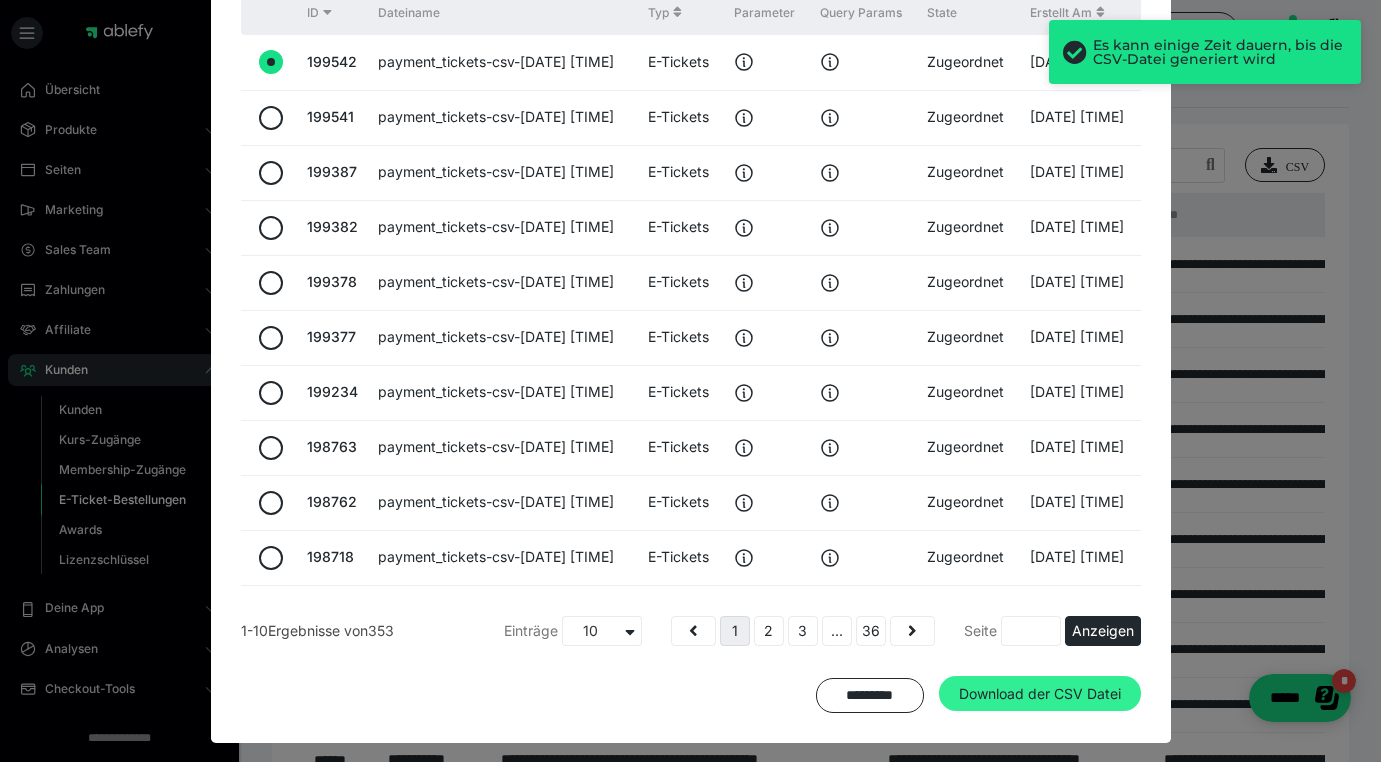 click on "Download der CSV Datei" at bounding box center (1040, 694) 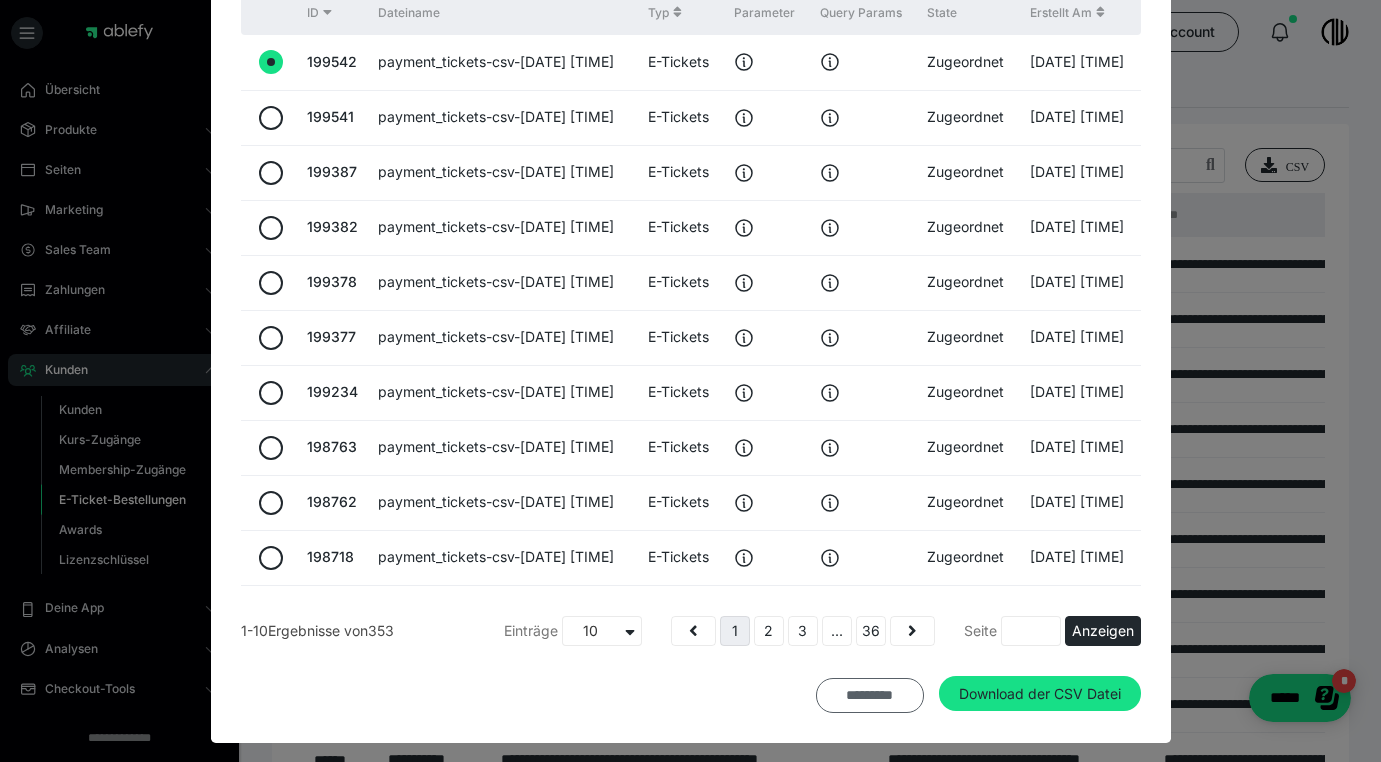 click on "*********" at bounding box center (869, 695) 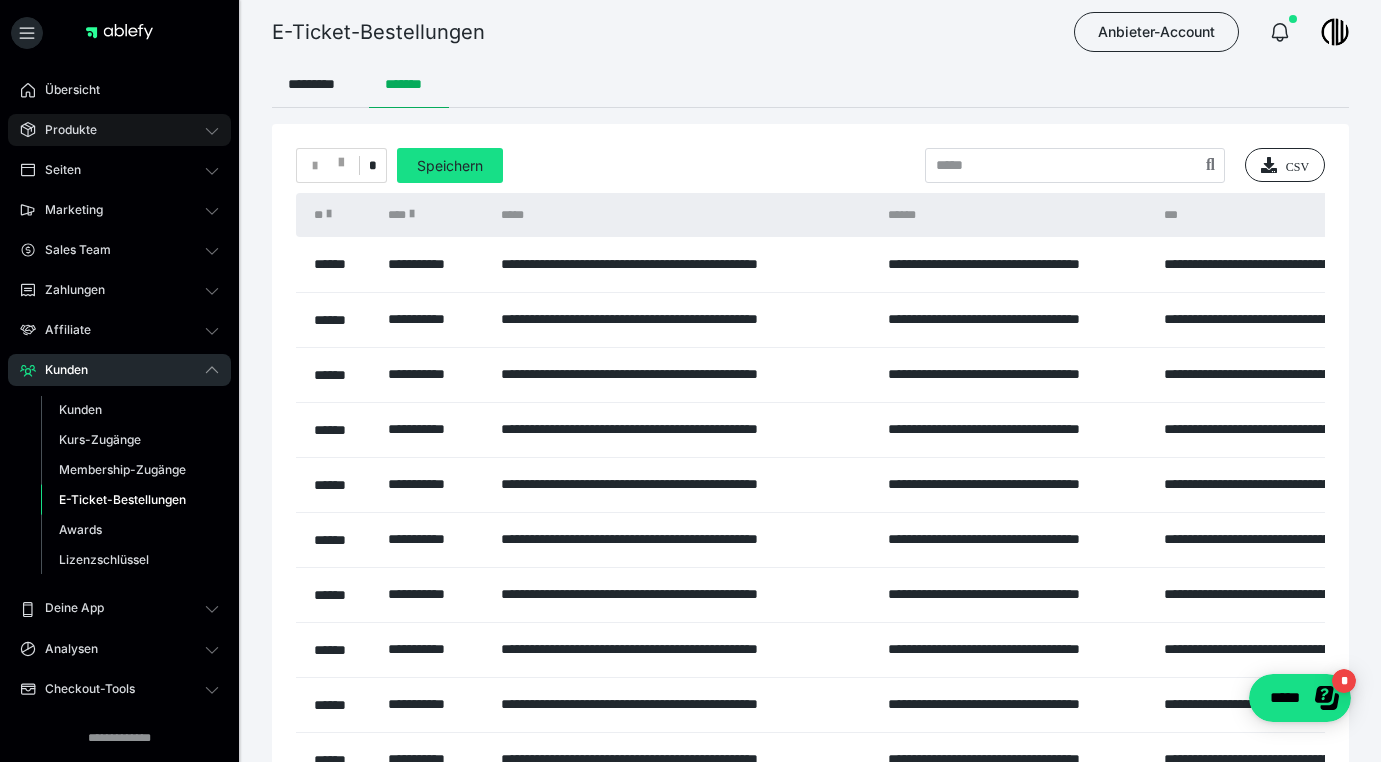 click on "Produkte" at bounding box center (64, 130) 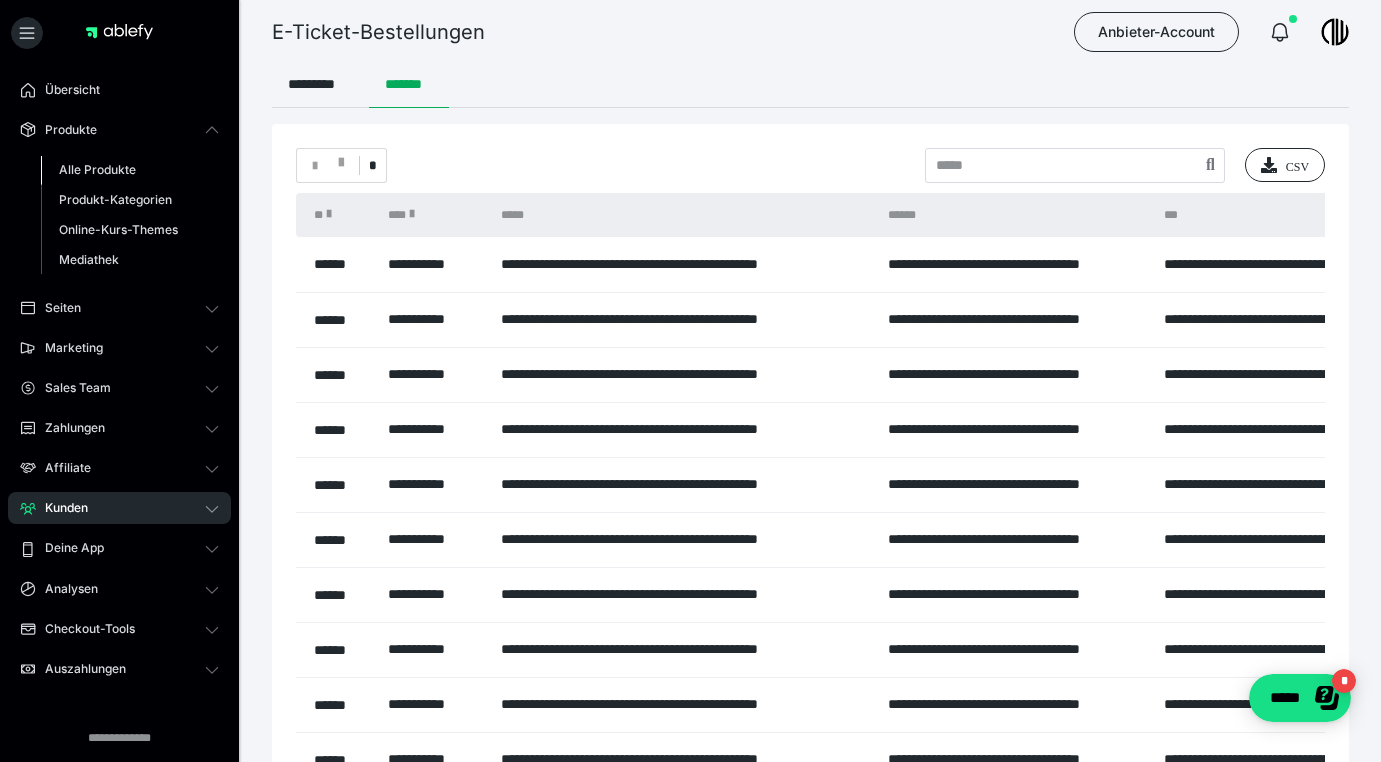 click on "Alle Produkte" at bounding box center (97, 169) 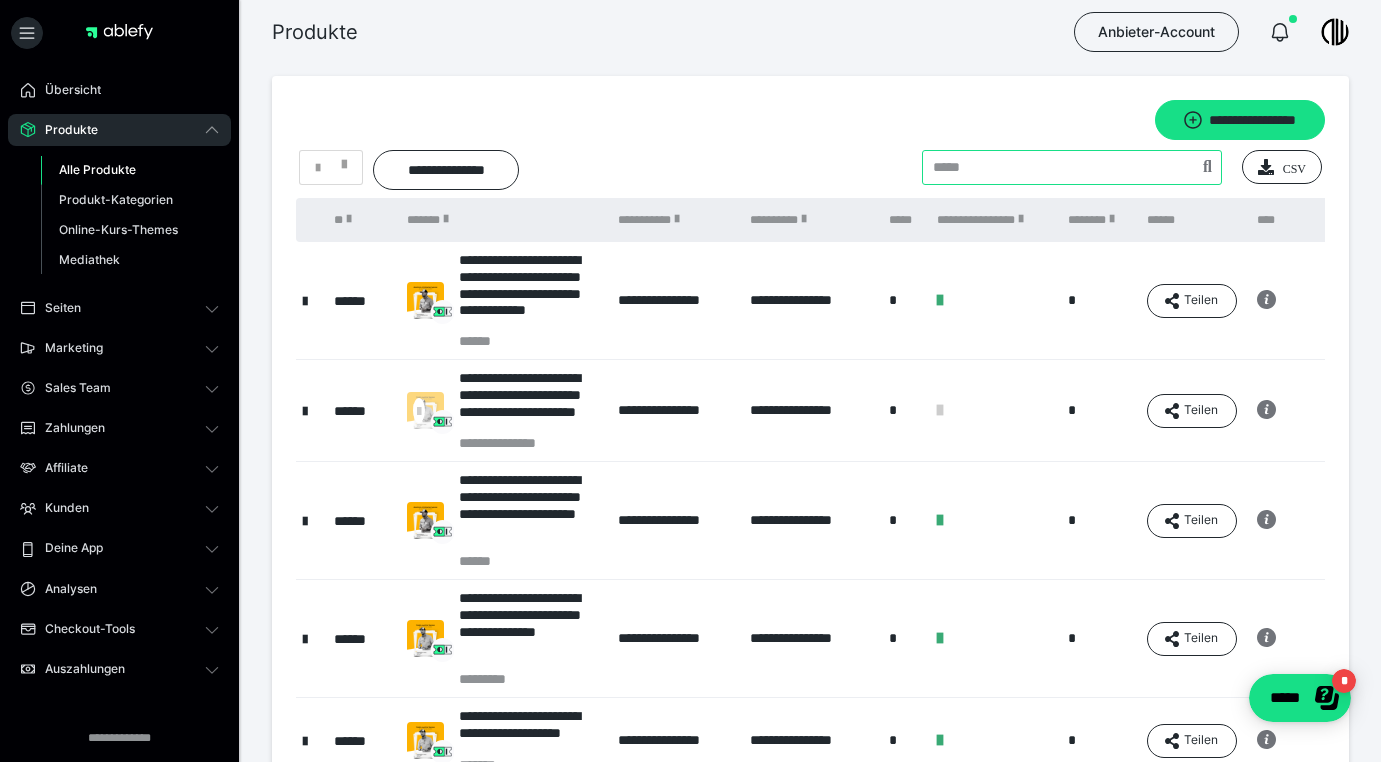 click at bounding box center (1072, 167) 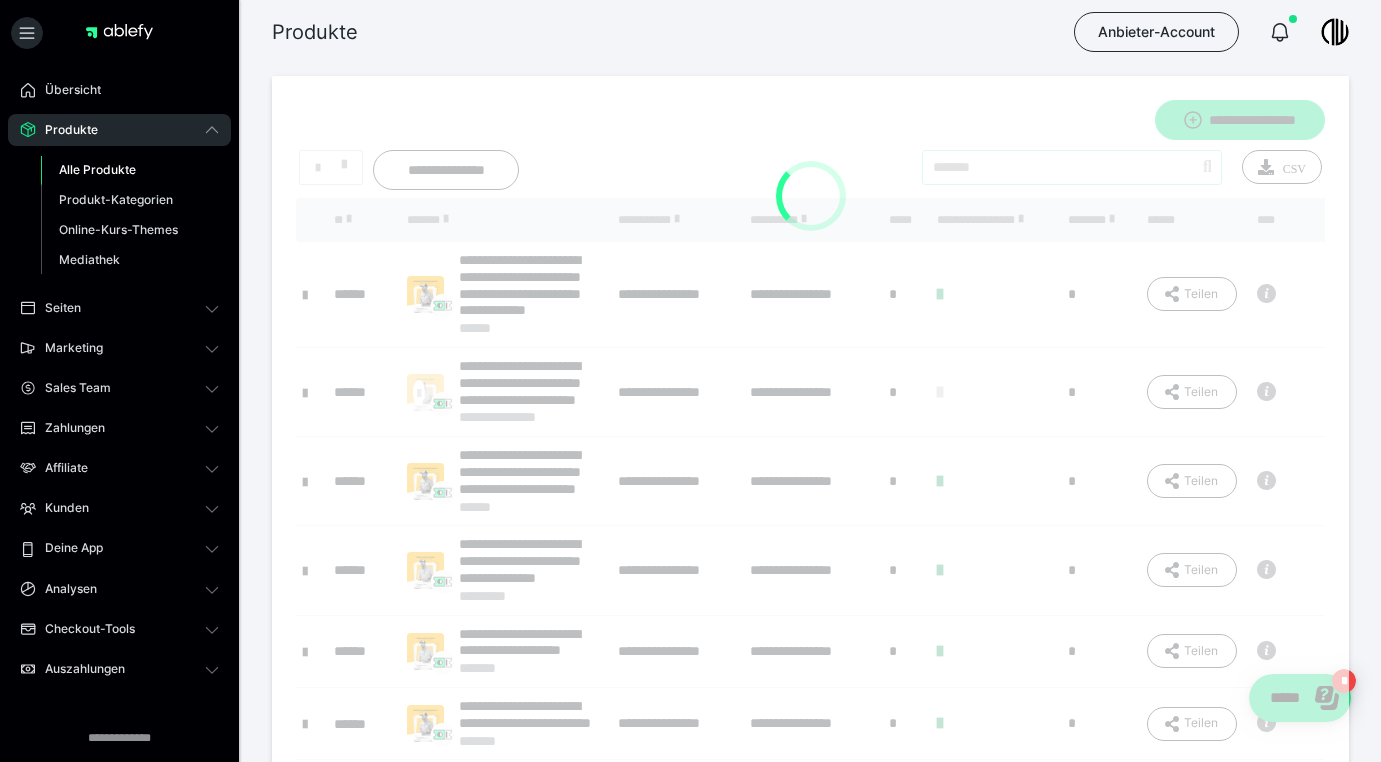 type on "*******" 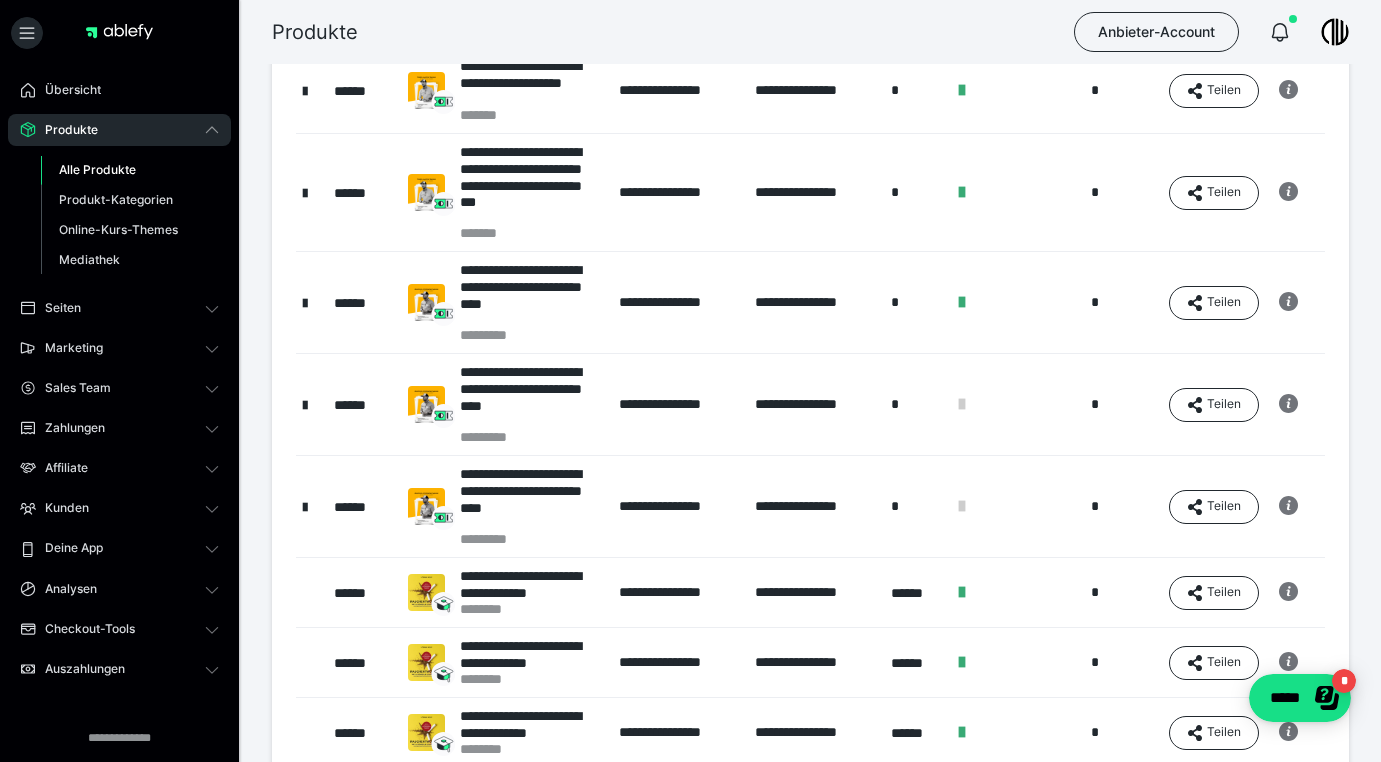 scroll, scrollTop: 194, scrollLeft: 0, axis: vertical 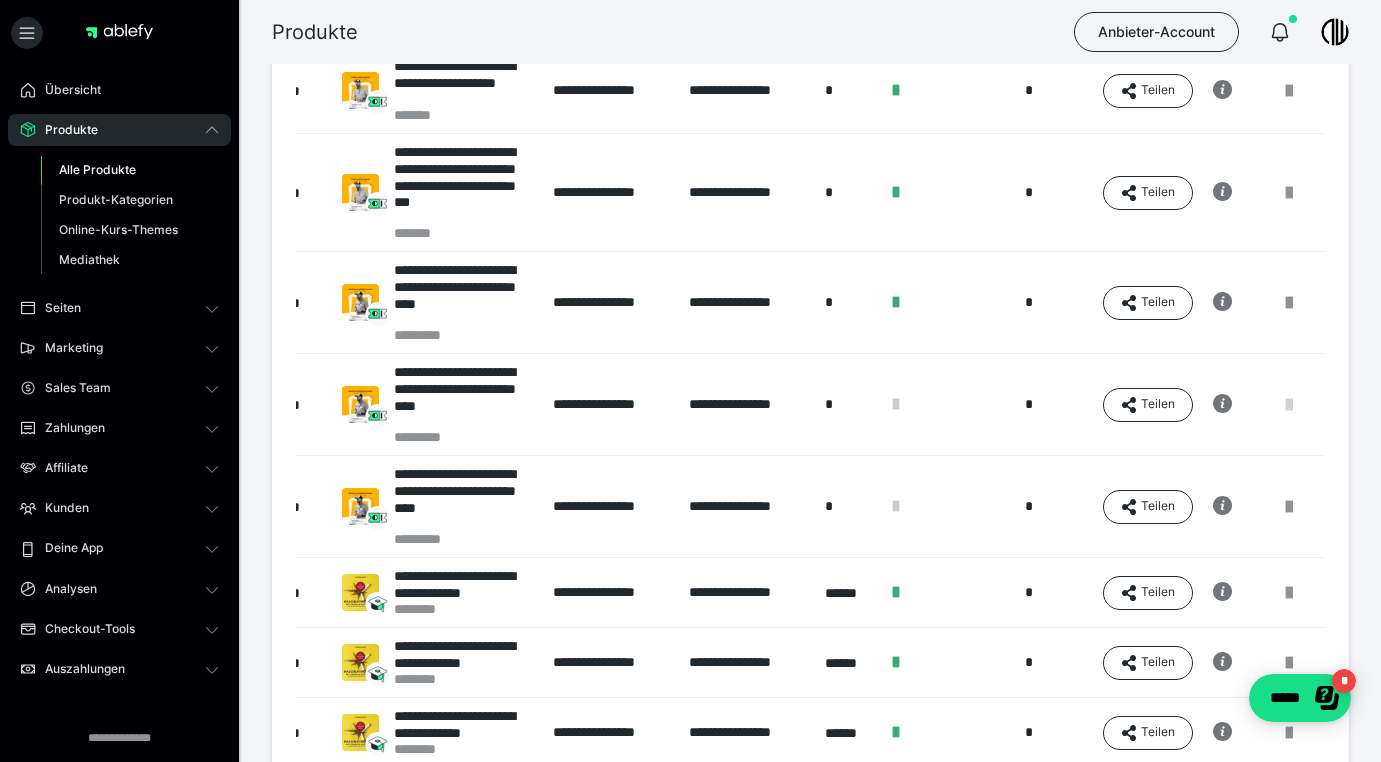 click at bounding box center (1289, 405) 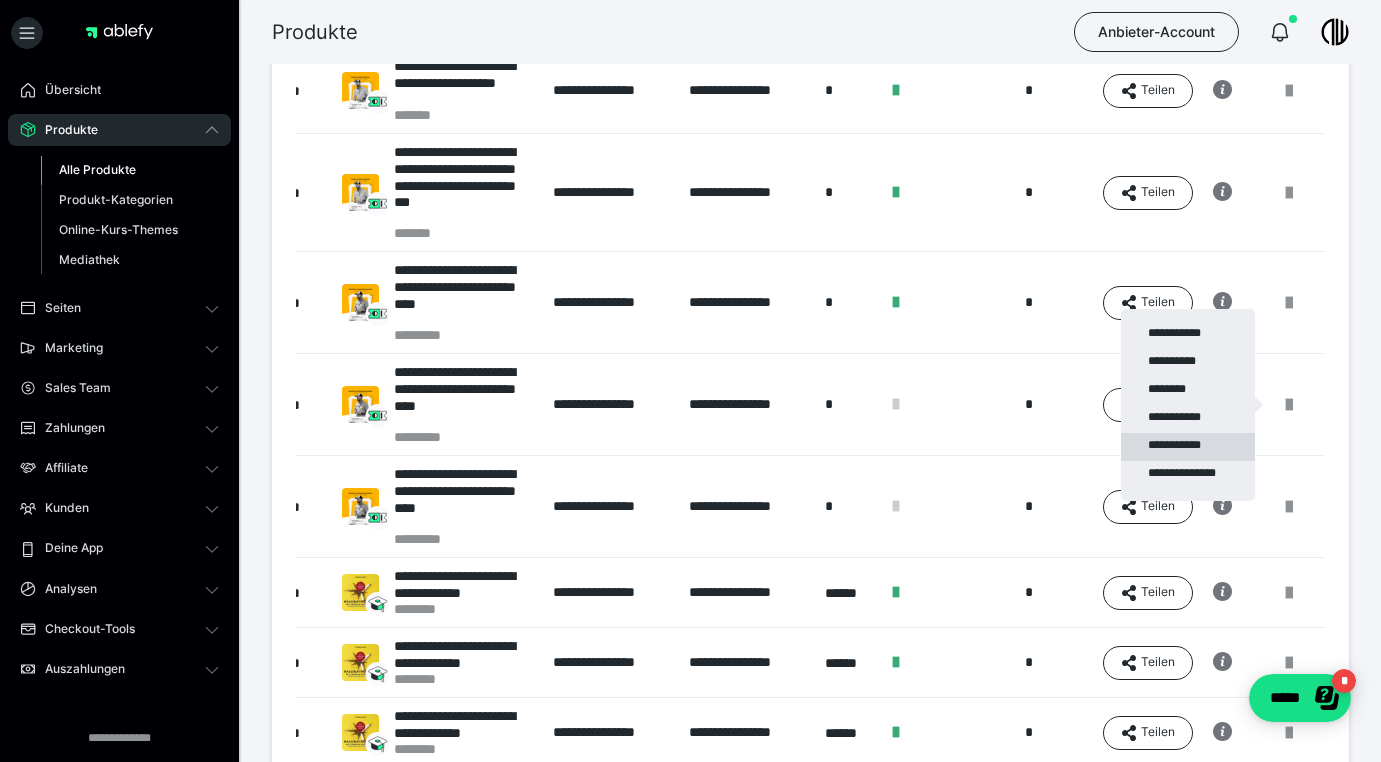click on "**********" at bounding box center (1188, 447) 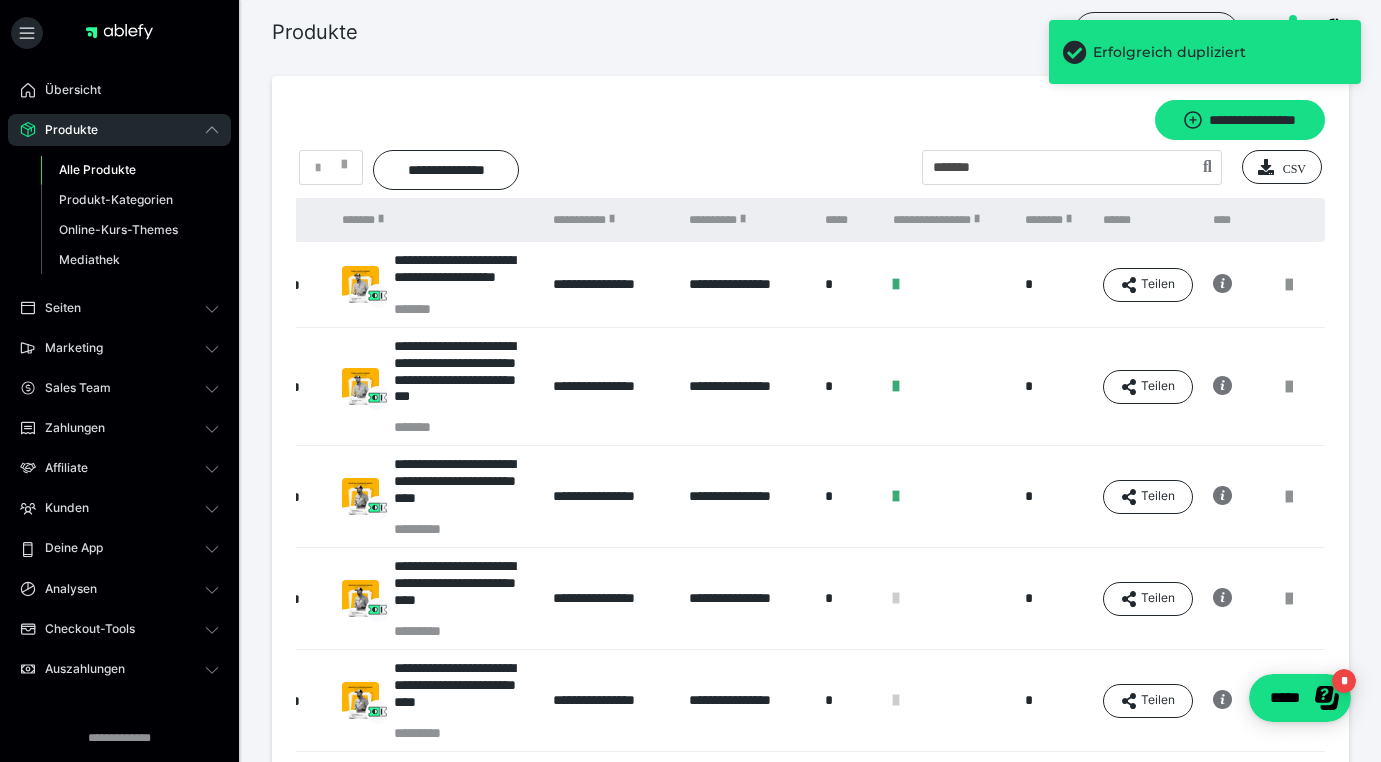 scroll, scrollTop: 0, scrollLeft: 0, axis: both 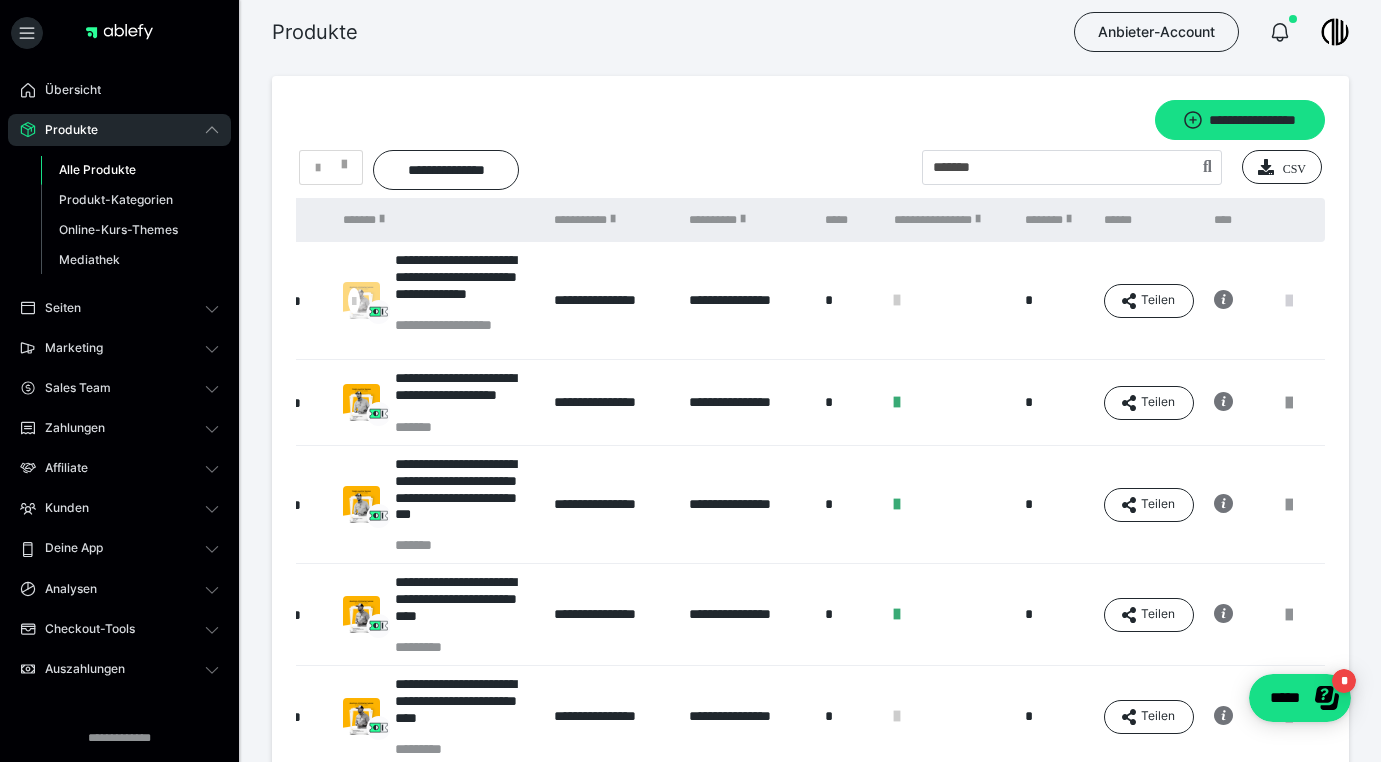 click at bounding box center [1289, 301] 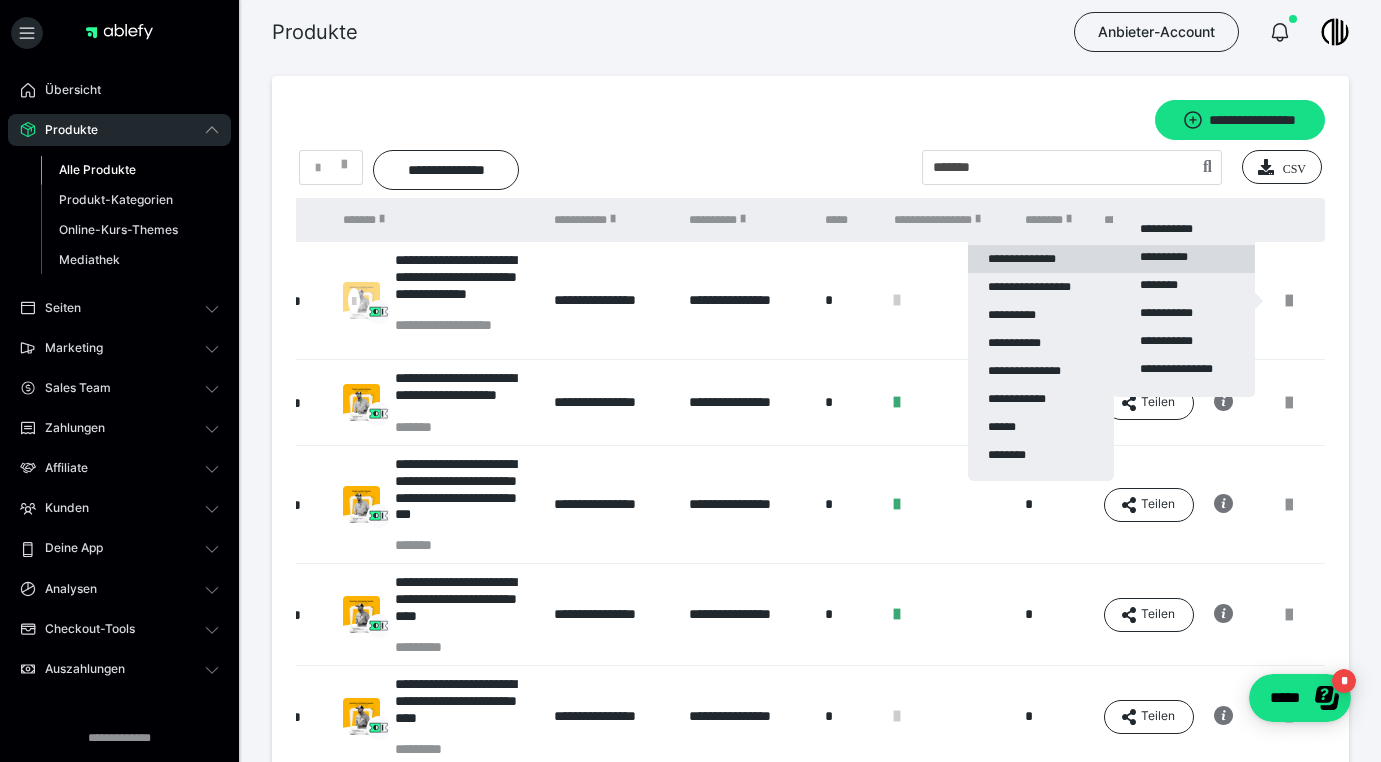 click on "**********" at bounding box center [1041, 259] 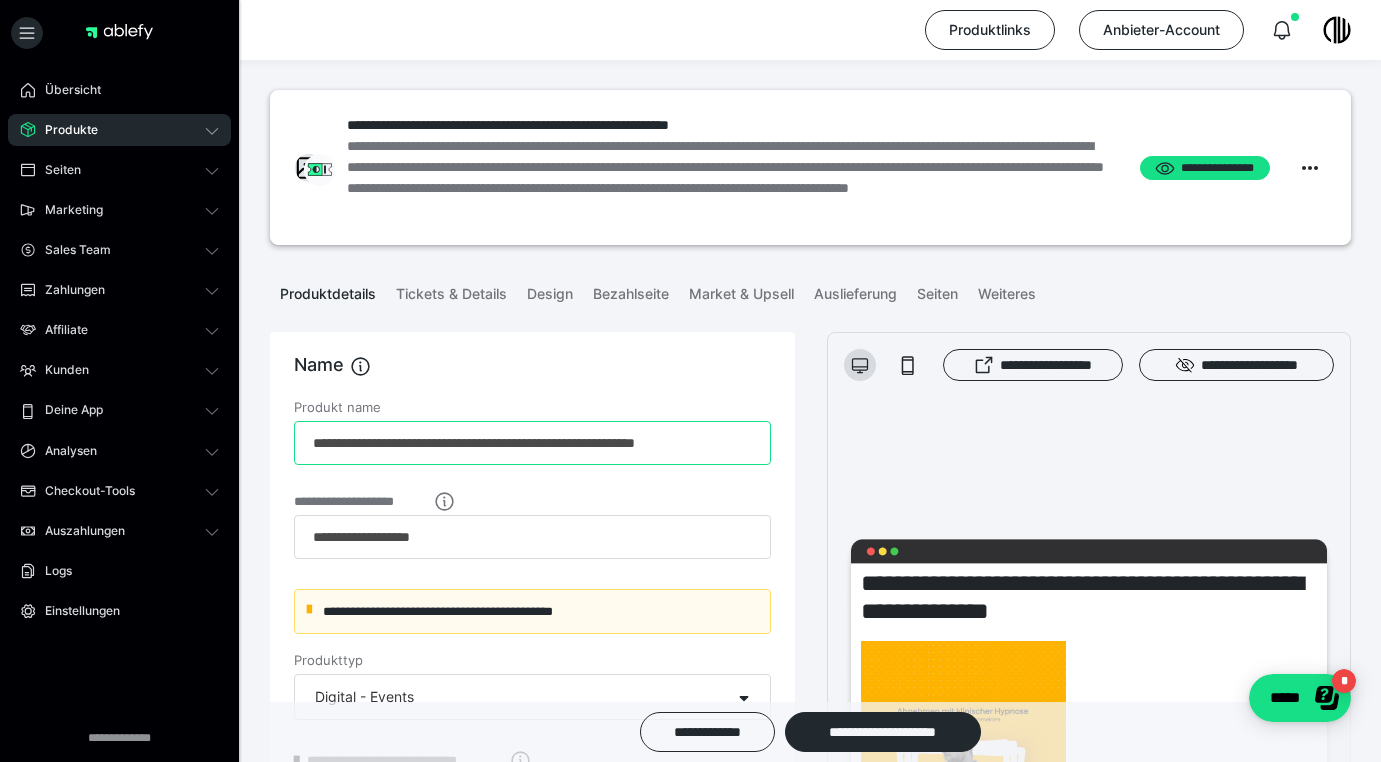 drag, startPoint x: 381, startPoint y: 440, endPoint x: 266, endPoint y: 437, distance: 115.03912 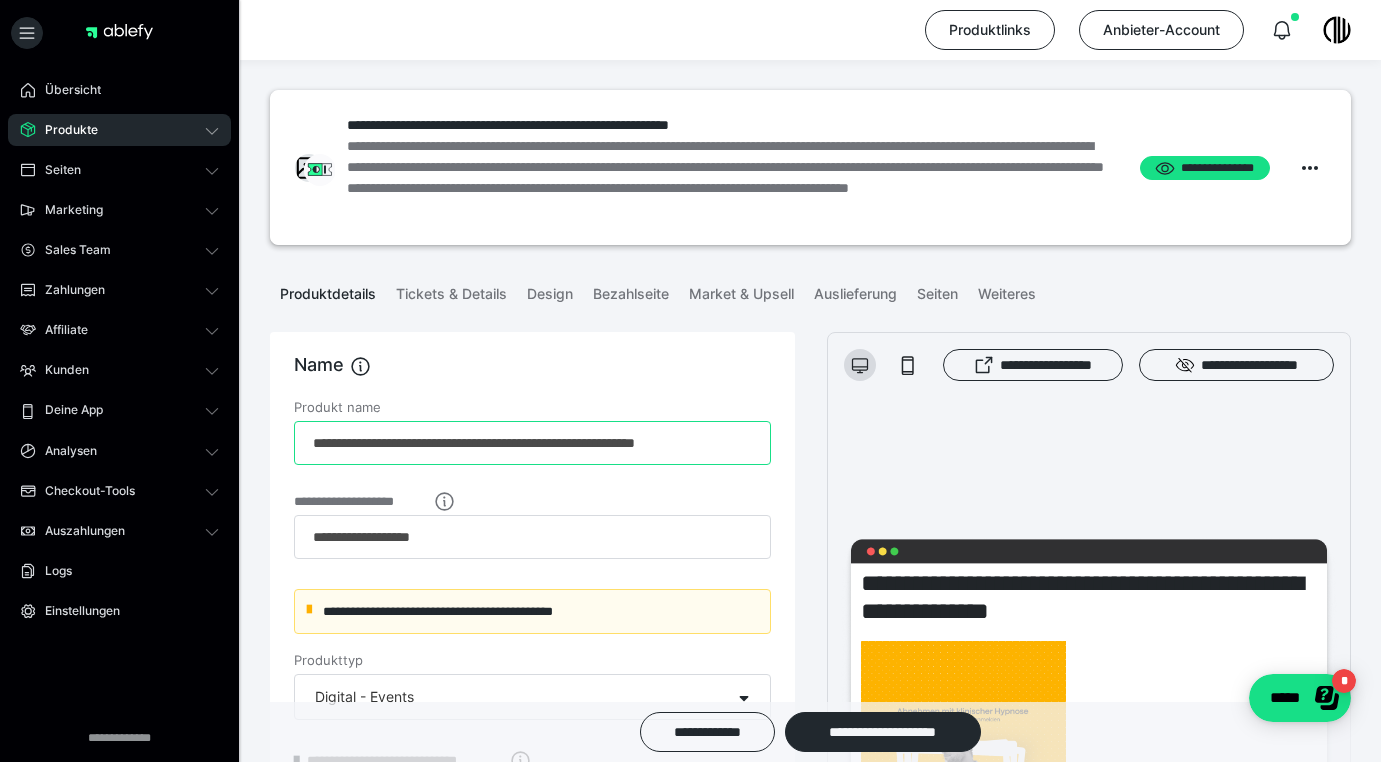 click on "**********" at bounding box center (810, 1926) 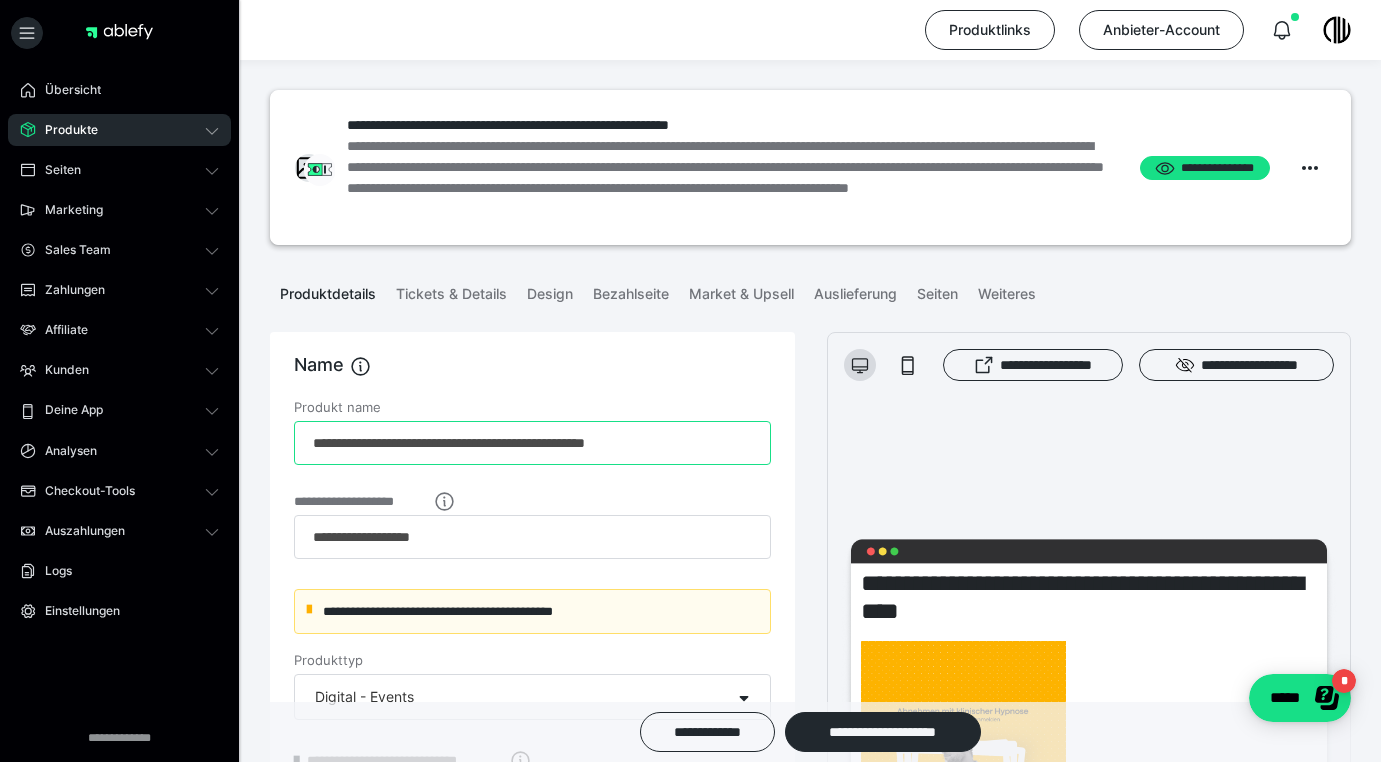 drag, startPoint x: 321, startPoint y: 442, endPoint x: 311, endPoint y: 441, distance: 10.049875 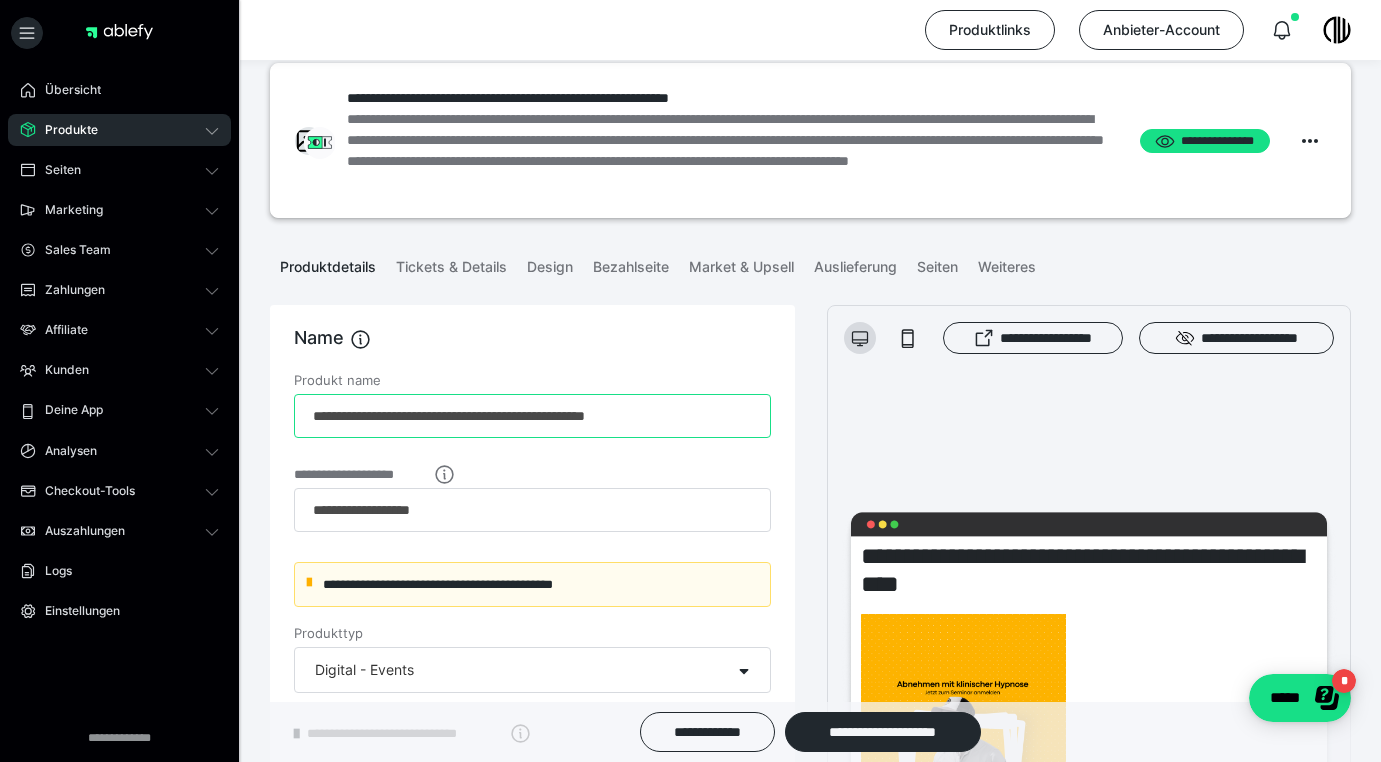 scroll, scrollTop: 46, scrollLeft: 0, axis: vertical 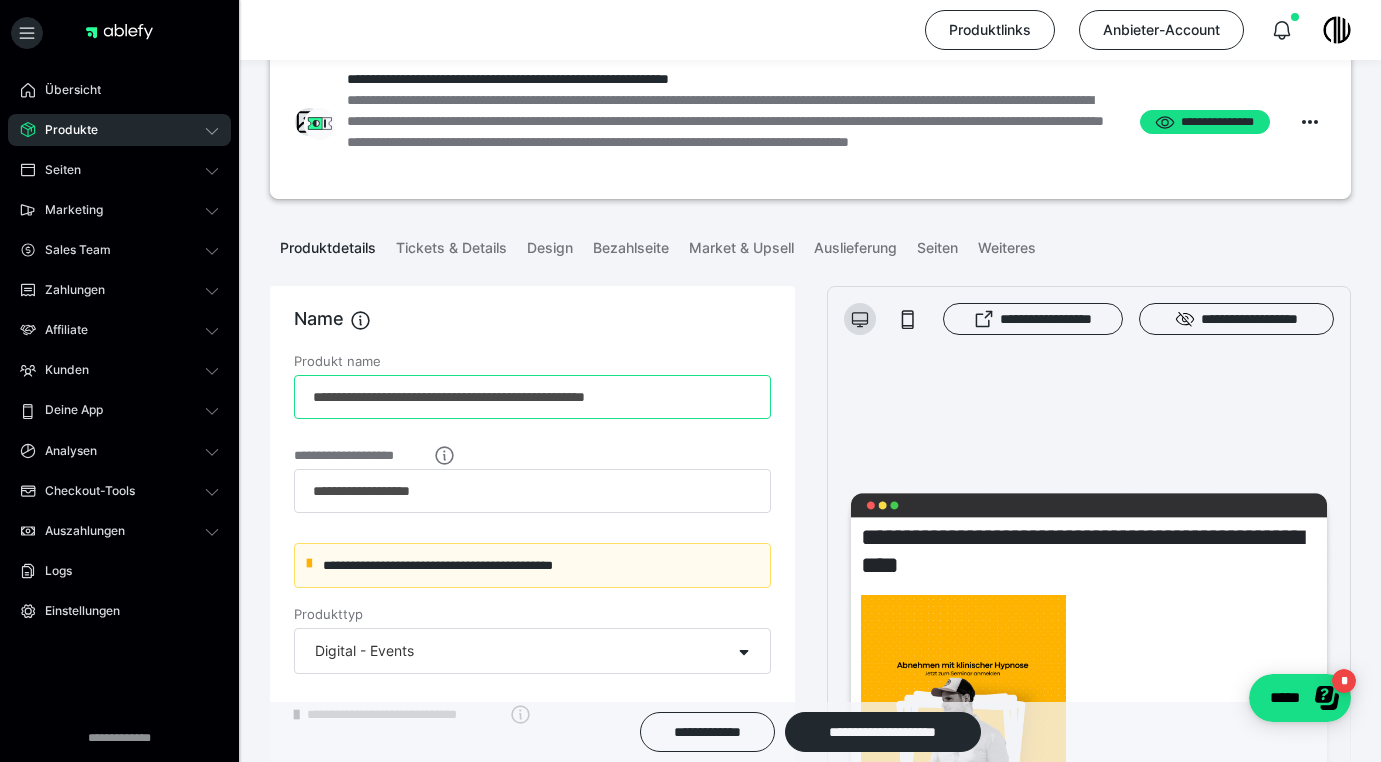 type on "**********" 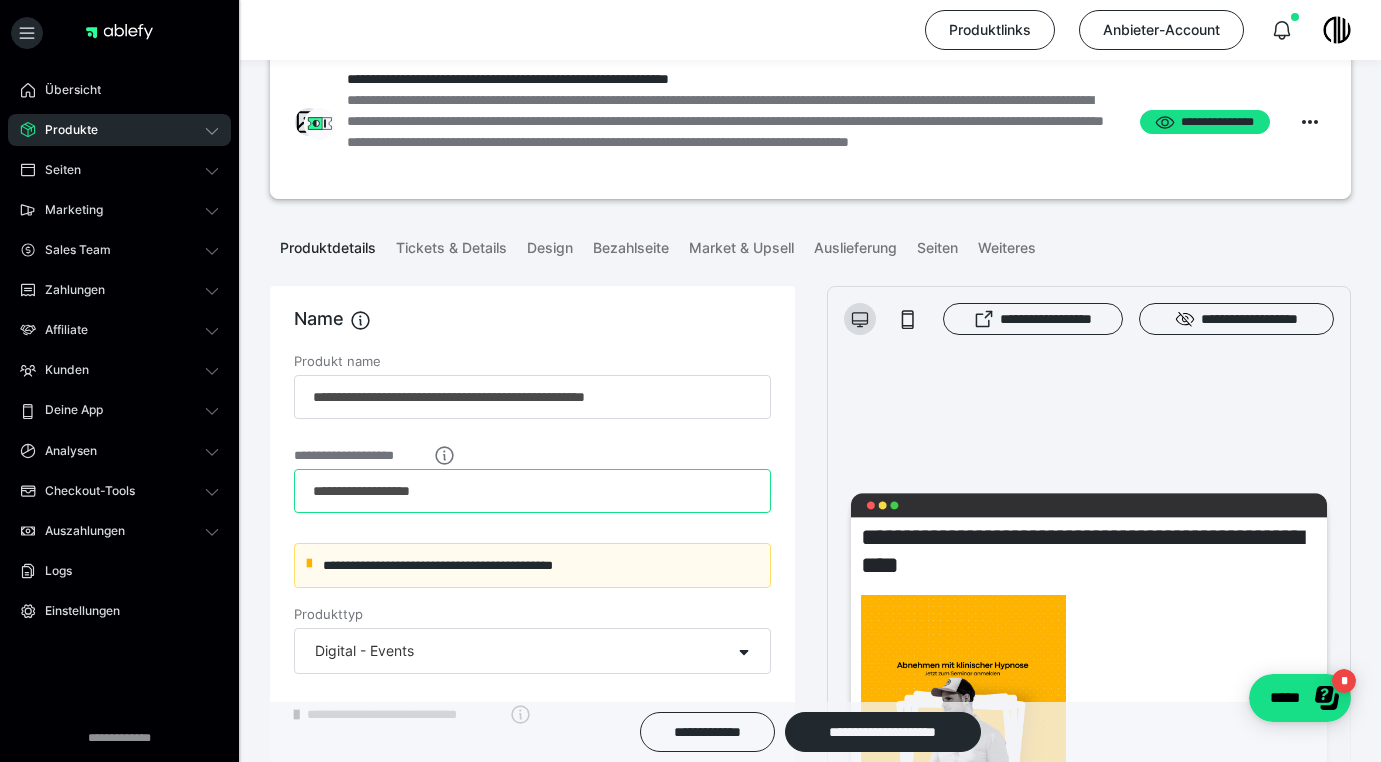 drag, startPoint x: 381, startPoint y: 489, endPoint x: 299, endPoint y: 481, distance: 82.38932 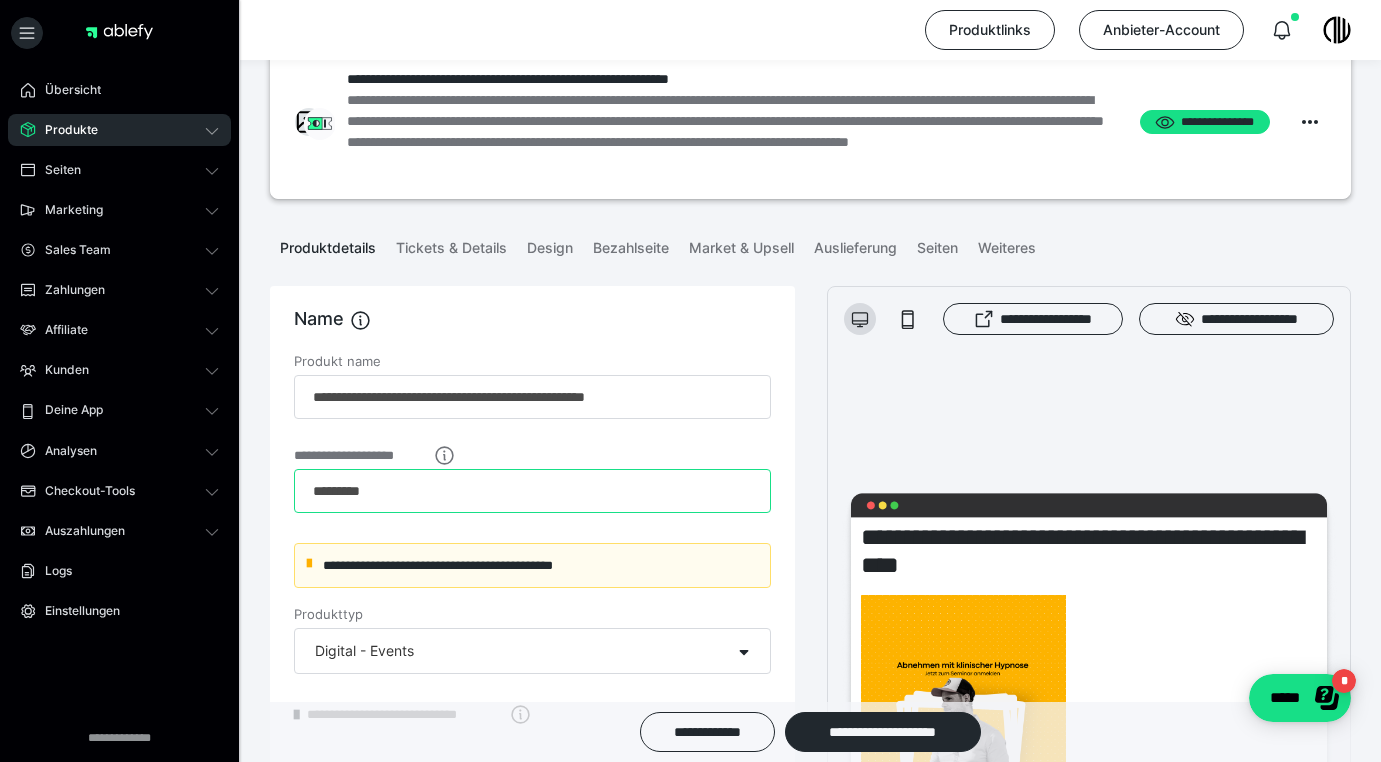 click on "*********" at bounding box center [532, 491] 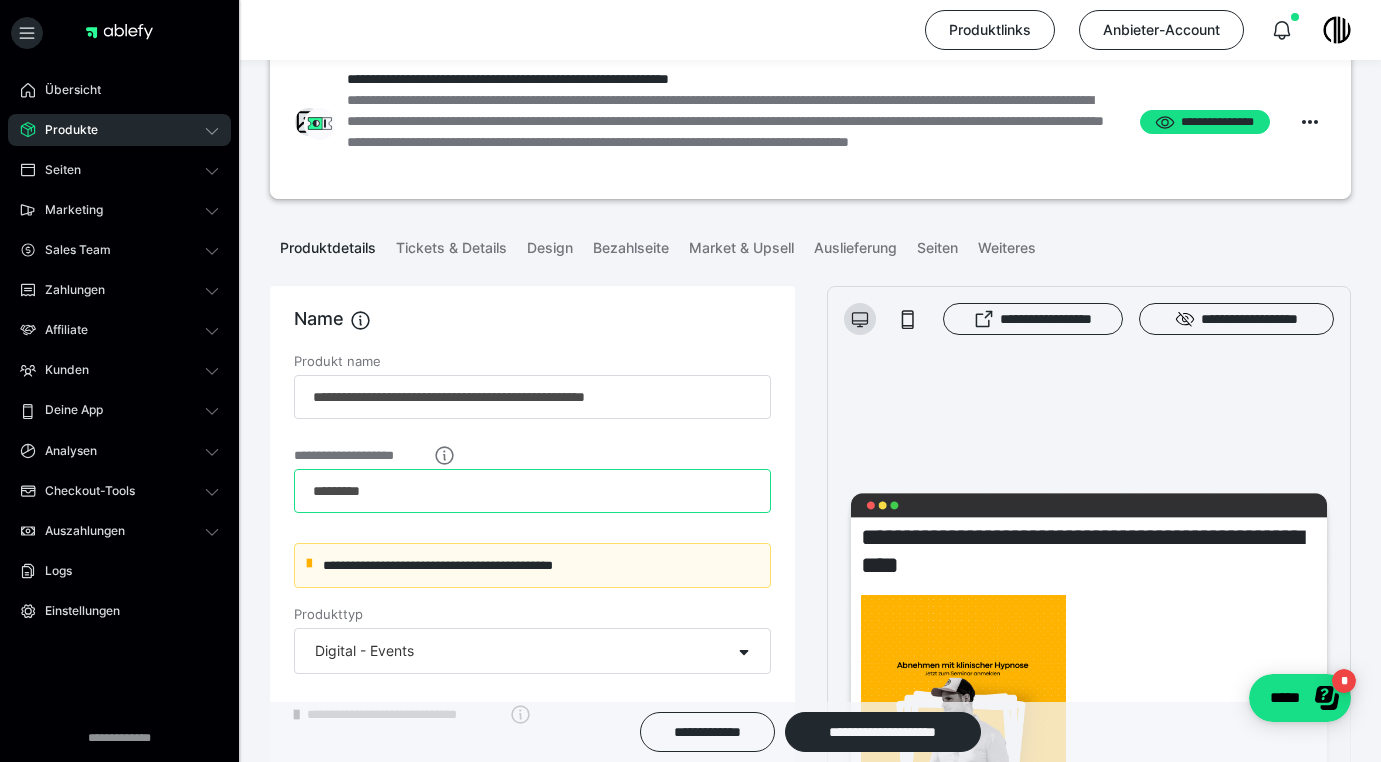 drag, startPoint x: 402, startPoint y: 493, endPoint x: 391, endPoint y: 494, distance: 11.045361 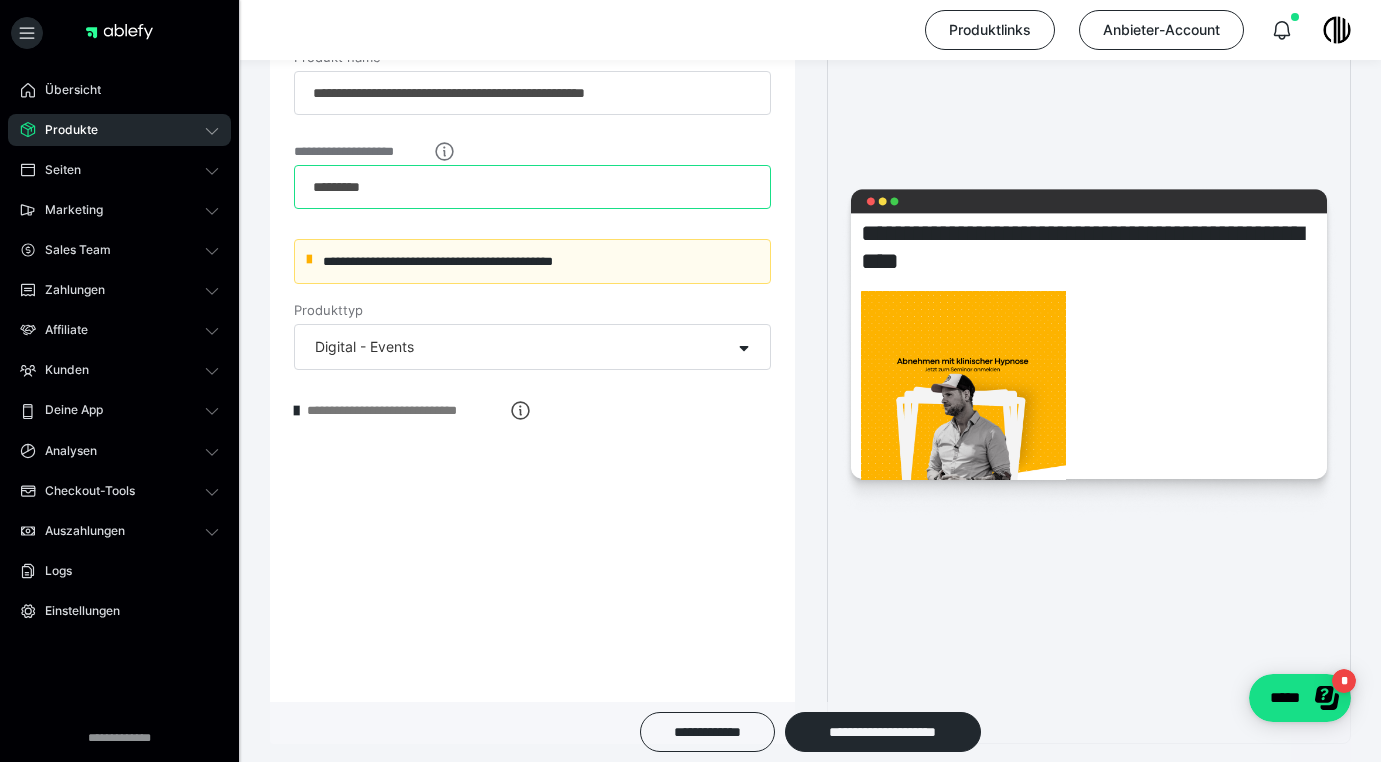 scroll, scrollTop: 354, scrollLeft: 0, axis: vertical 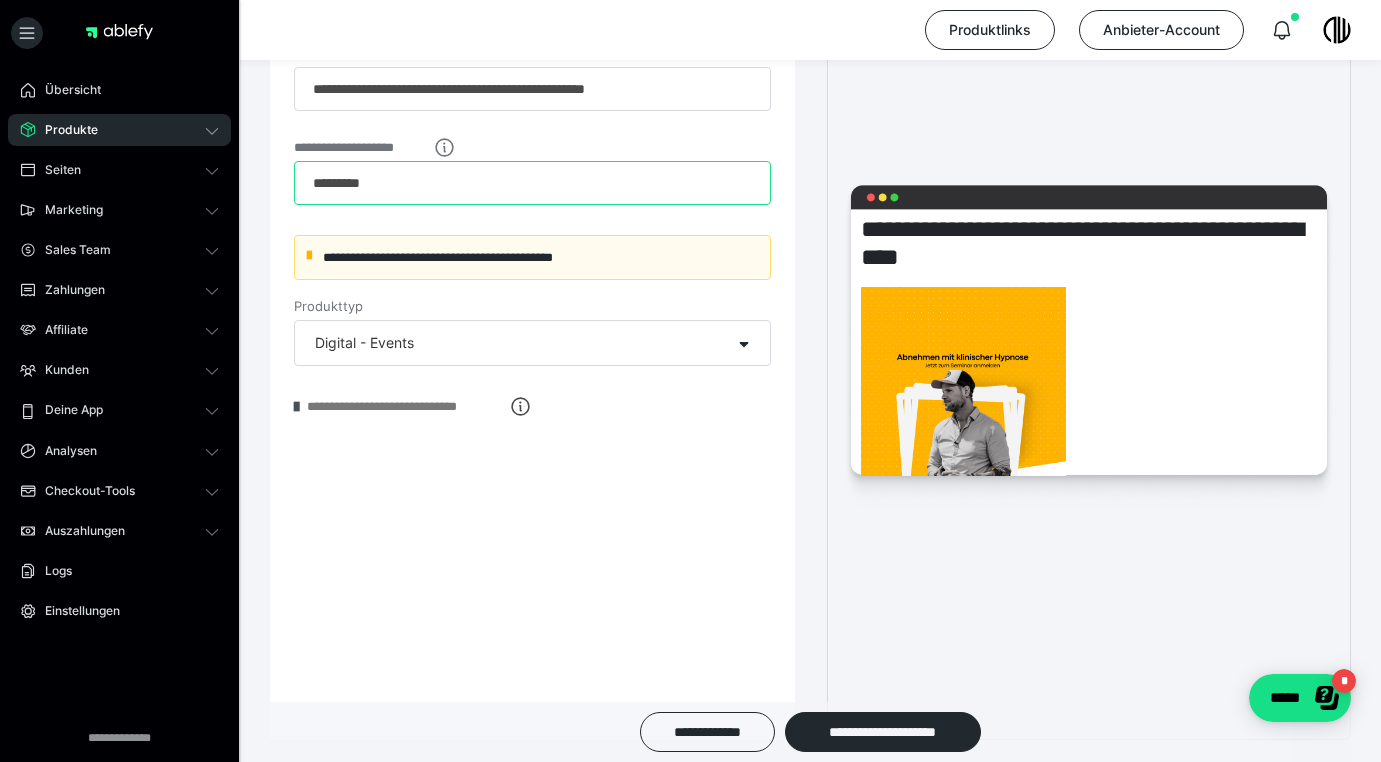 type on "*********" 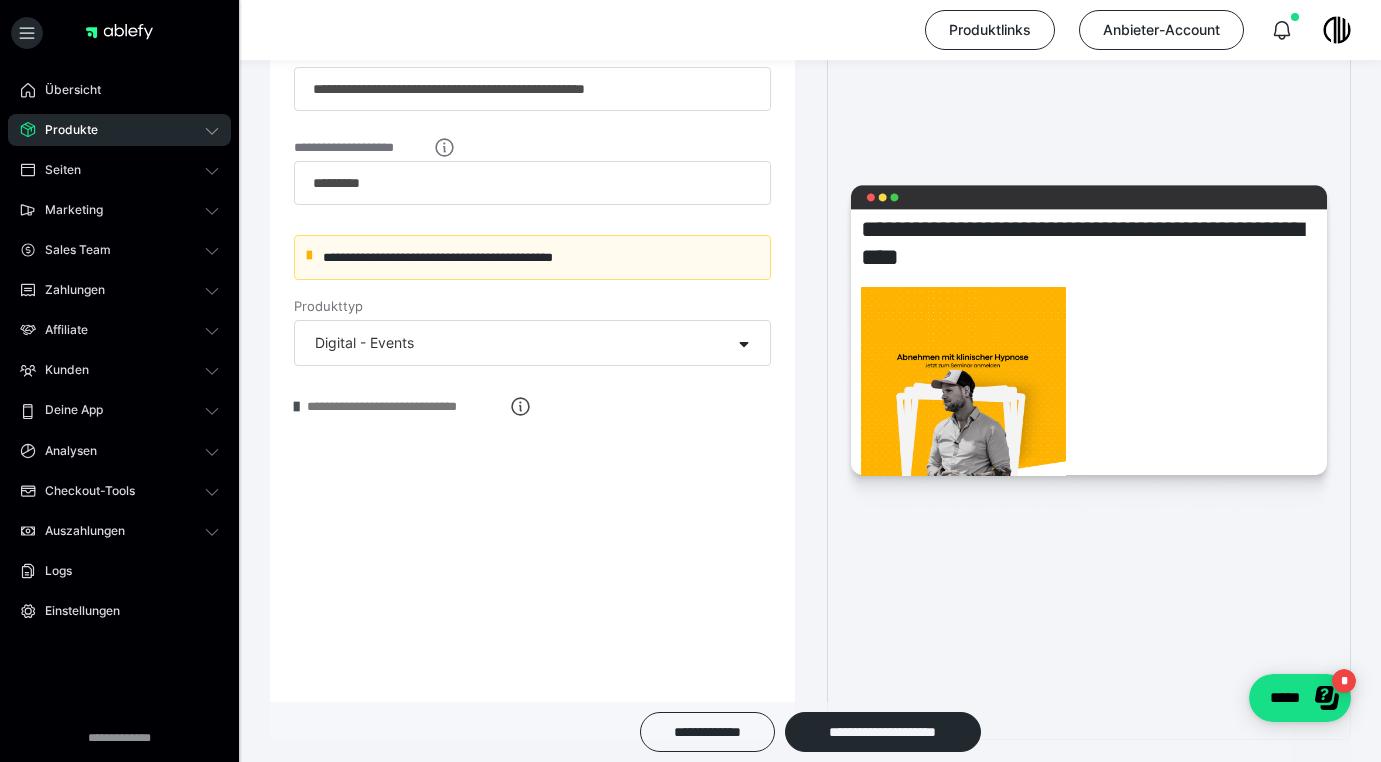 click at bounding box center (296, 407) 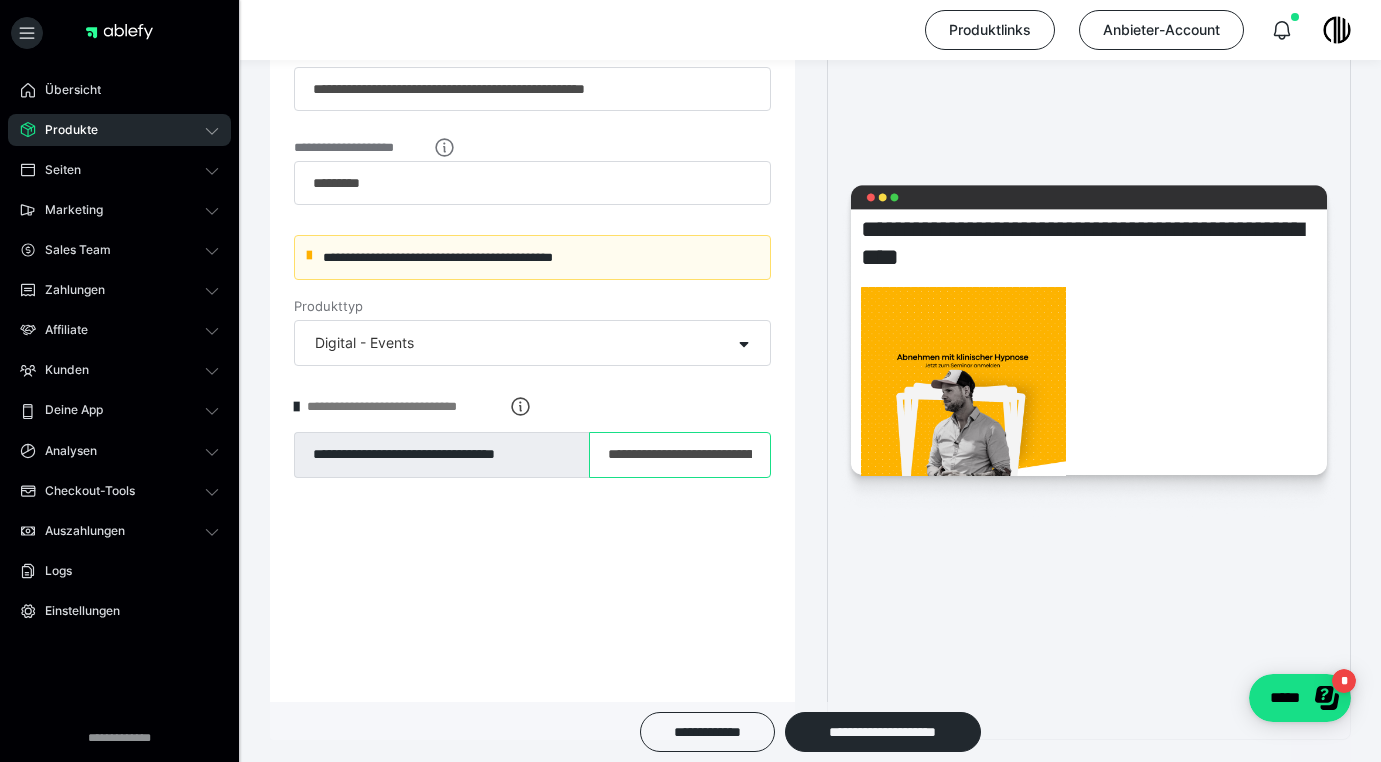 drag, startPoint x: 688, startPoint y: 458, endPoint x: 589, endPoint y: 459, distance: 99.00505 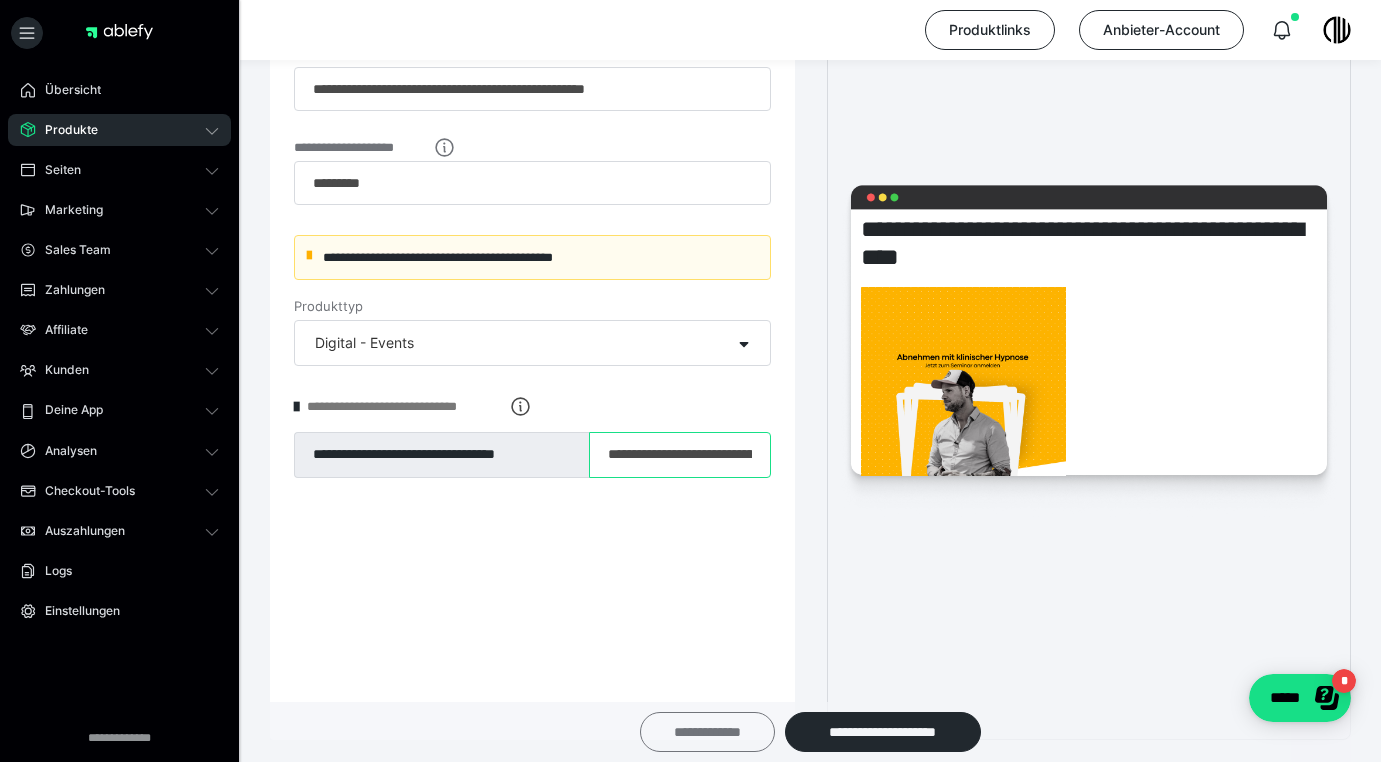 type on "**********" 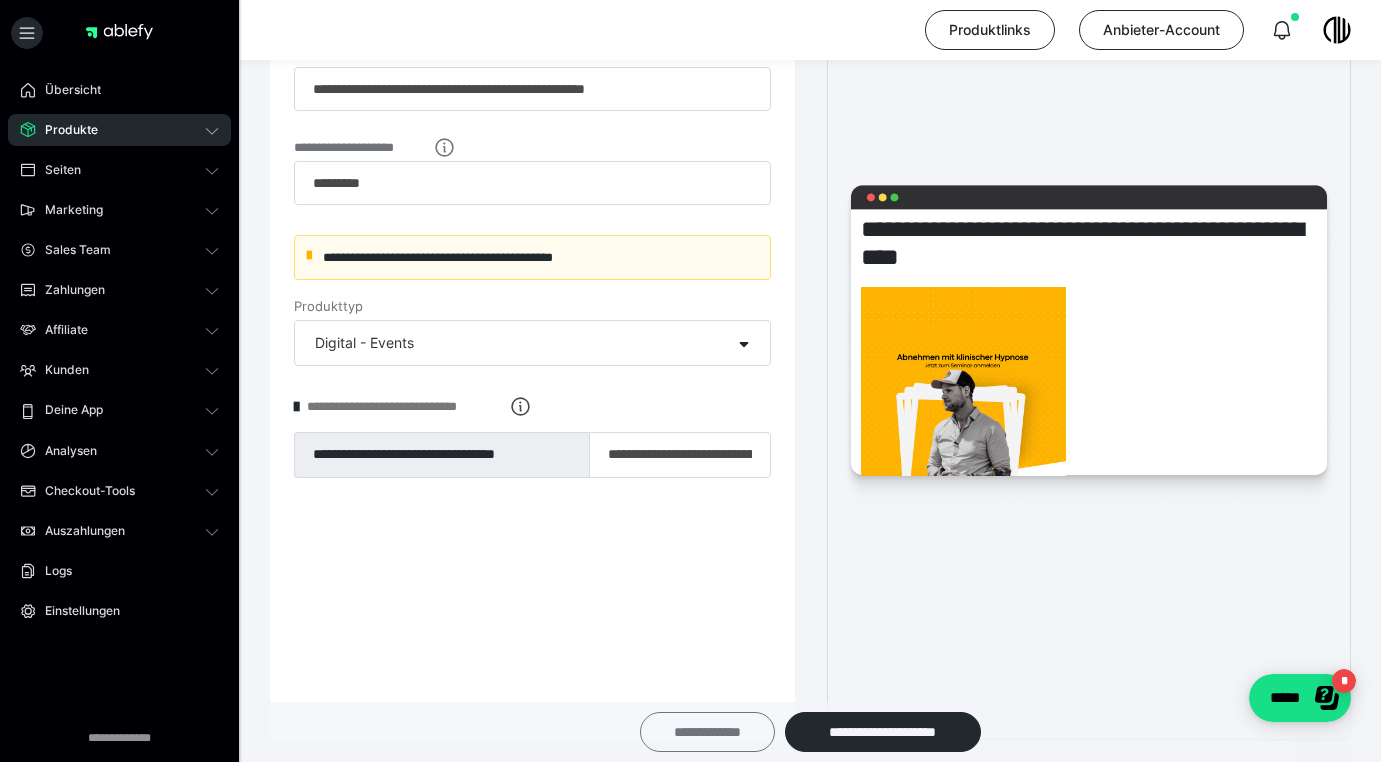 click on "**********" at bounding box center (707, 732) 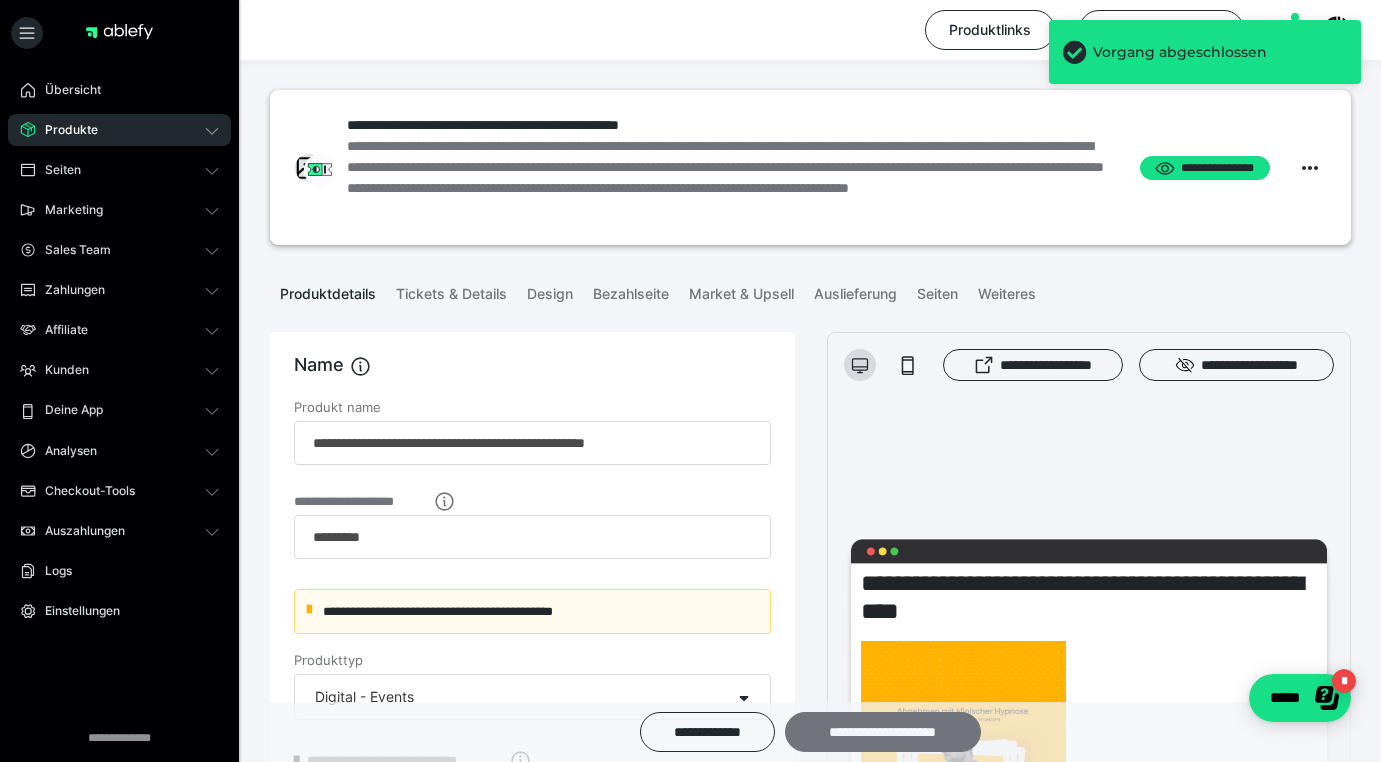 click on "**********" at bounding box center (883, 732) 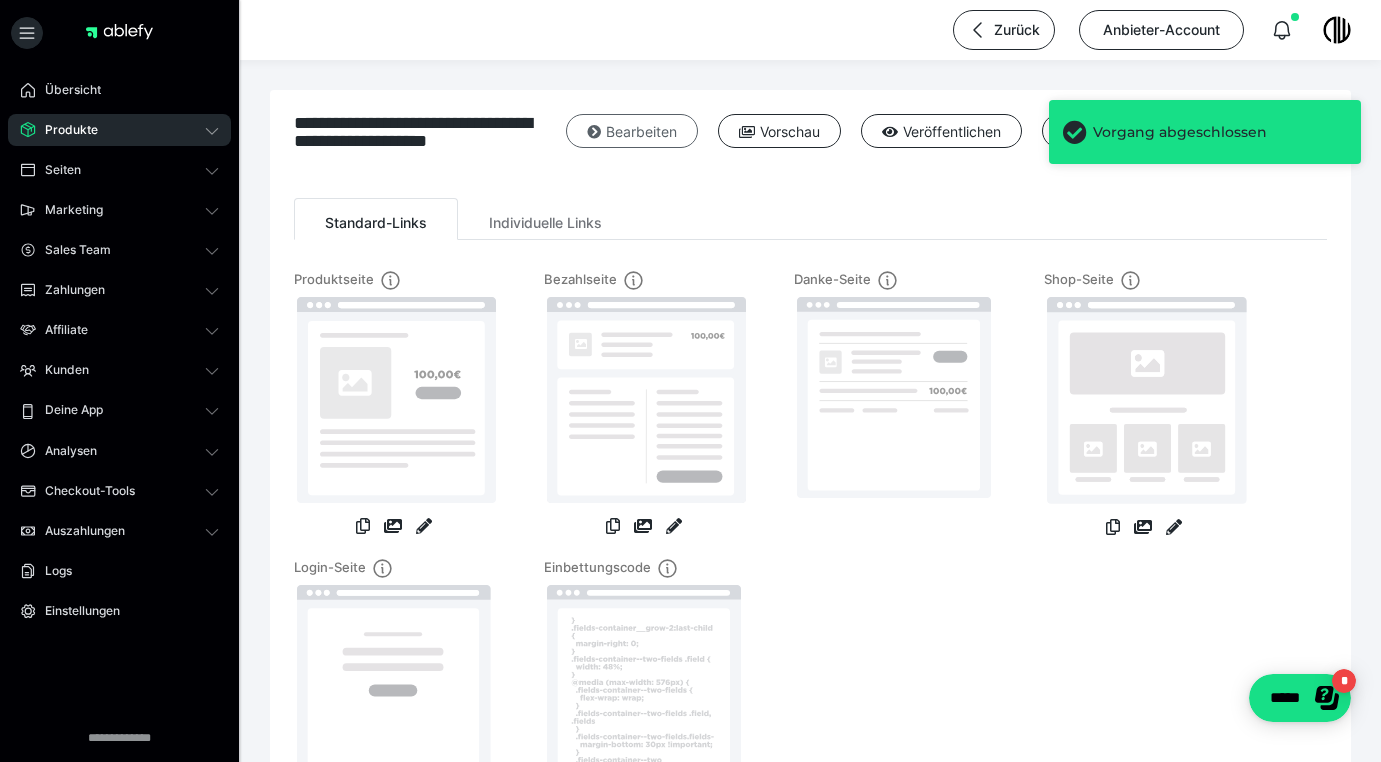 click on "Bearbeiten" at bounding box center (632, 131) 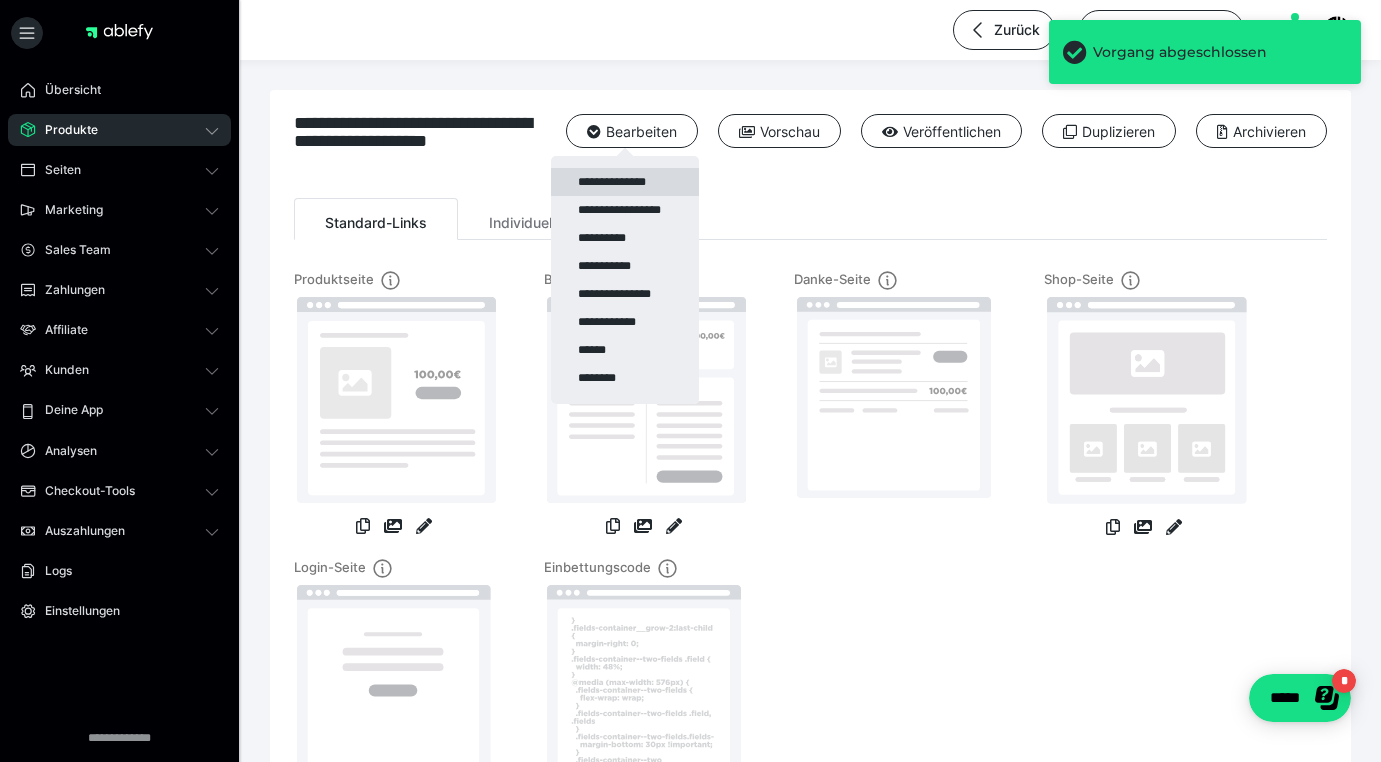 click on "**********" at bounding box center [625, 182] 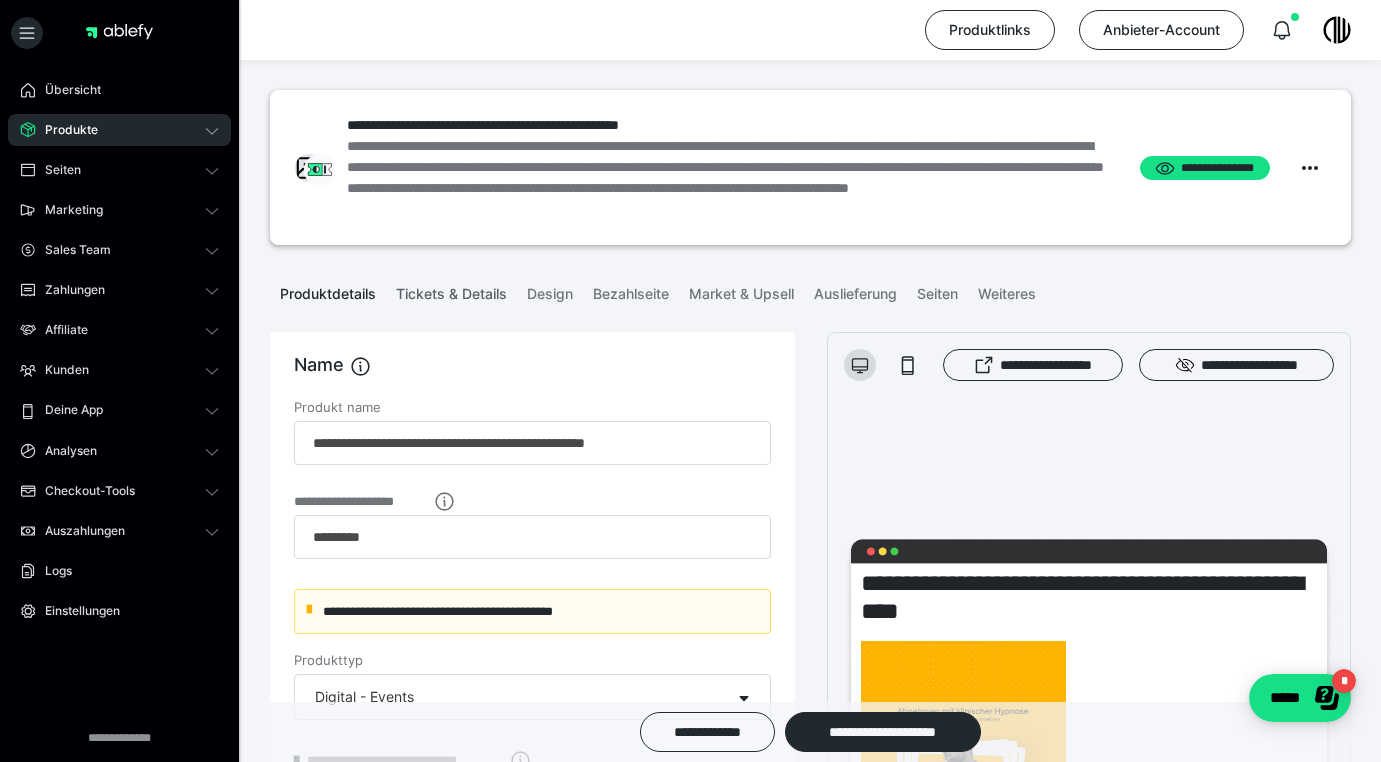 scroll, scrollTop: 0, scrollLeft: 0, axis: both 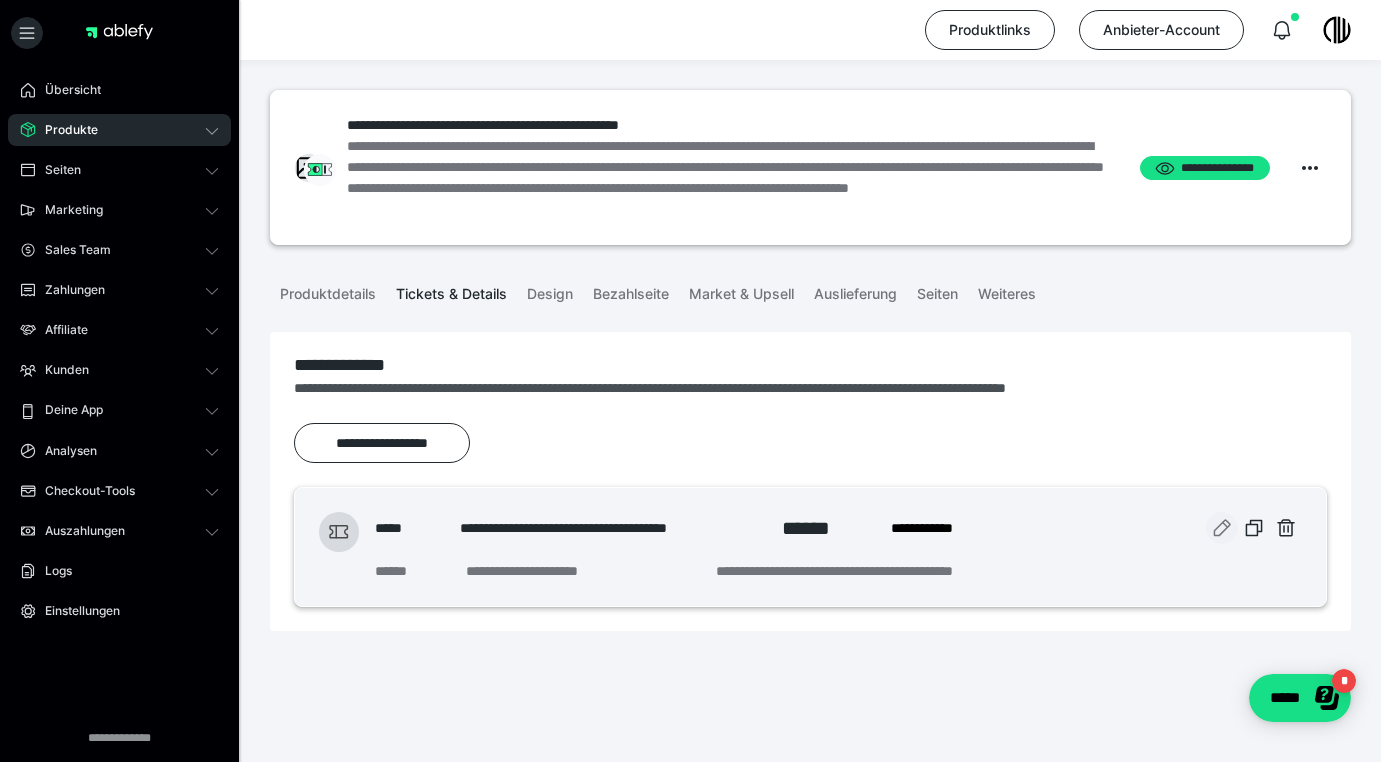 click 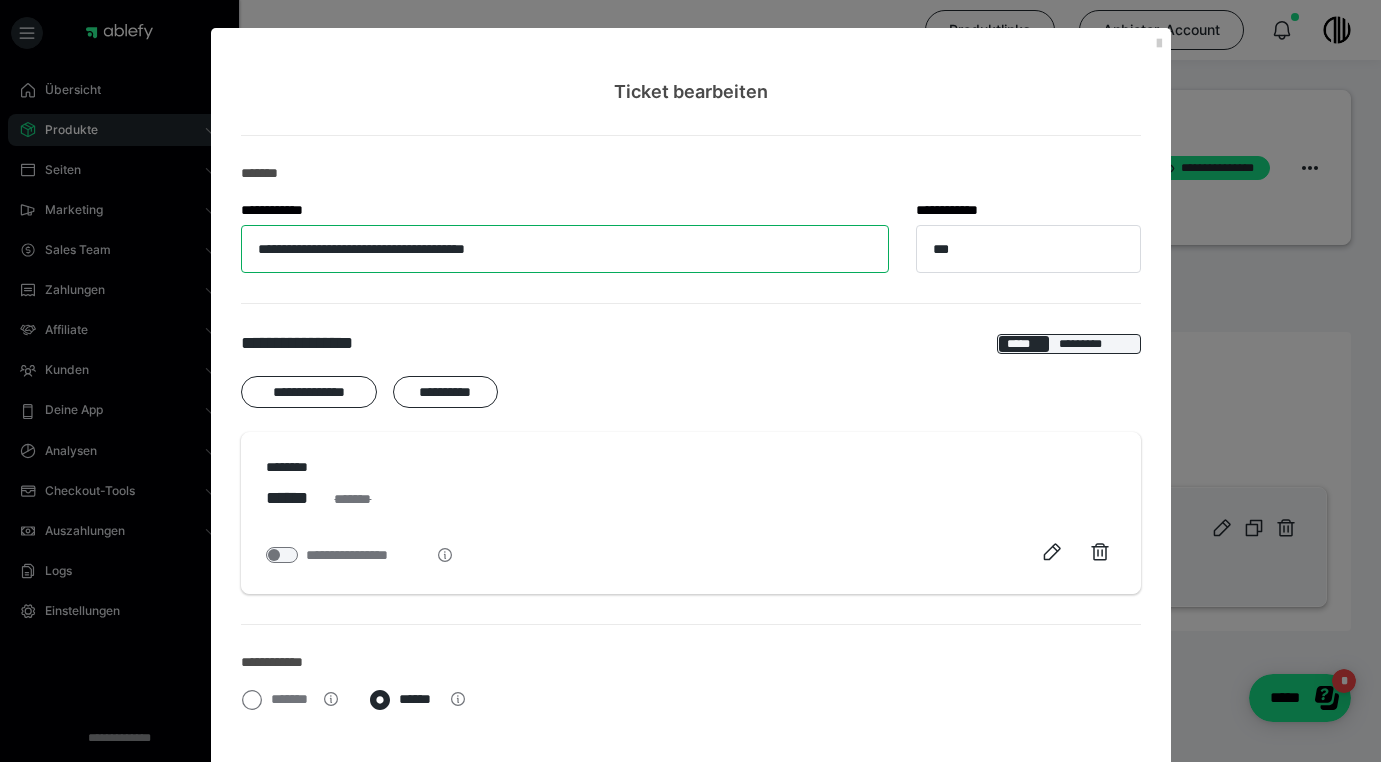 click on "**********" at bounding box center (565, 249) 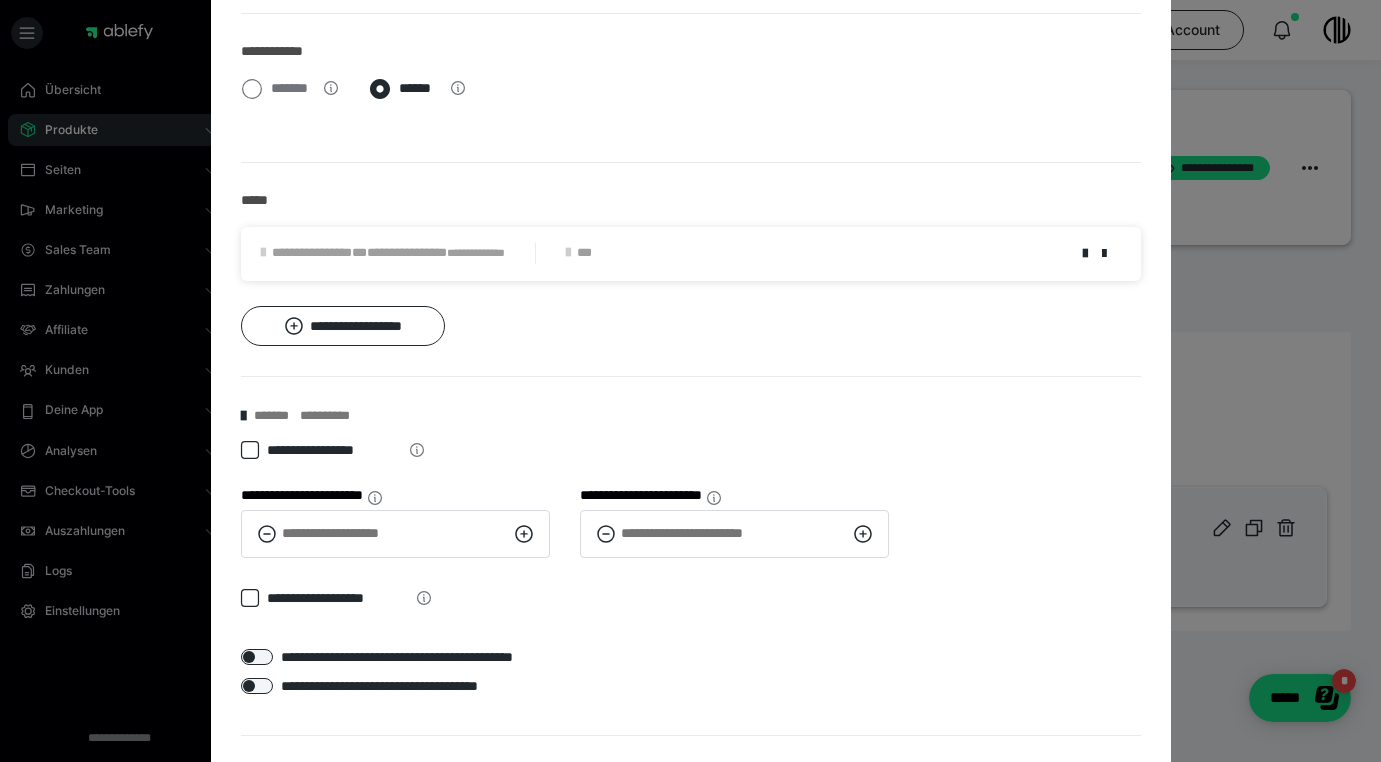 scroll, scrollTop: 614, scrollLeft: 0, axis: vertical 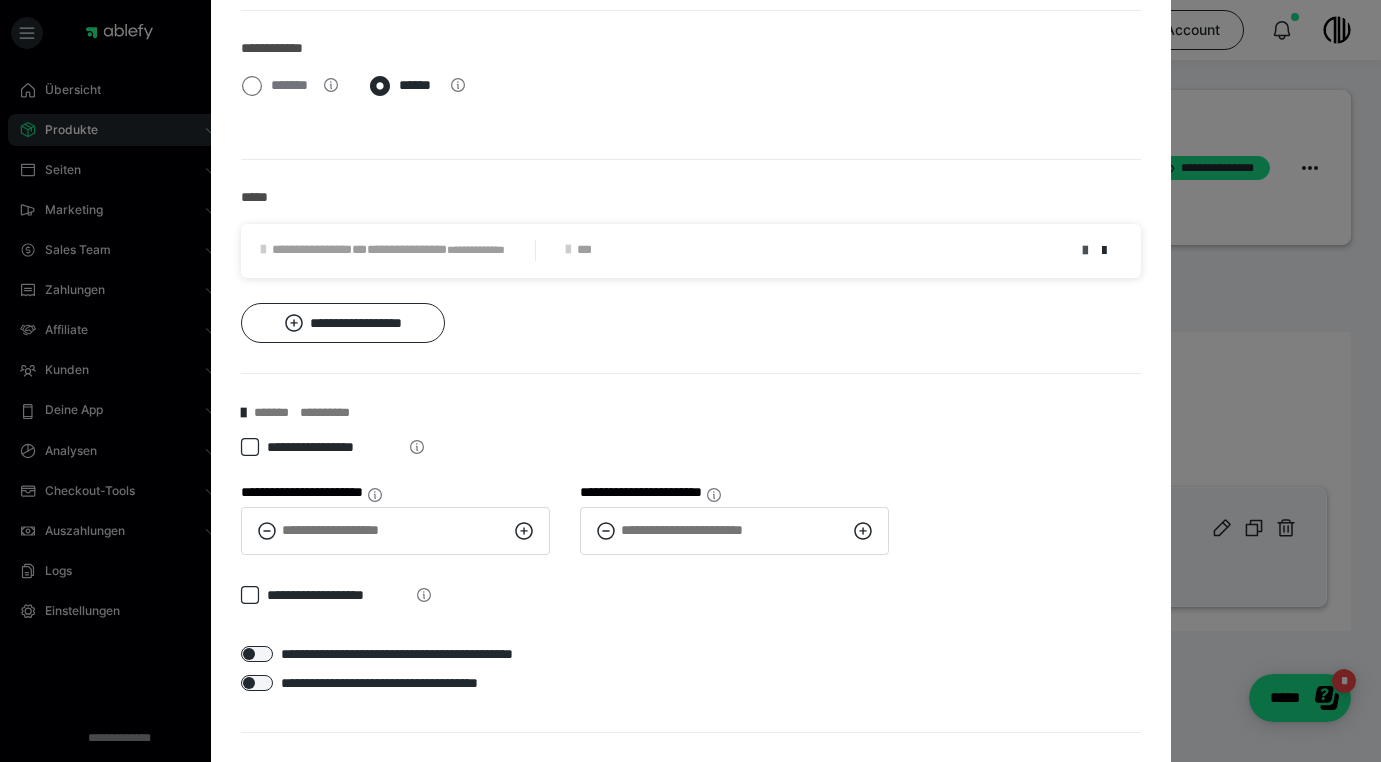 type on "**********" 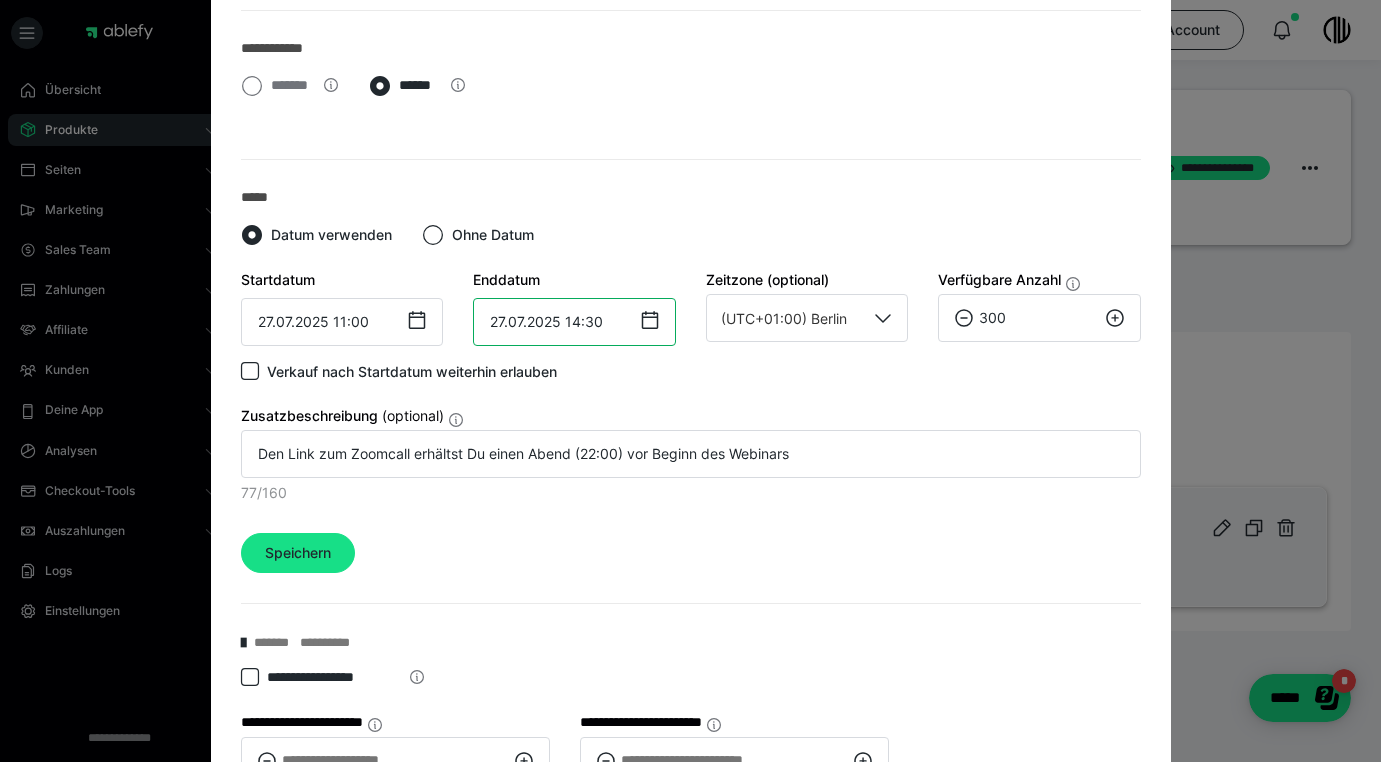 click on "27.07.2025 14:30" at bounding box center (574, 322) 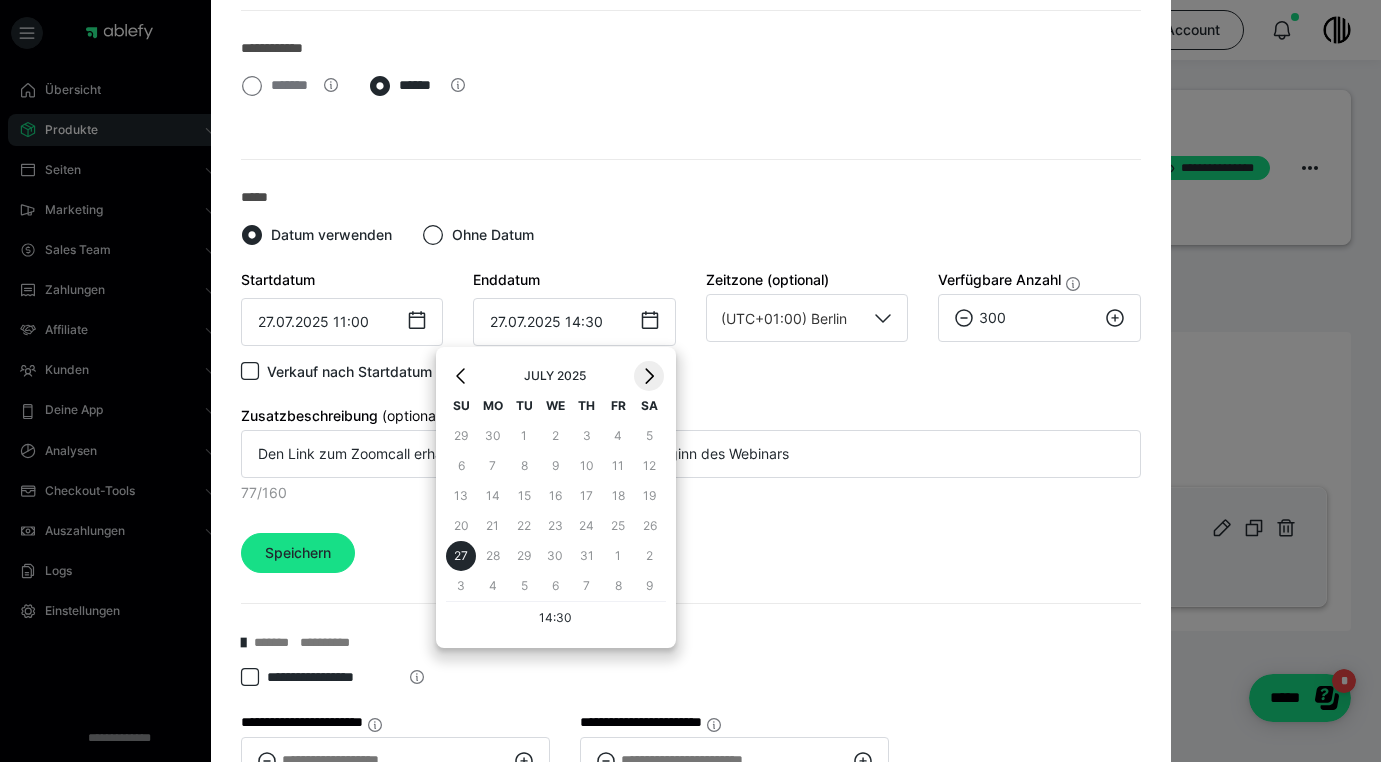 click on "›" at bounding box center (649, 376) 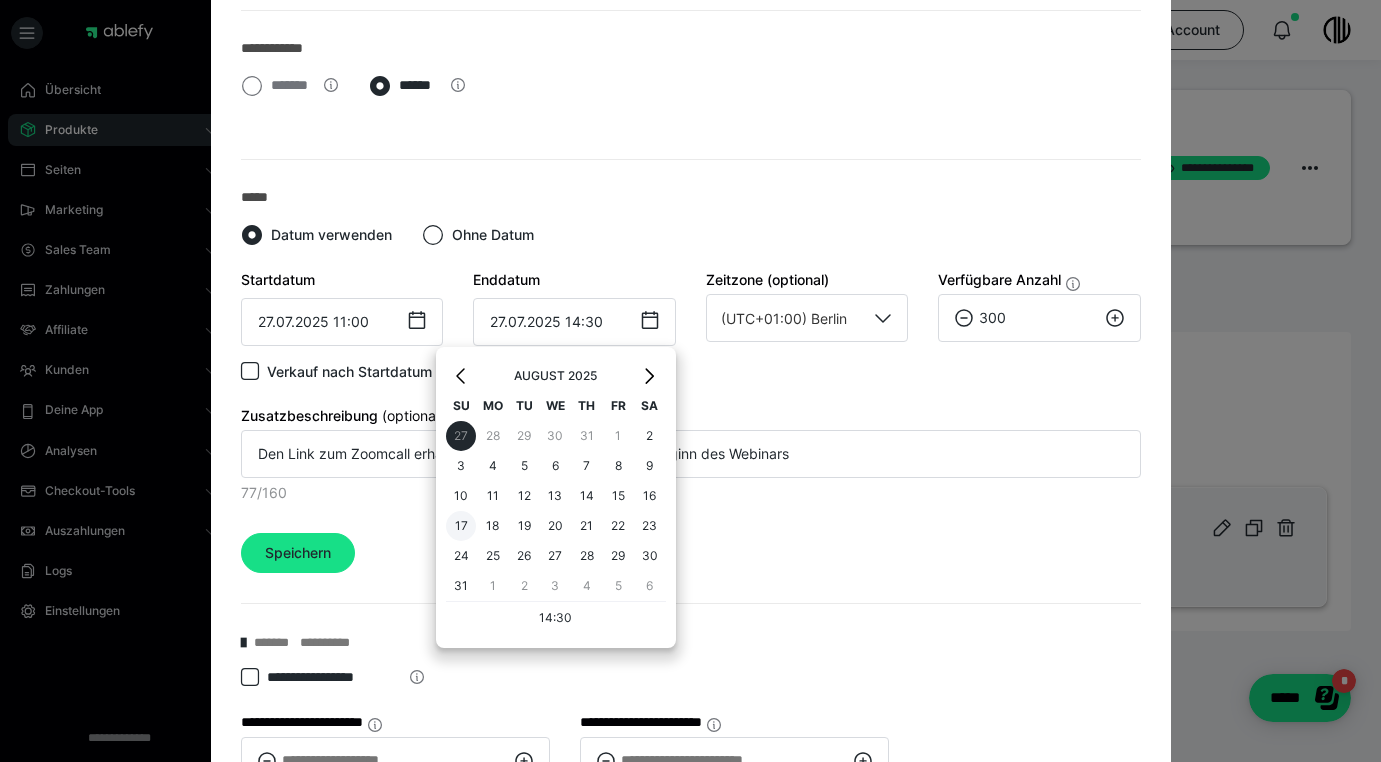 click on "17" at bounding box center (461, 526) 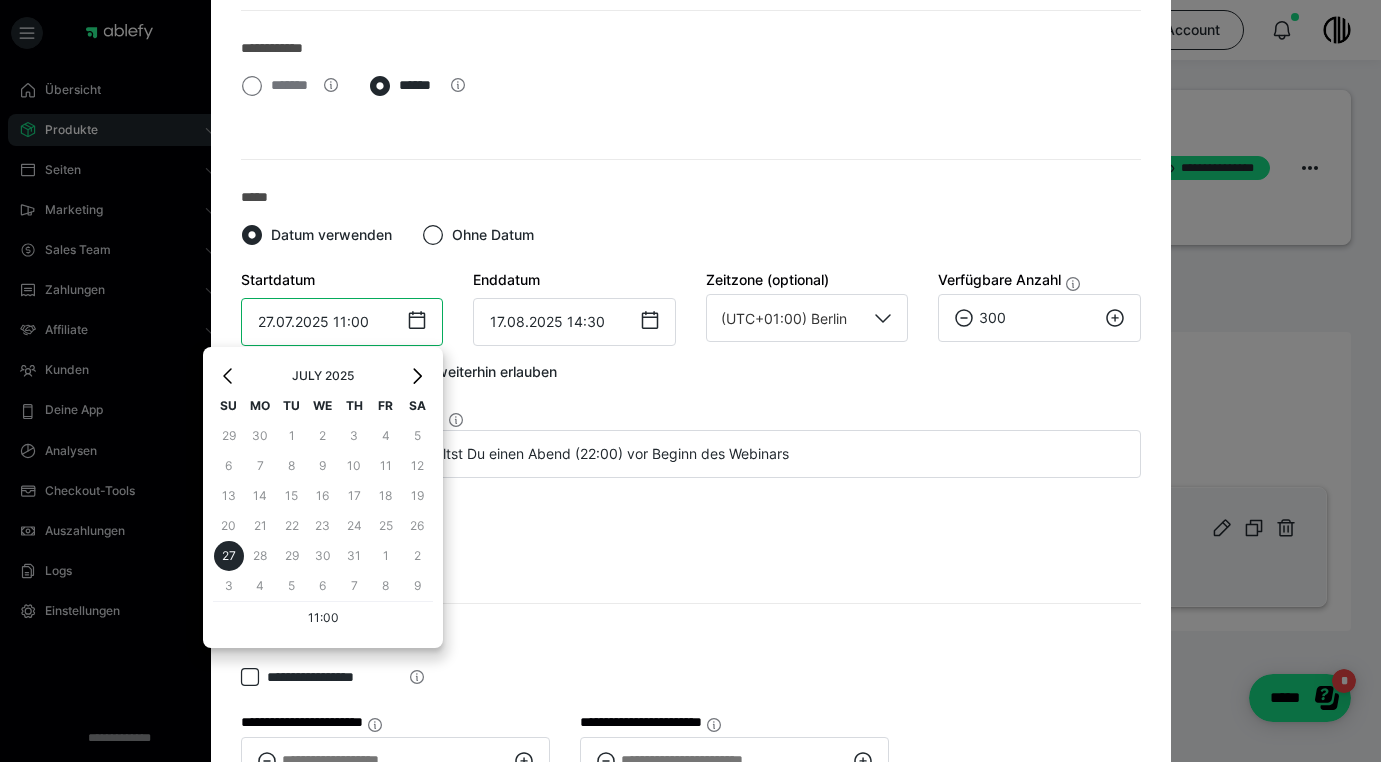 click on "27.07.2025 11:00" at bounding box center [342, 322] 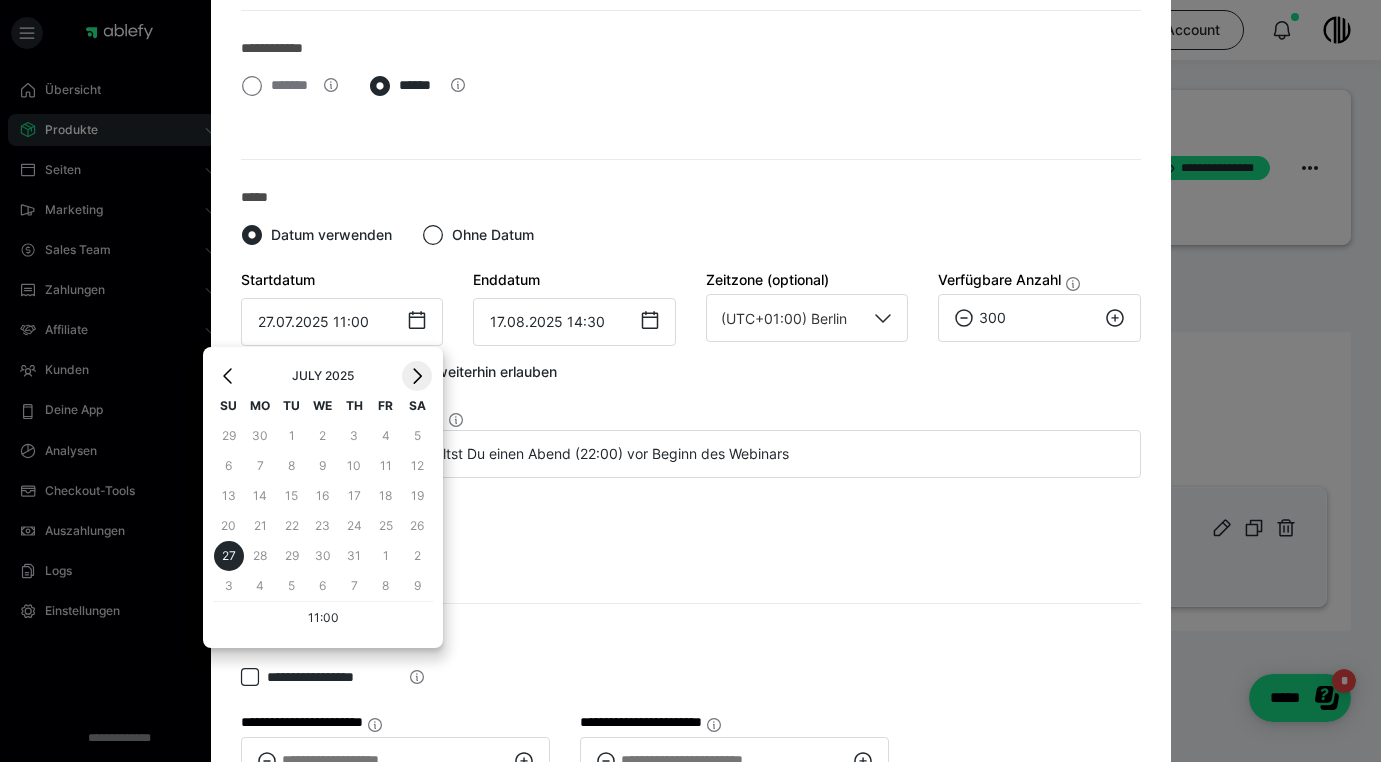 click on "›" at bounding box center [417, 376] 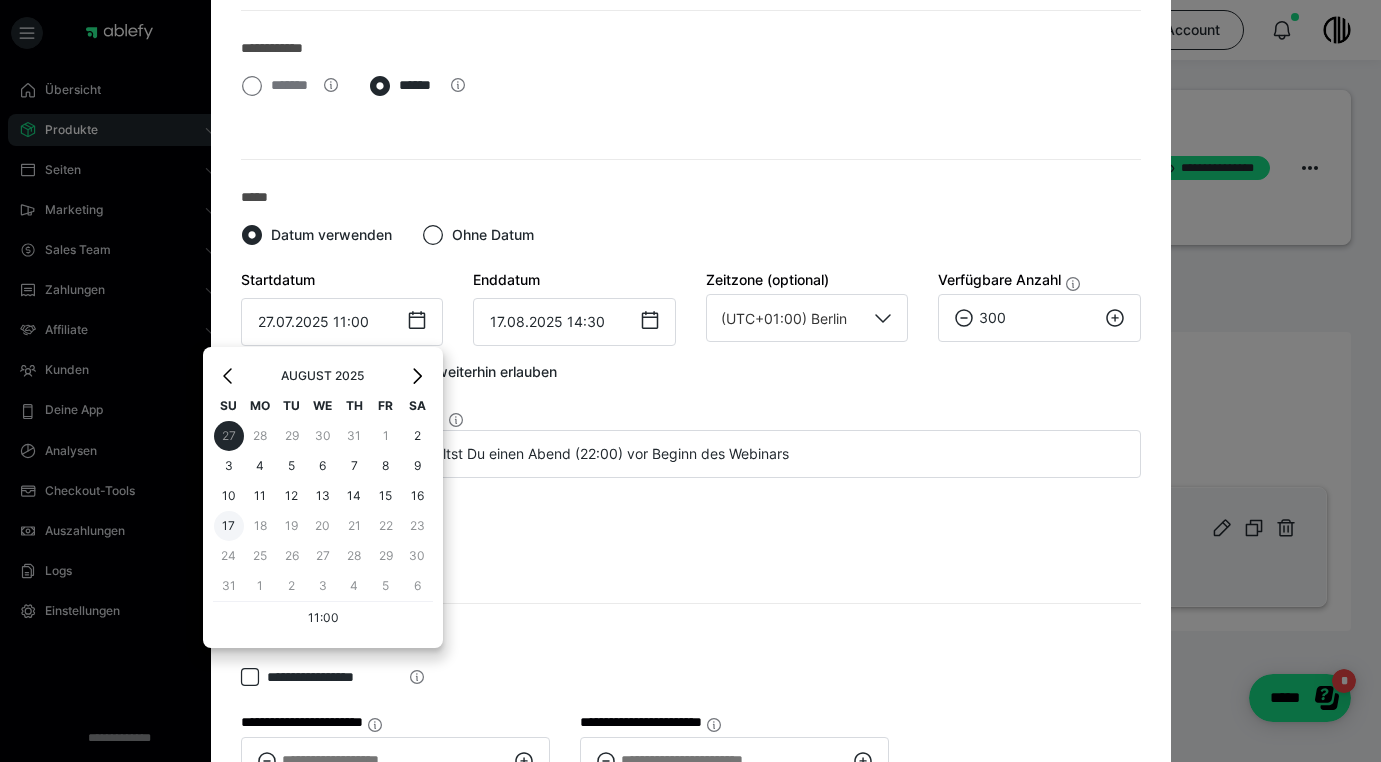 click on "17" at bounding box center (229, 526) 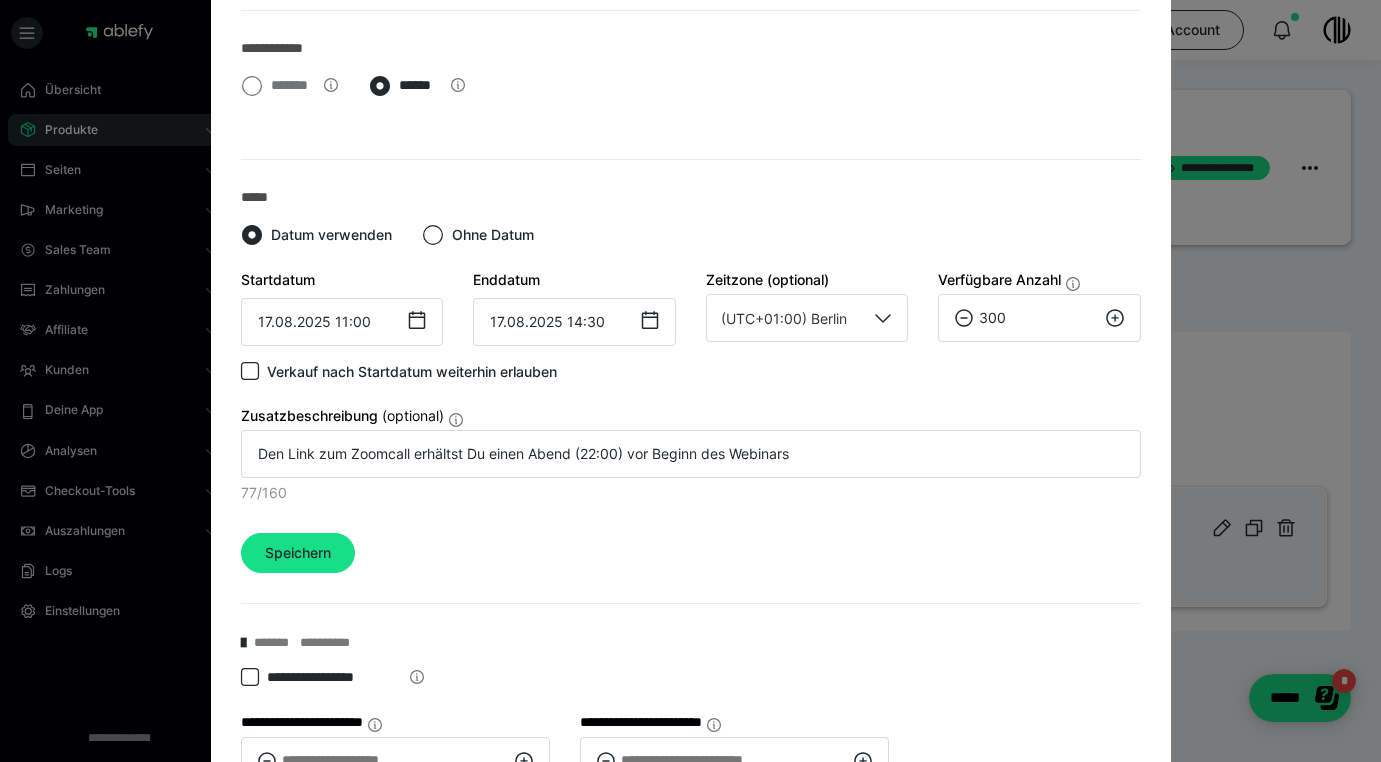 click on "Verkauf nach Startdatum weiterhin erlauben" at bounding box center (691, 375) 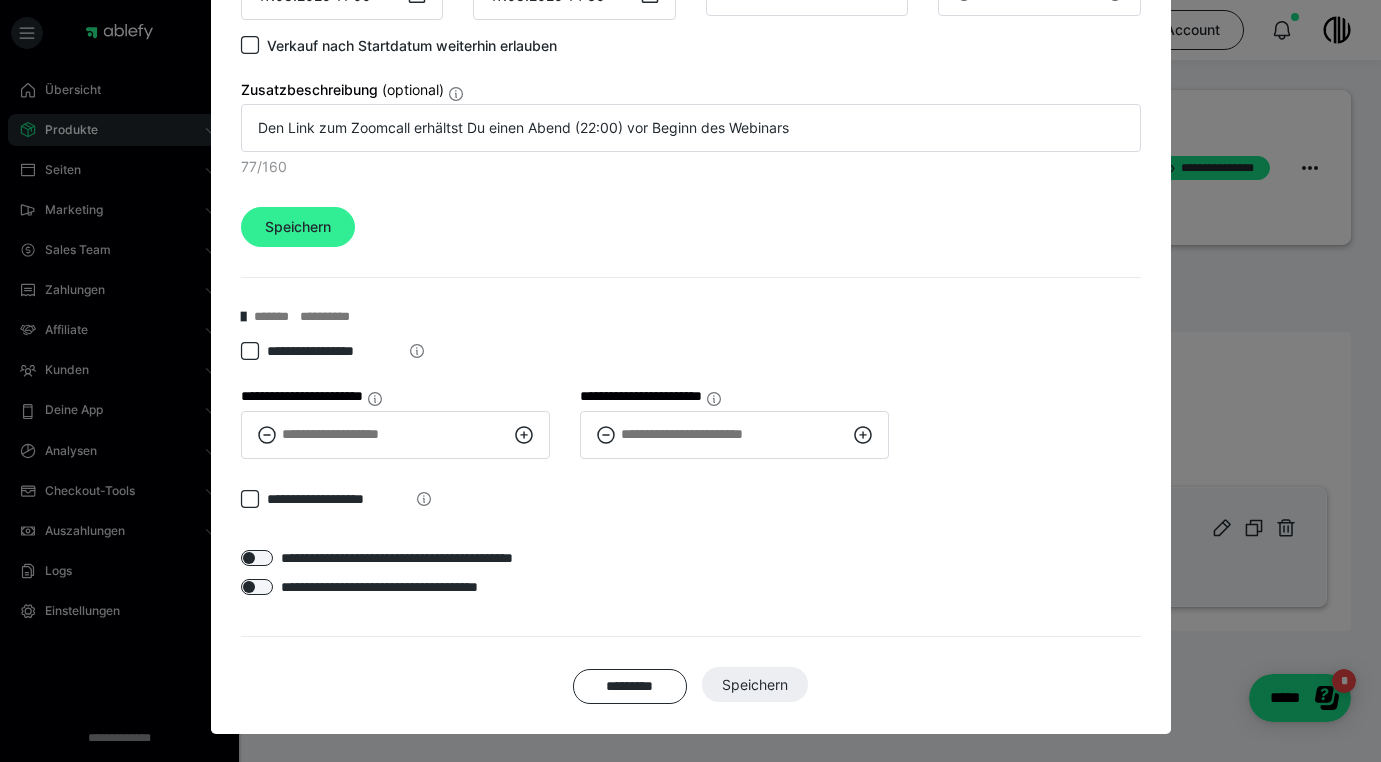 click on "Speichern" at bounding box center (298, 227) 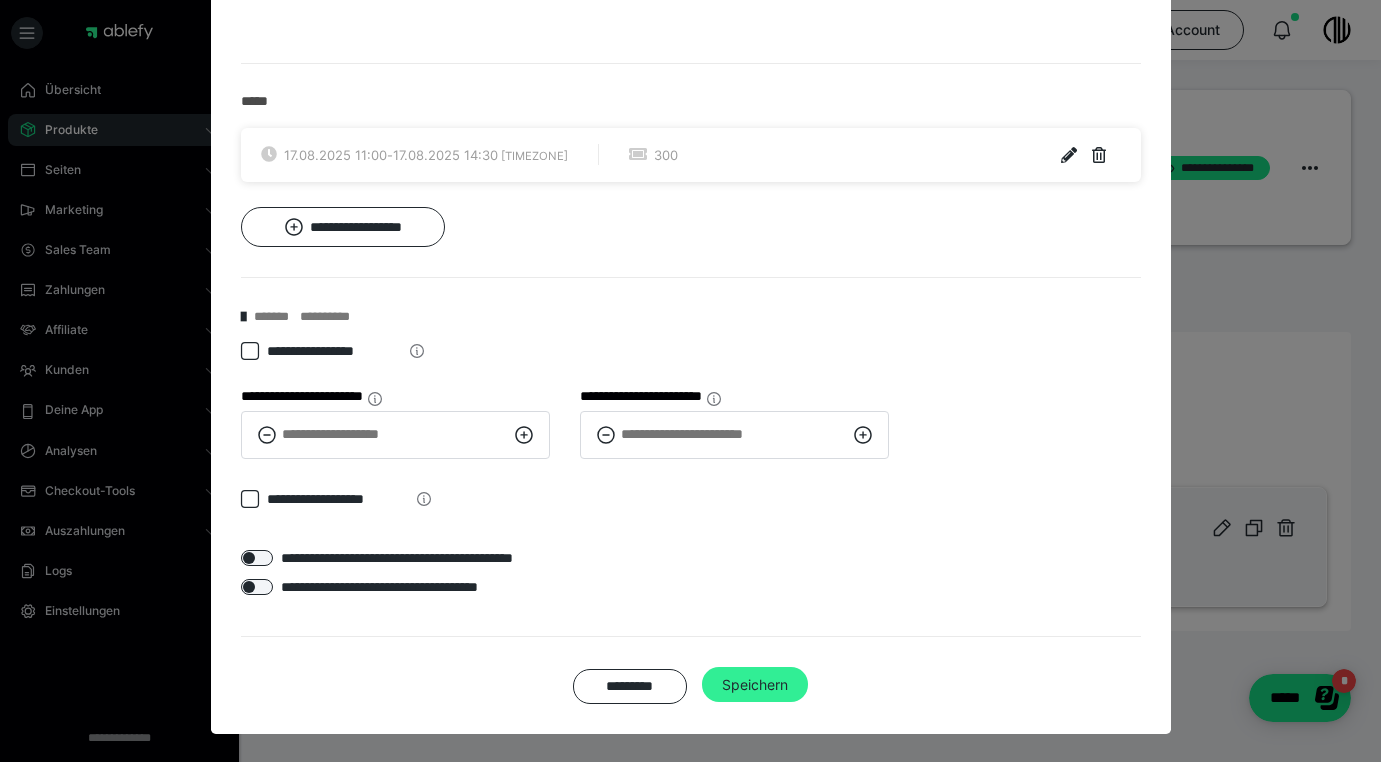 click on "Speichern" at bounding box center [755, 685] 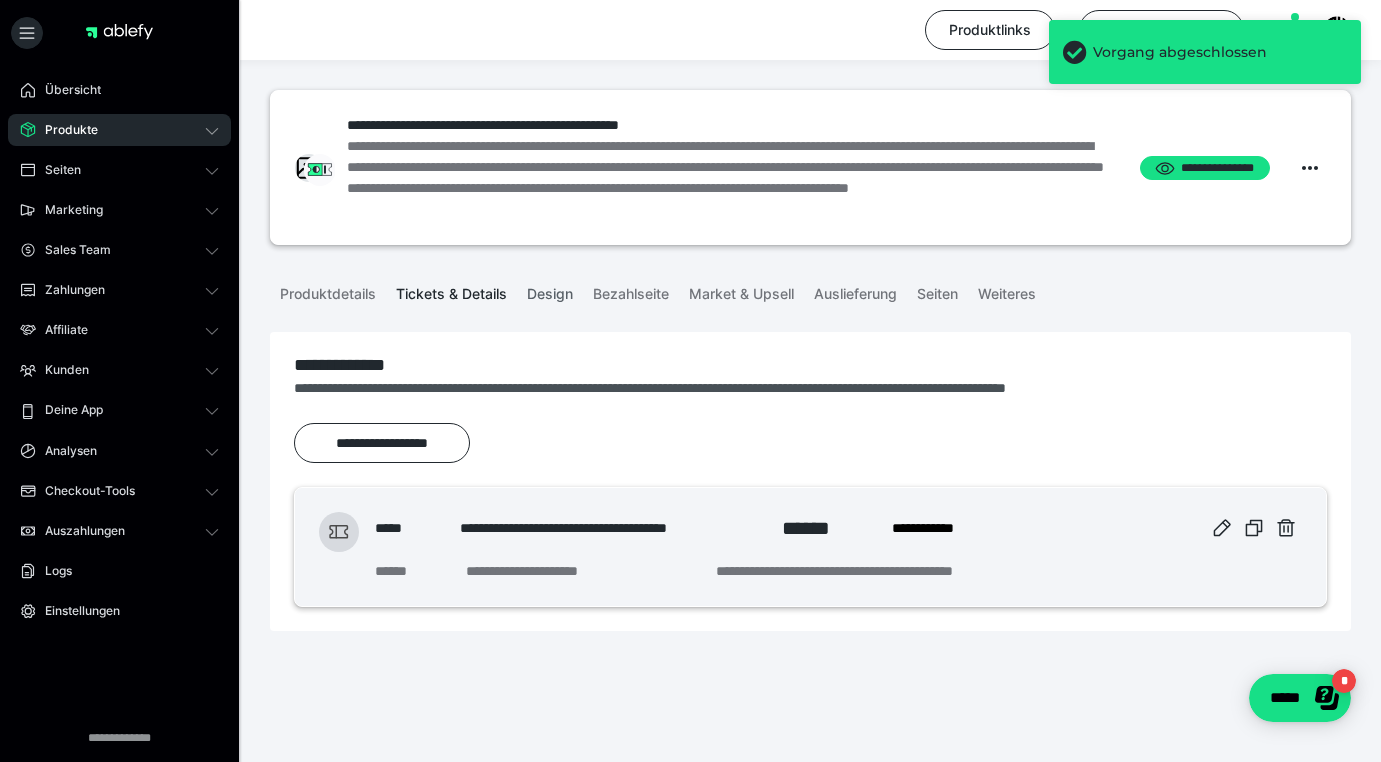click on "Design" at bounding box center (550, 290) 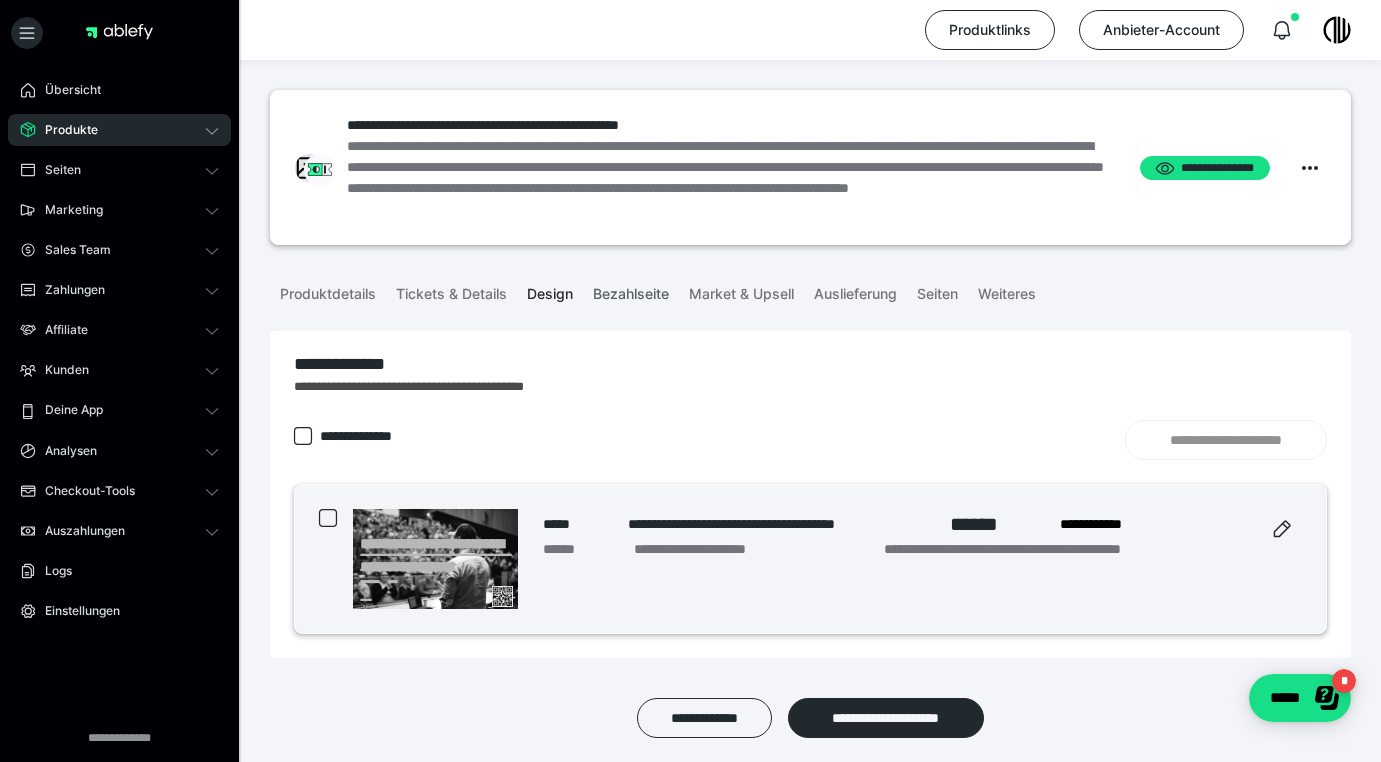 click on "Bezahlseite" at bounding box center [631, 290] 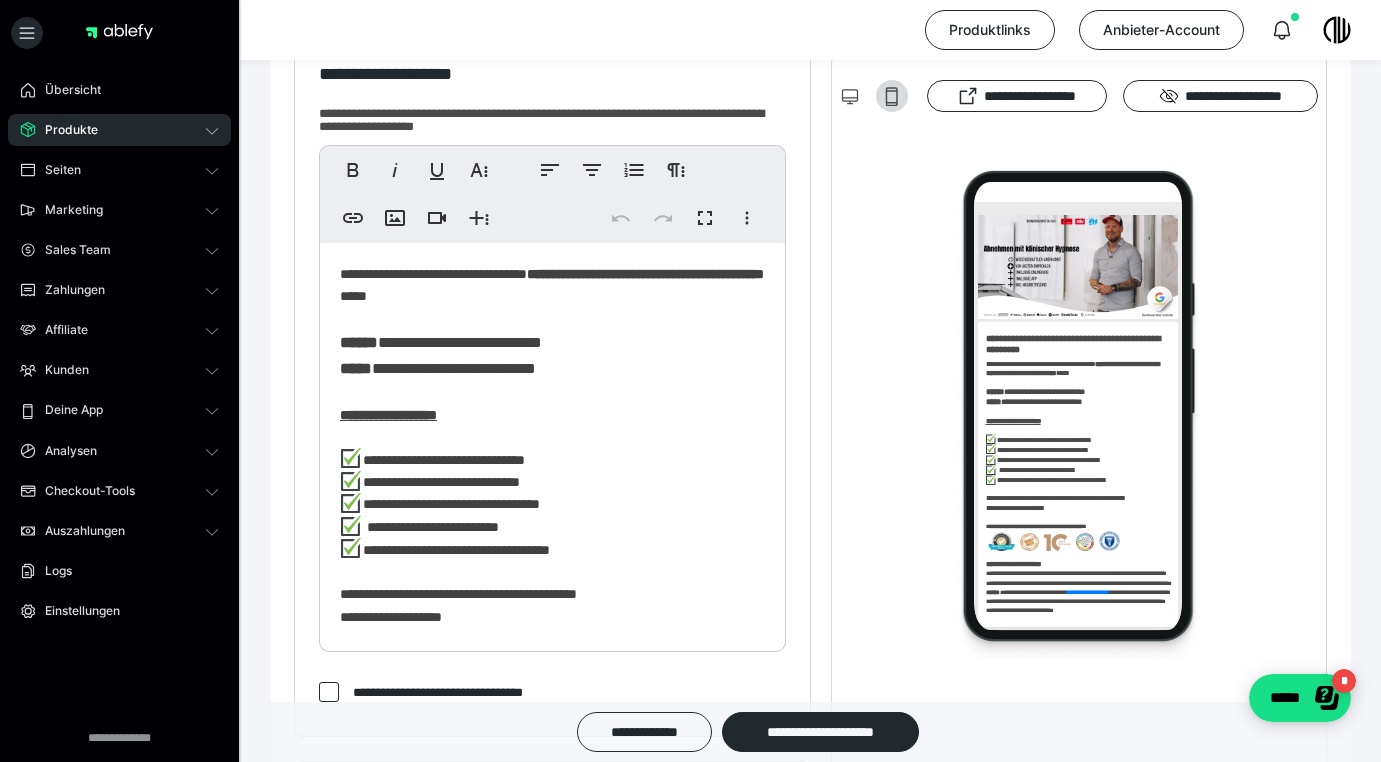 scroll, scrollTop: 0, scrollLeft: 0, axis: both 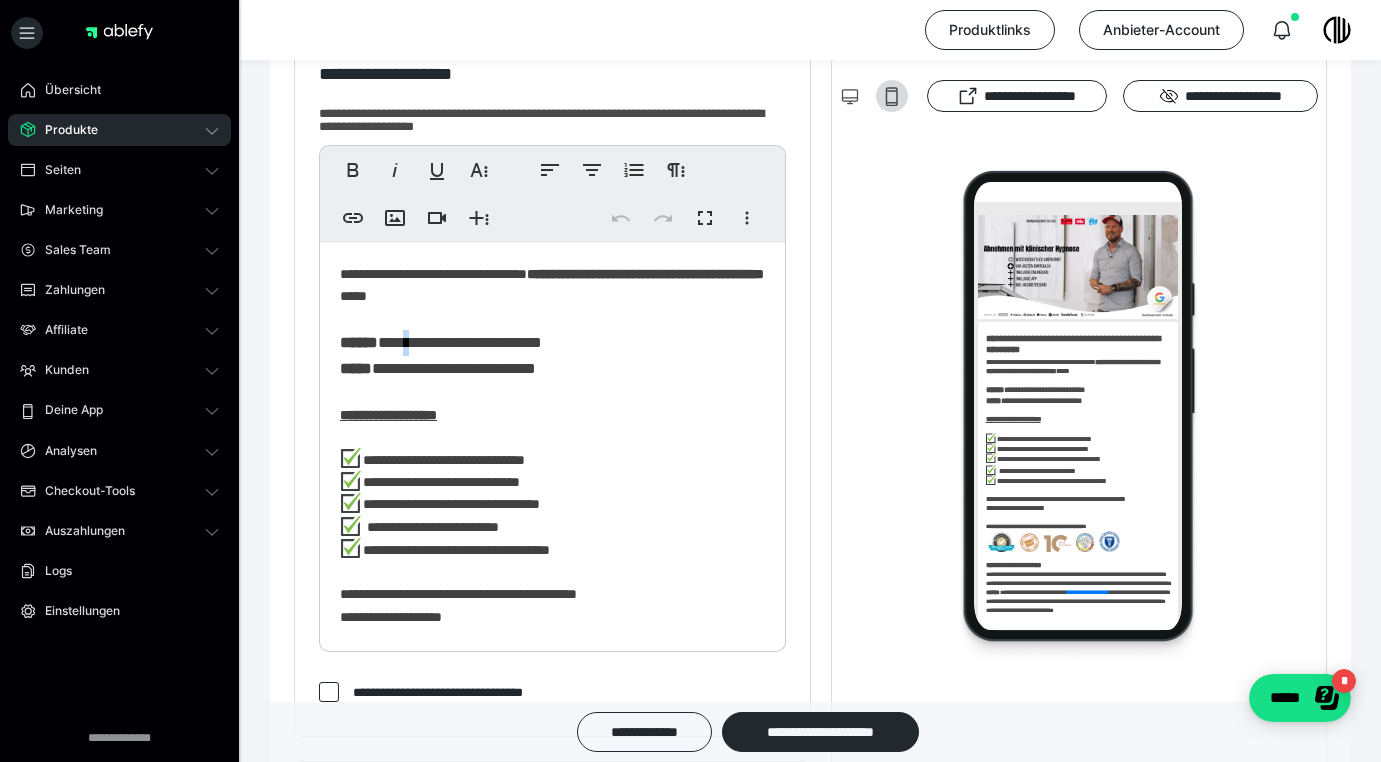 click on "**********" at bounding box center [441, 342] 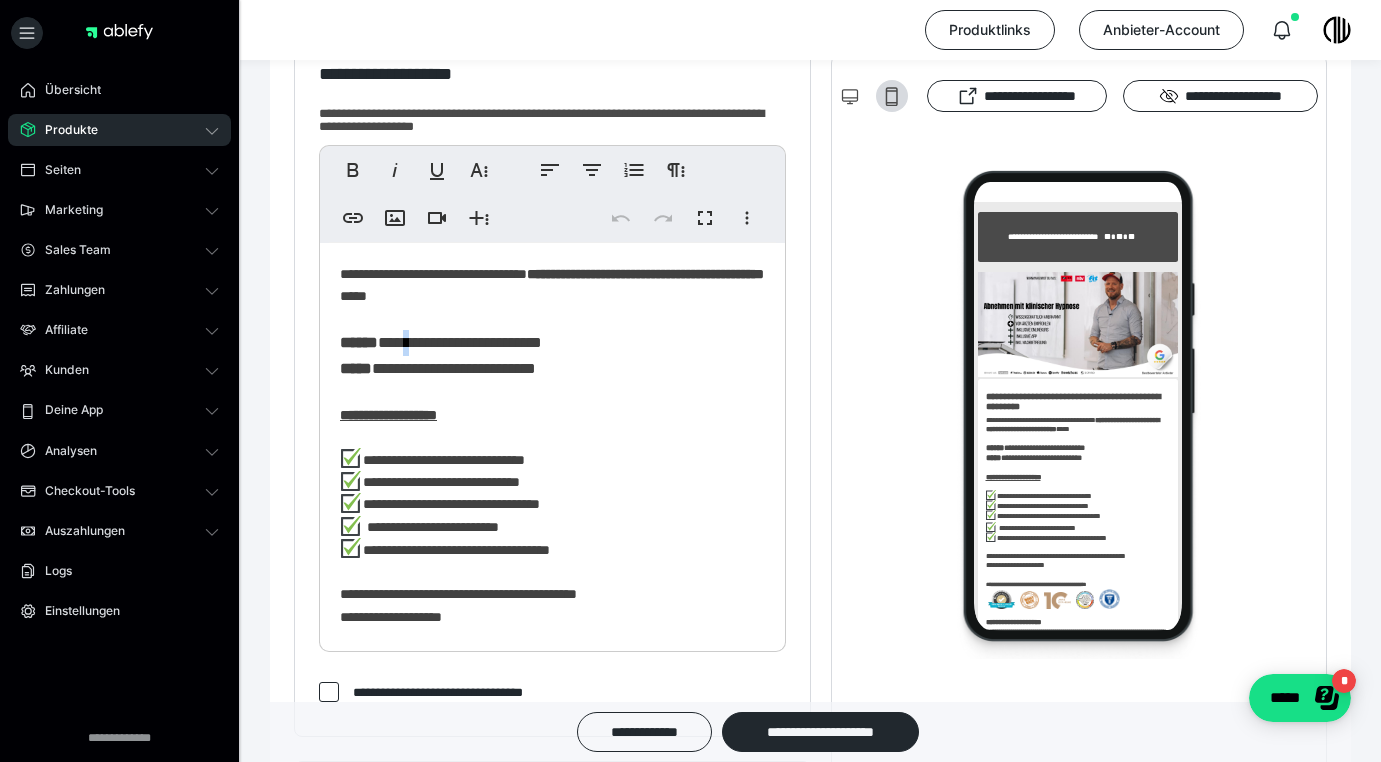 type 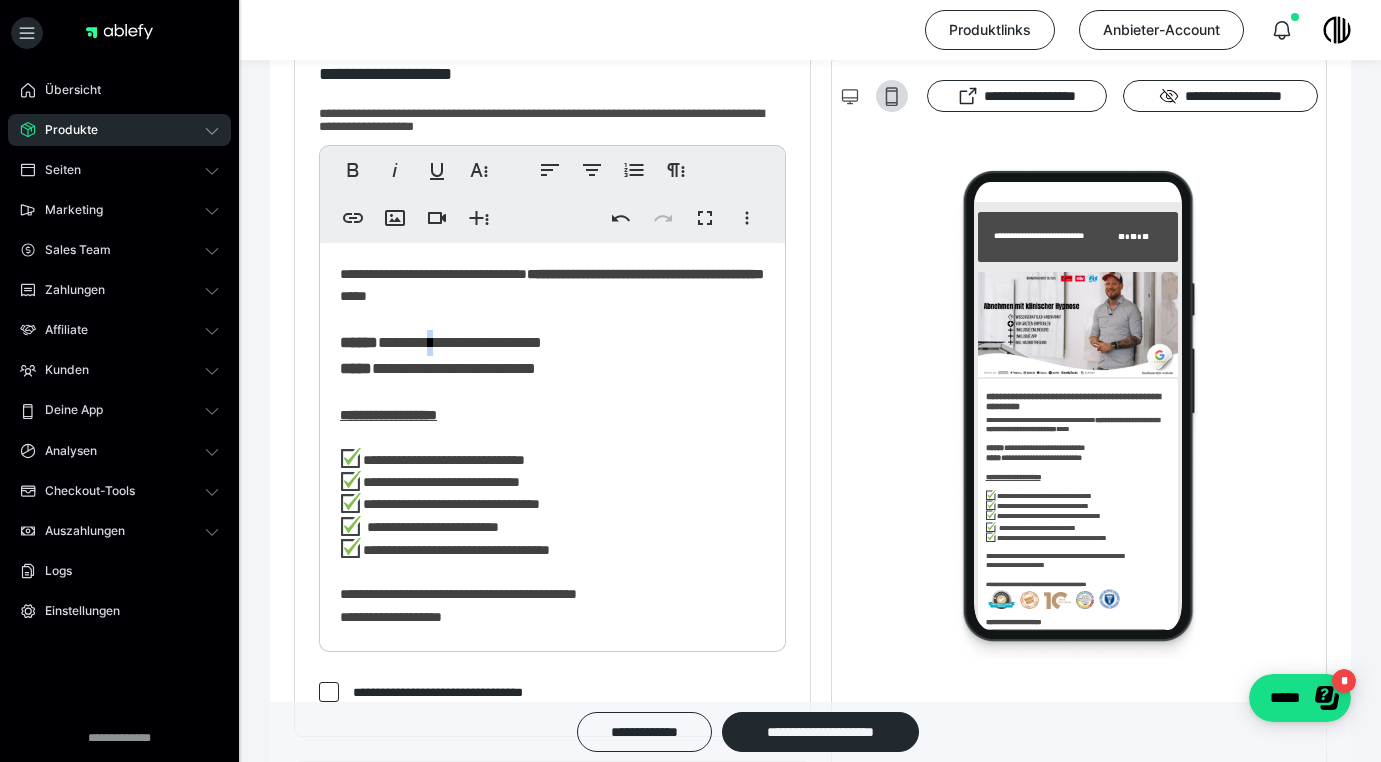 click on "**********" at bounding box center (441, 342) 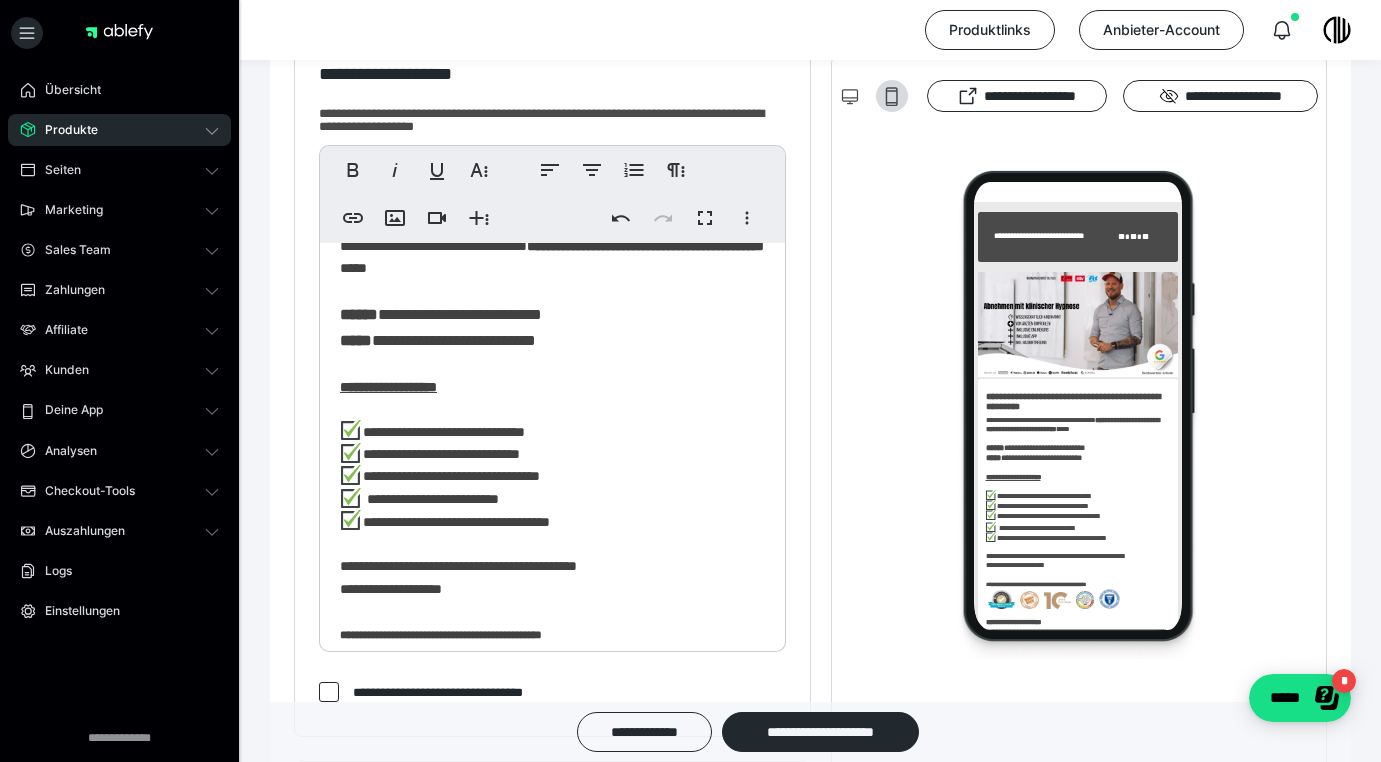 scroll, scrollTop: 33, scrollLeft: 0, axis: vertical 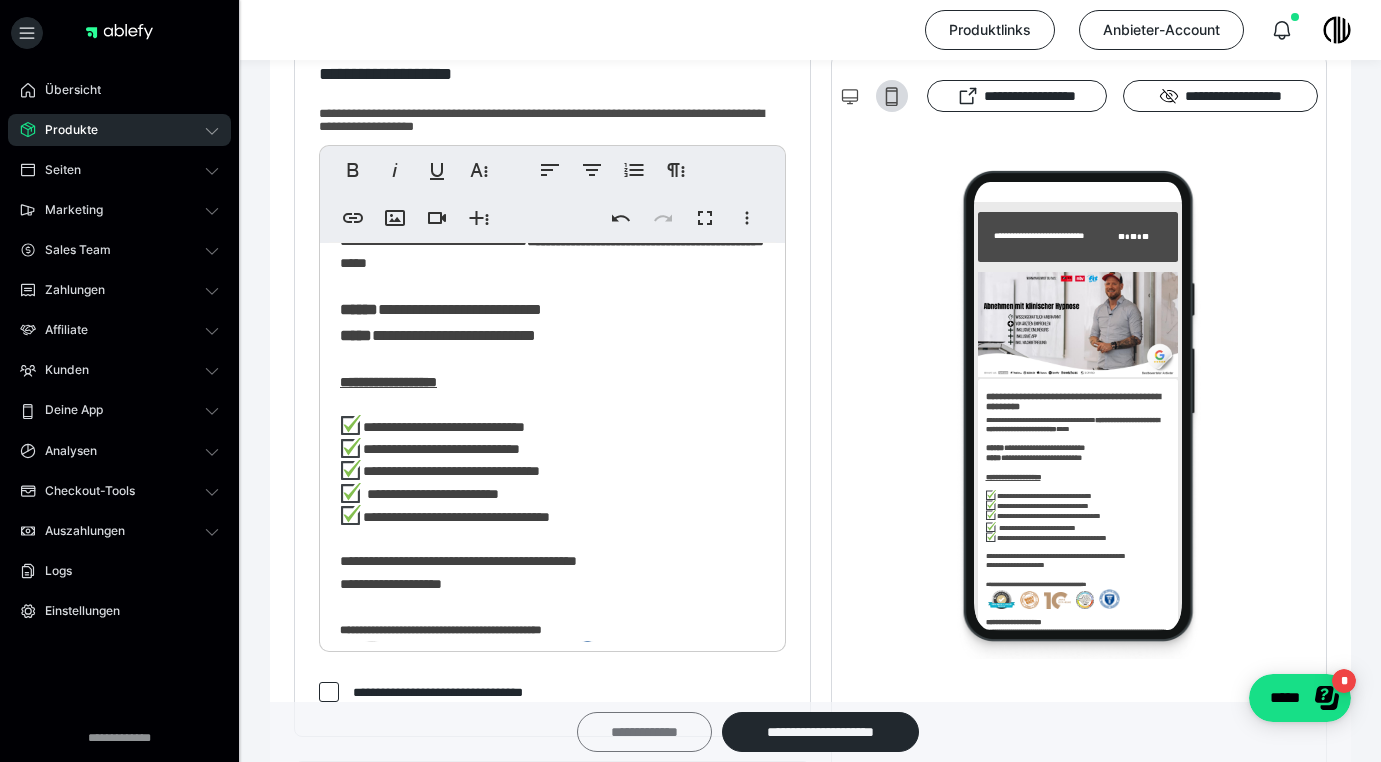 click on "**********" at bounding box center [644, 732] 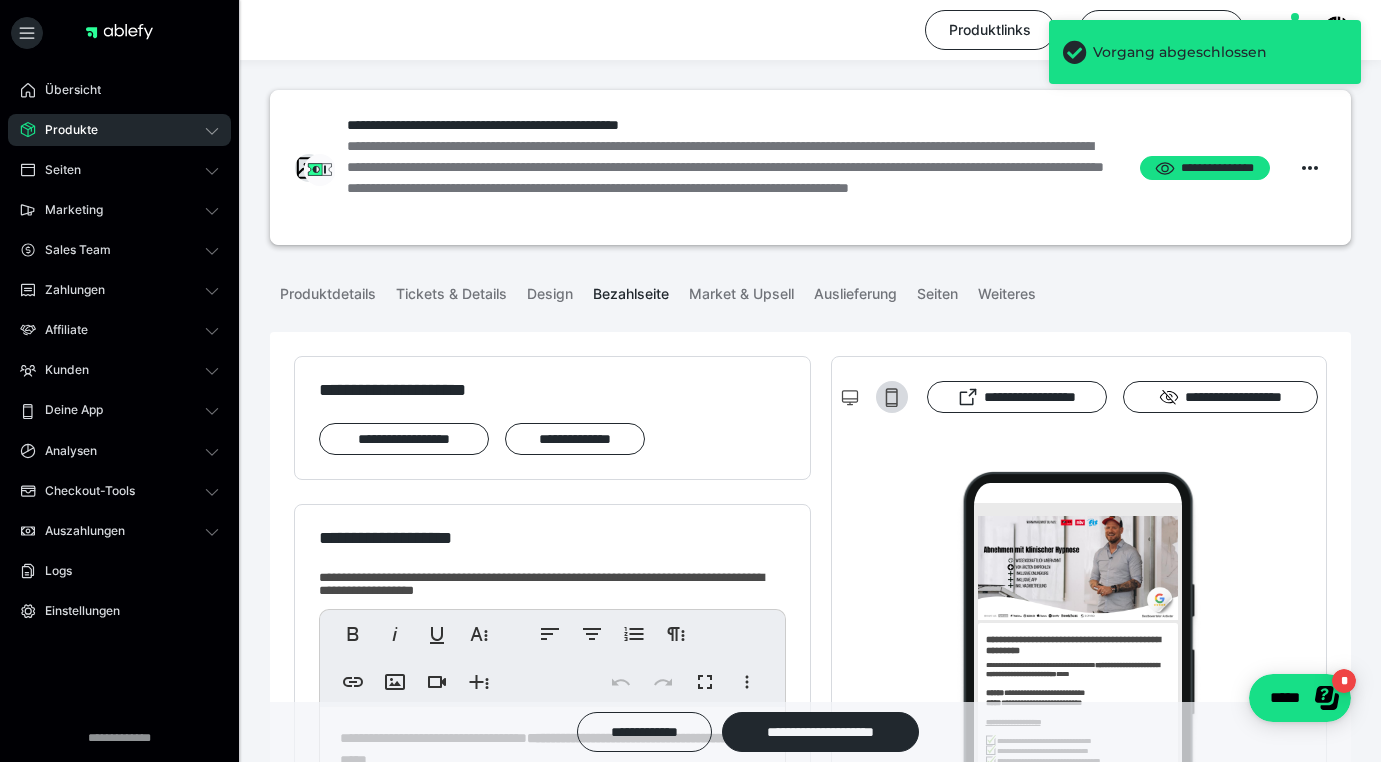scroll, scrollTop: 0, scrollLeft: 0, axis: both 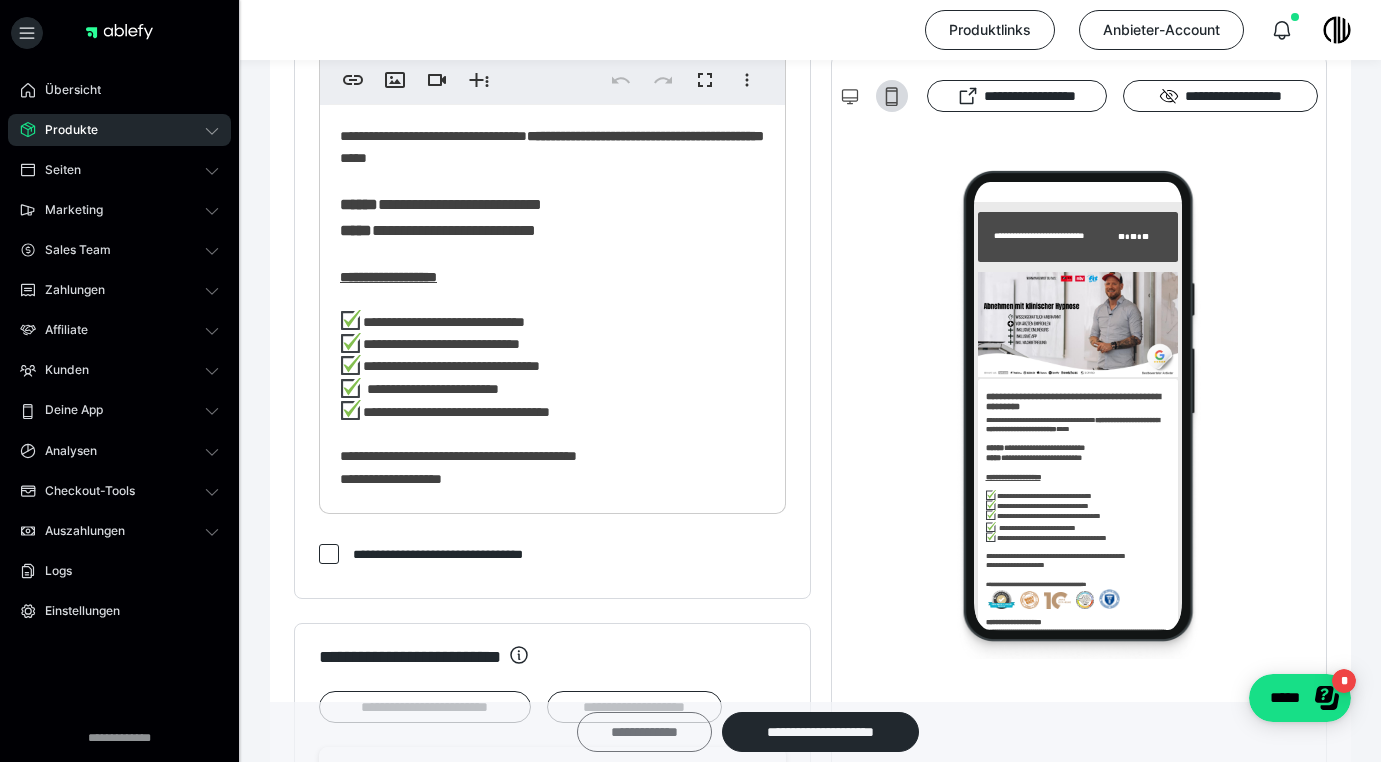 click on "**********" at bounding box center [644, 732] 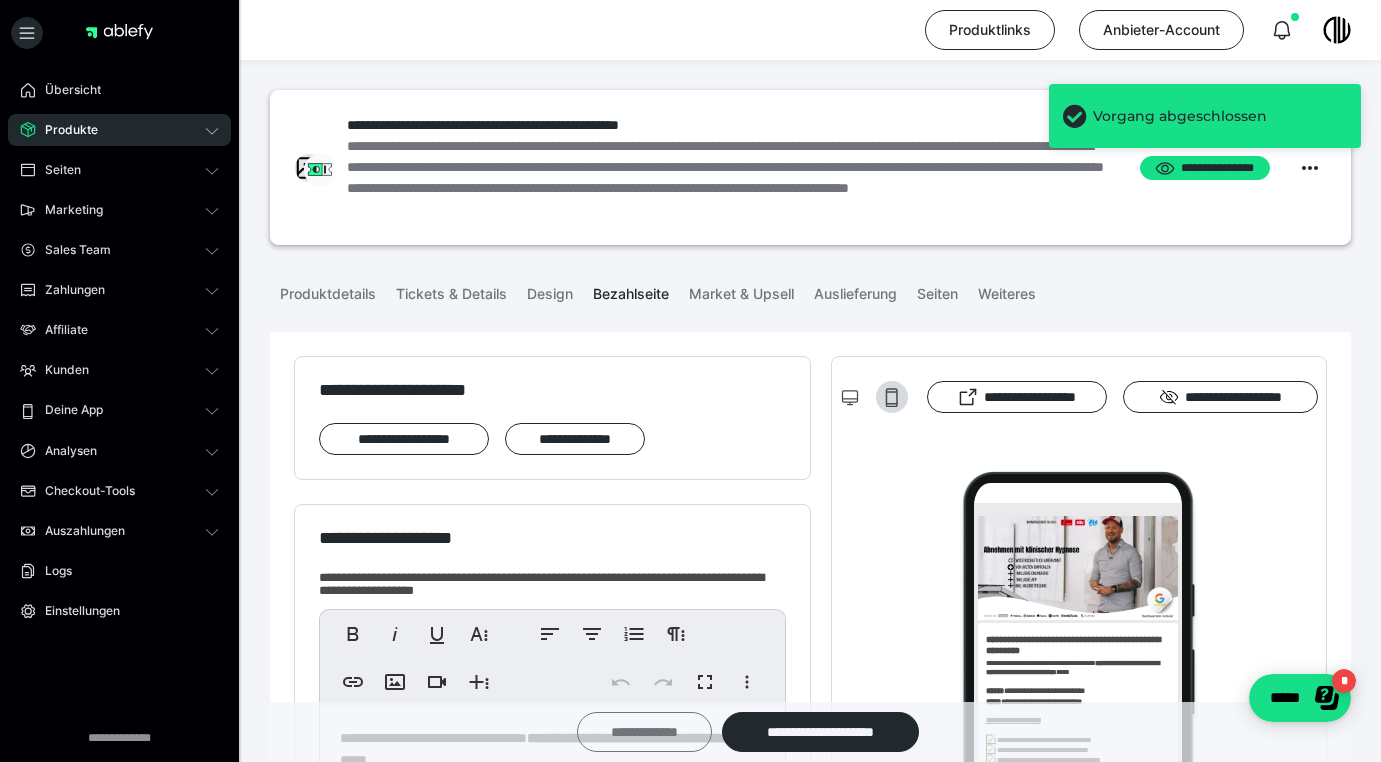 scroll, scrollTop: 0, scrollLeft: 0, axis: both 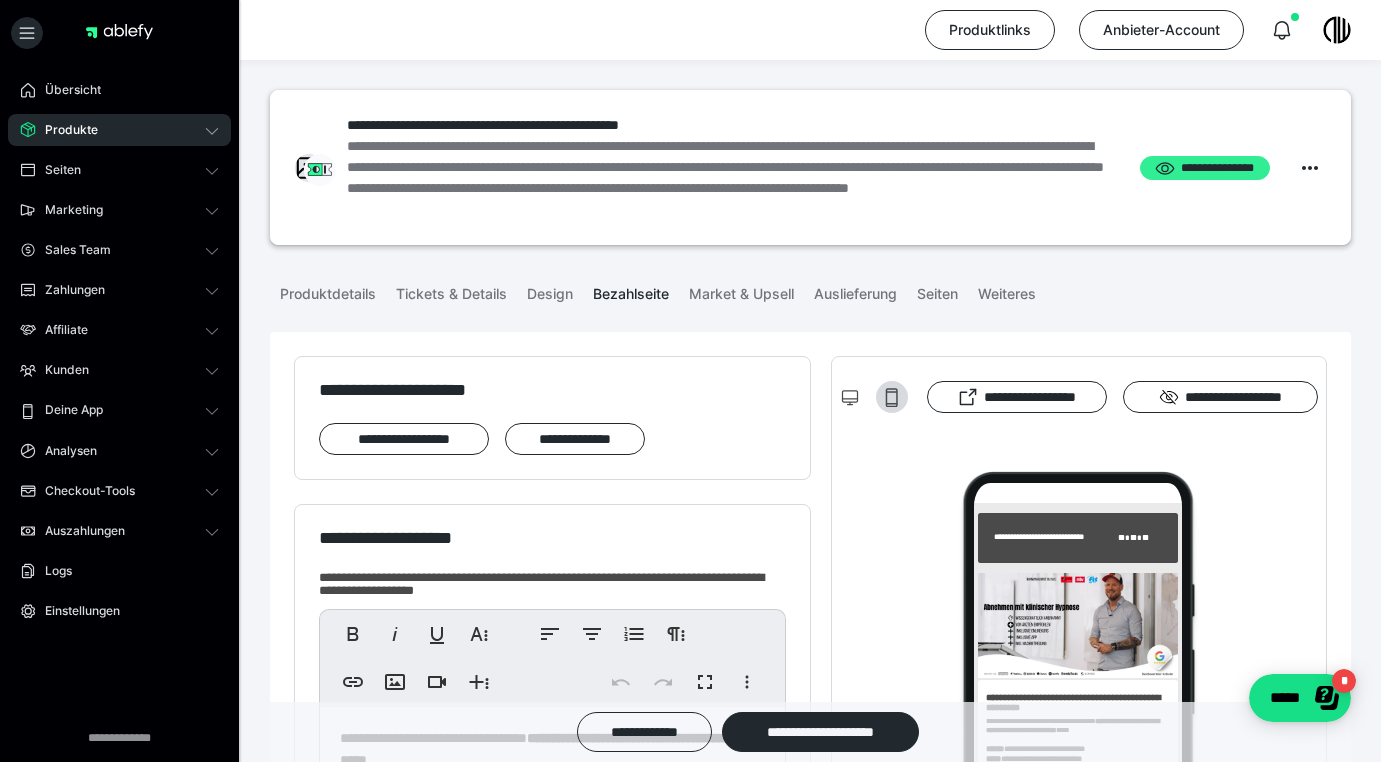 click on "**********" at bounding box center (1205, 168) 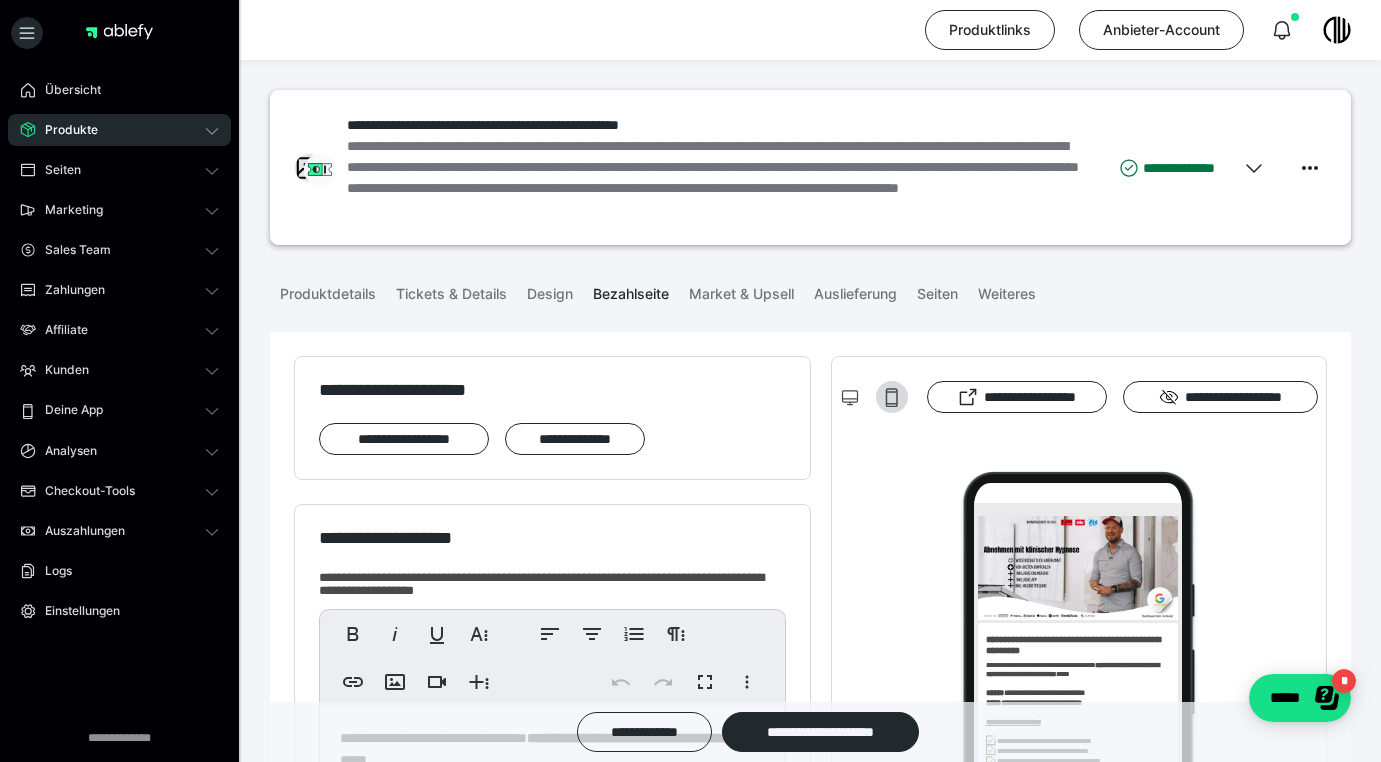 scroll, scrollTop: 0, scrollLeft: 0, axis: both 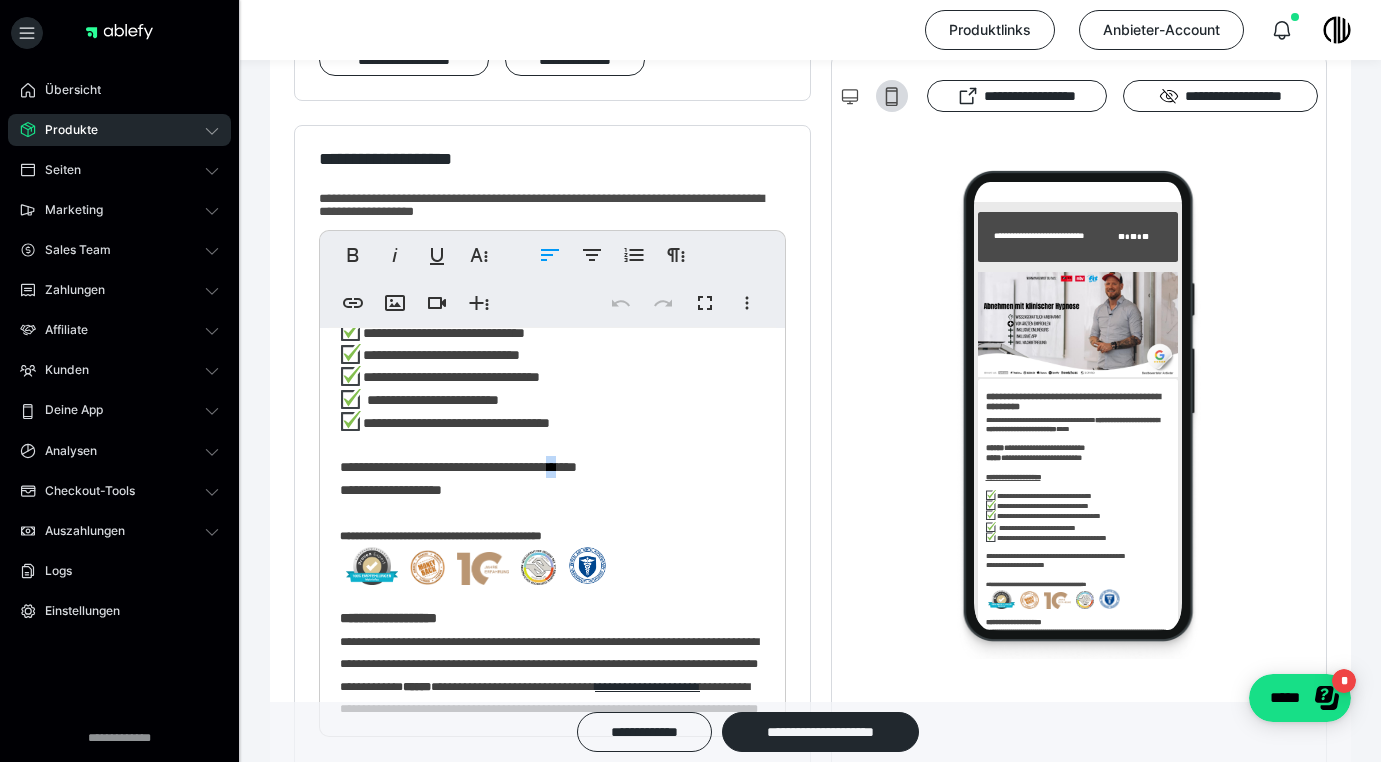 drag, startPoint x: 629, startPoint y: 469, endPoint x: 619, endPoint y: 467, distance: 10.198039 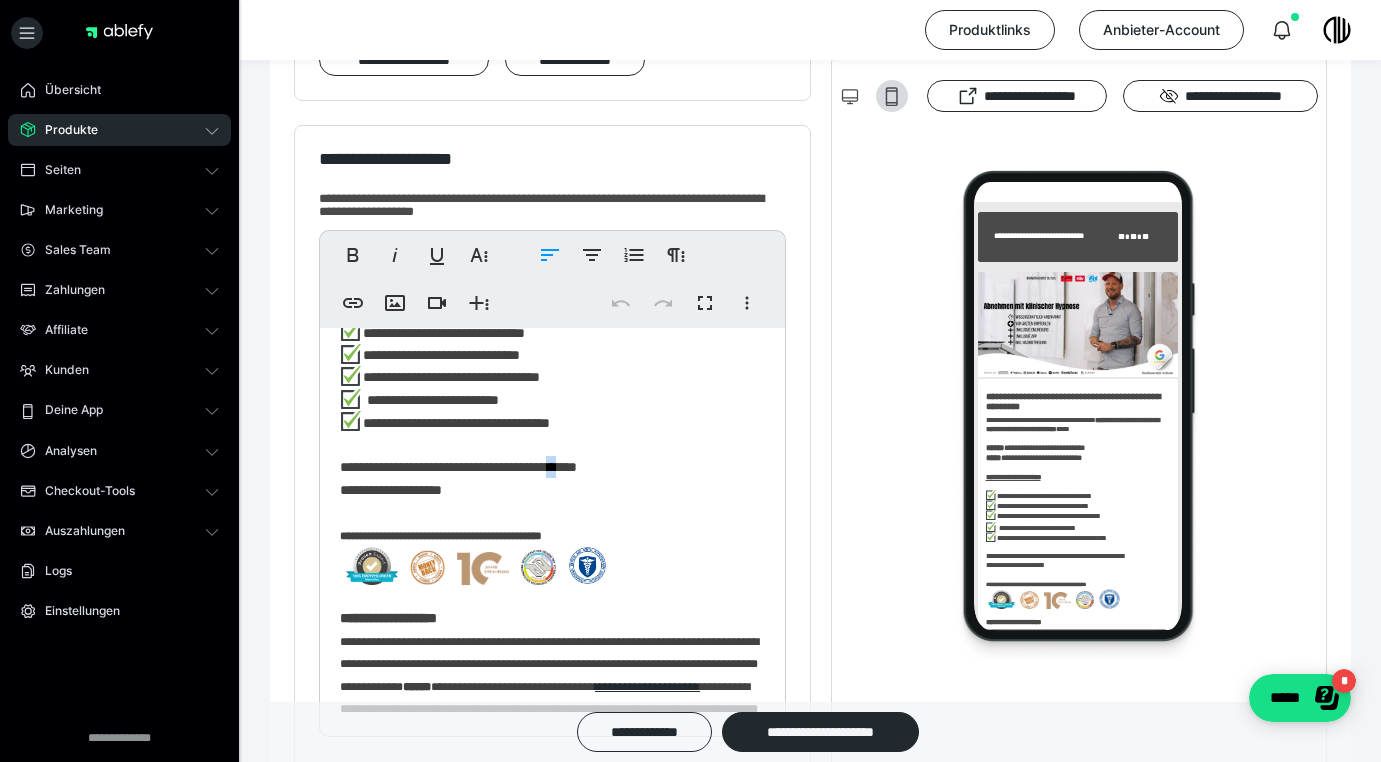 type 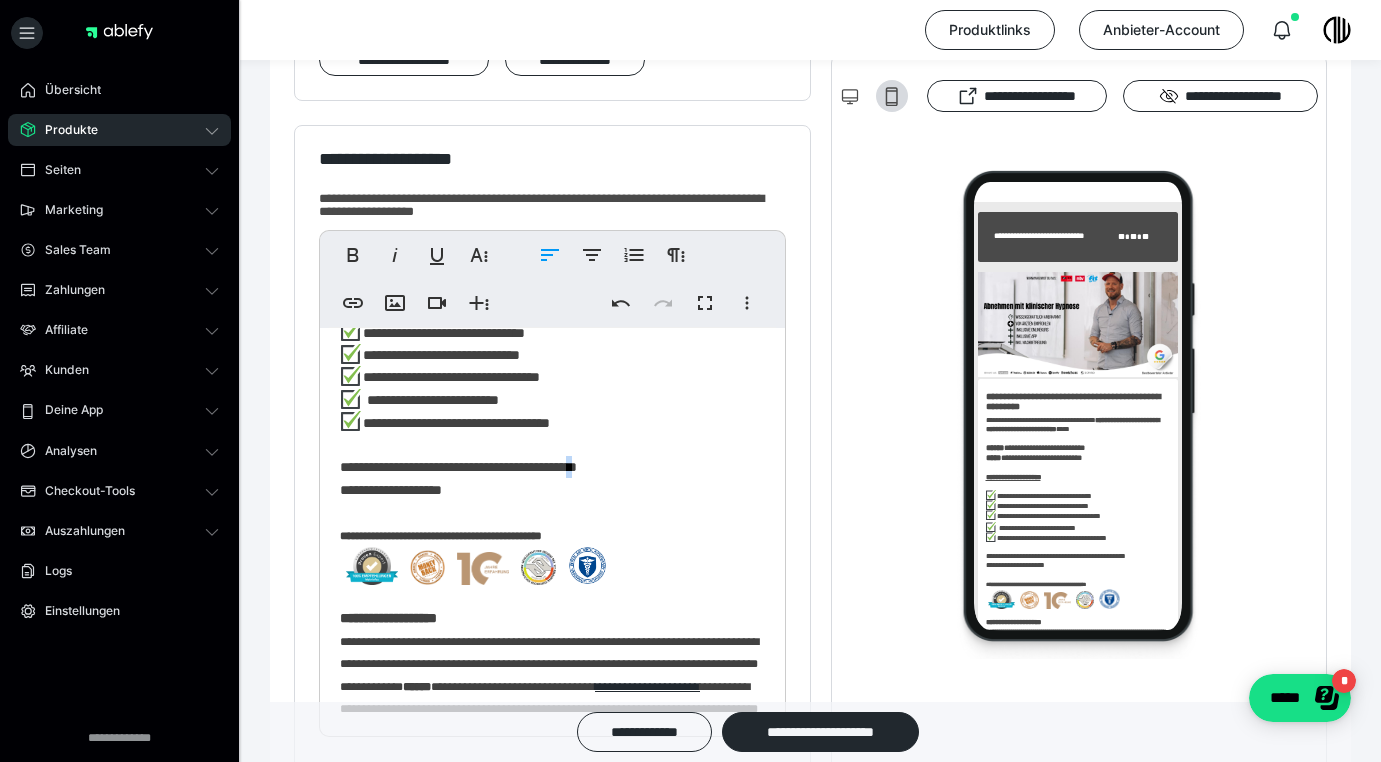 click on "**********" at bounding box center (552, 448) 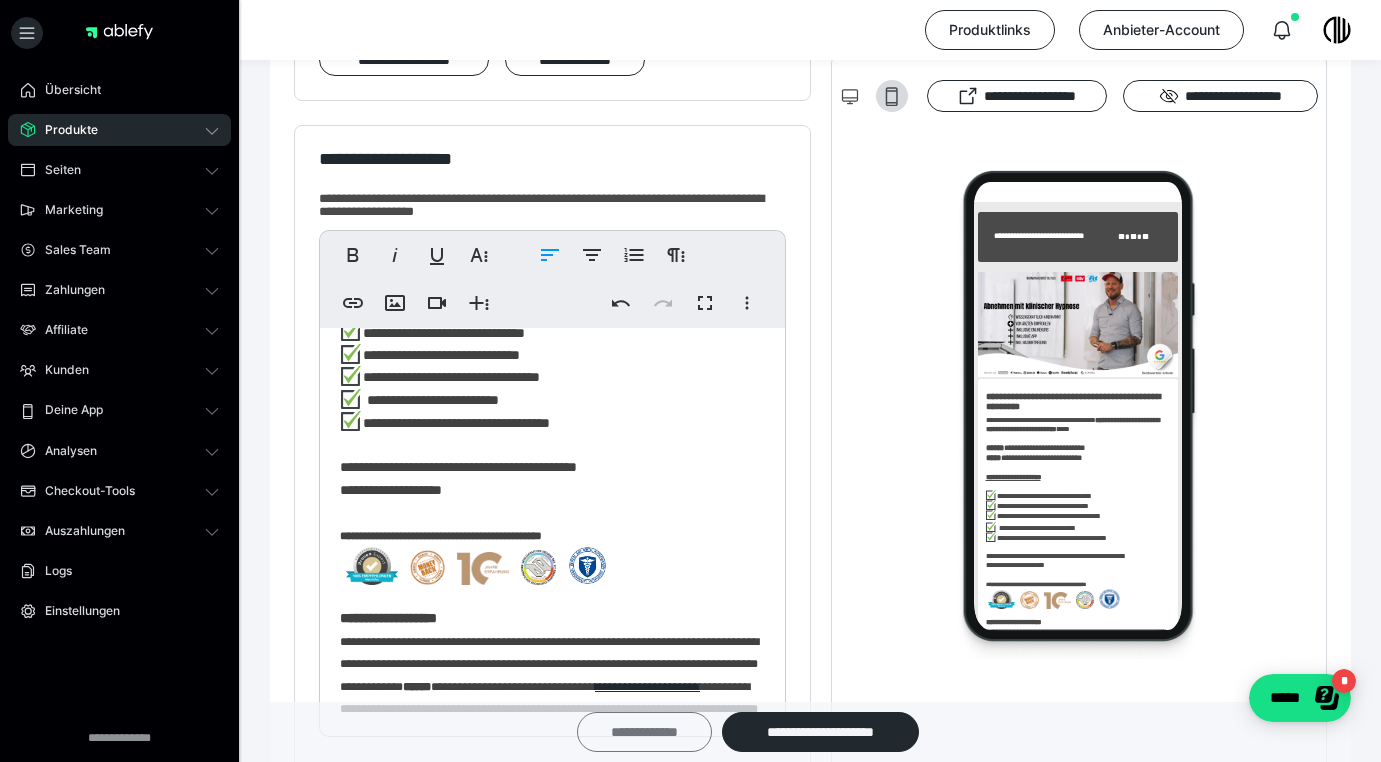 click on "**********" at bounding box center [644, 732] 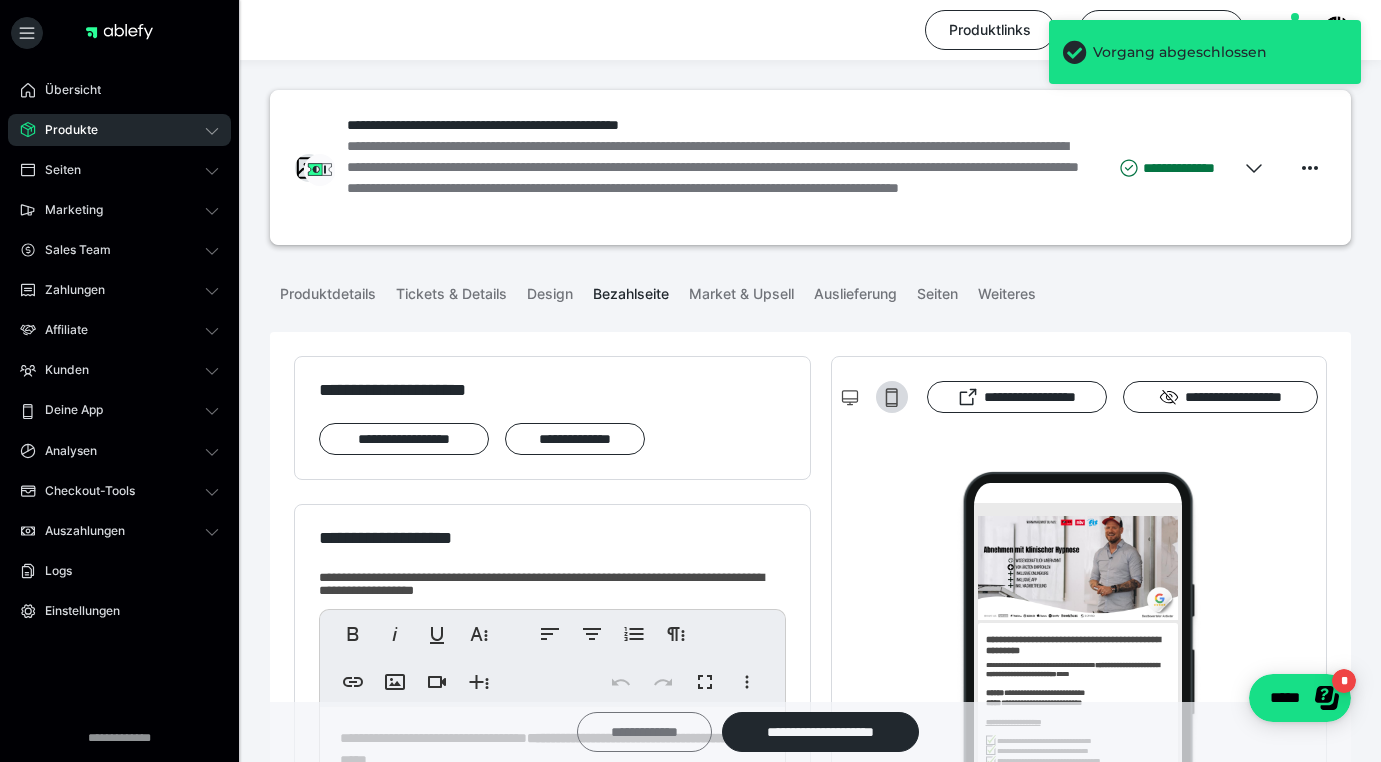 scroll, scrollTop: 0, scrollLeft: 0, axis: both 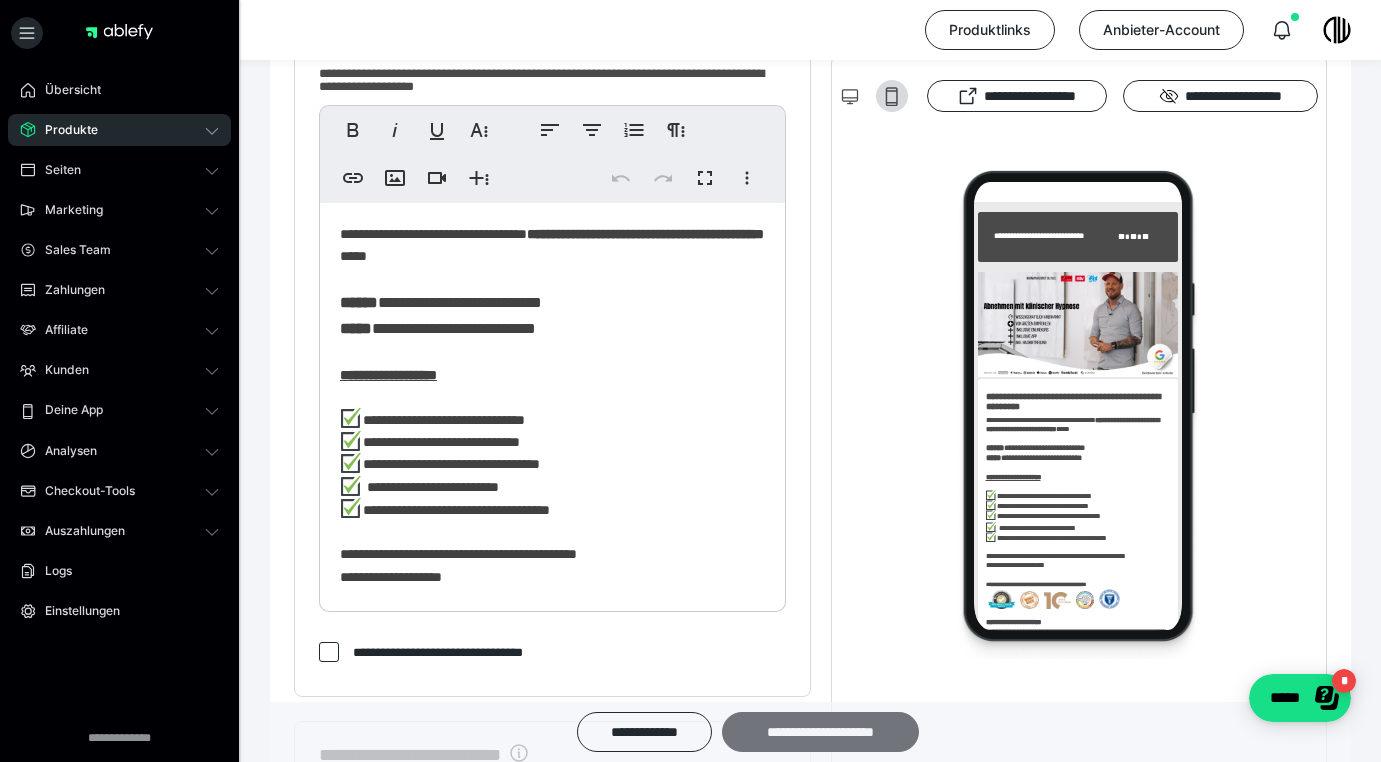 click on "**********" at bounding box center [820, 732] 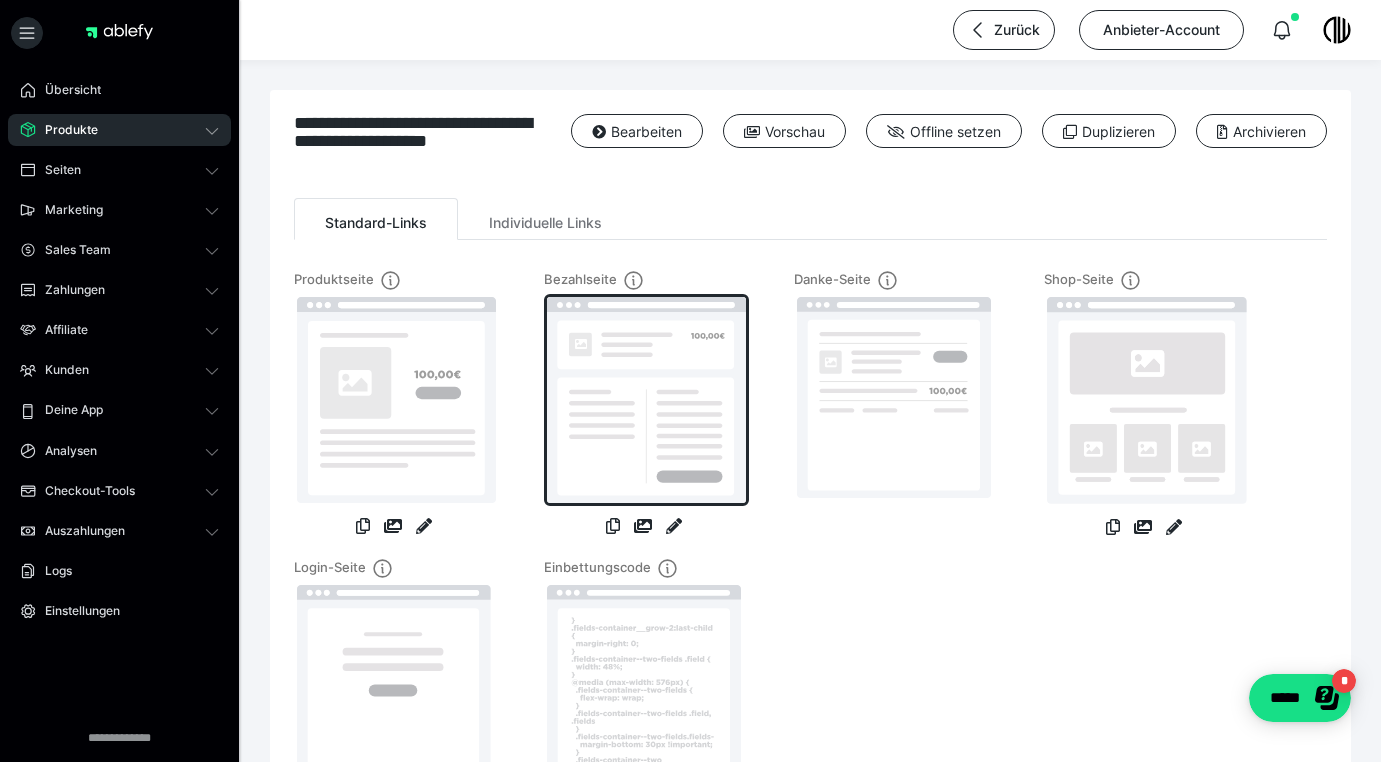 click at bounding box center [646, 400] 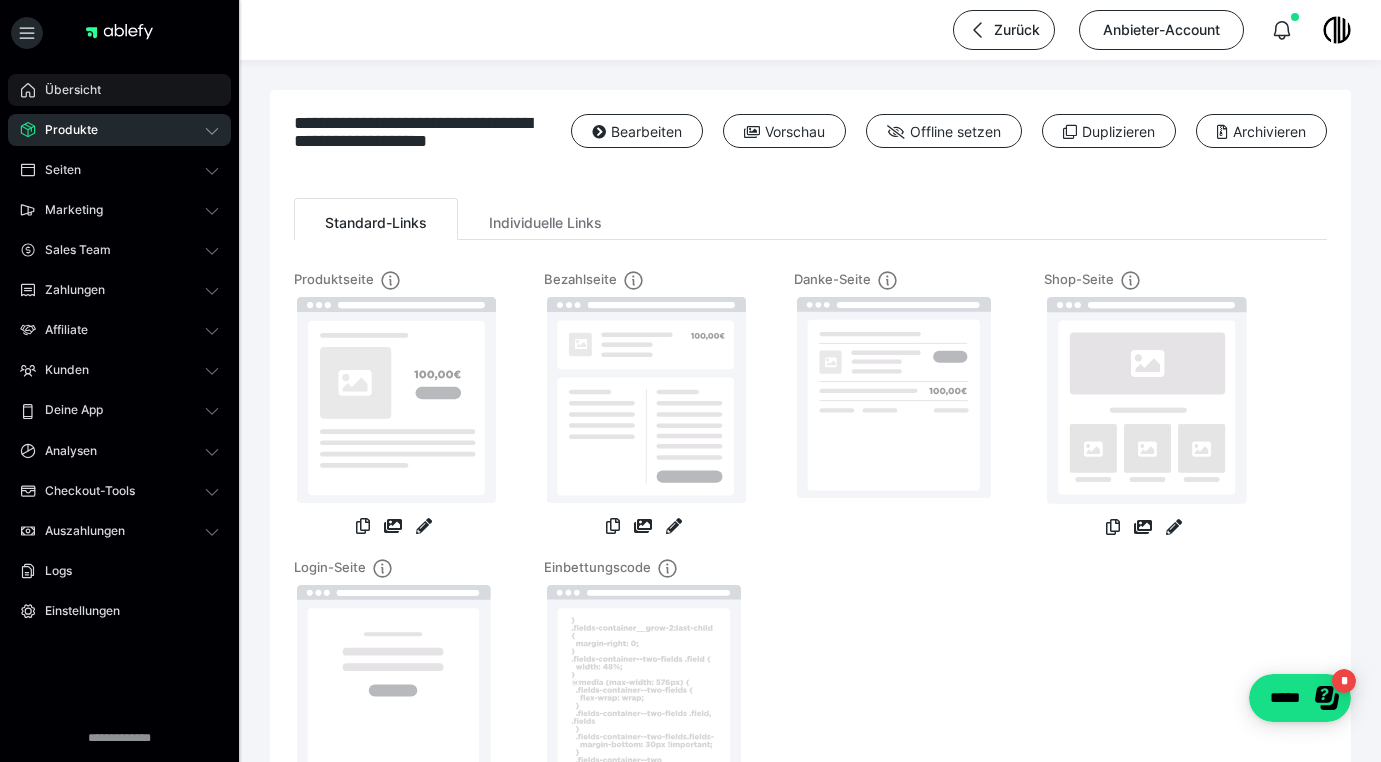 click on "Übersicht" at bounding box center (66, 90) 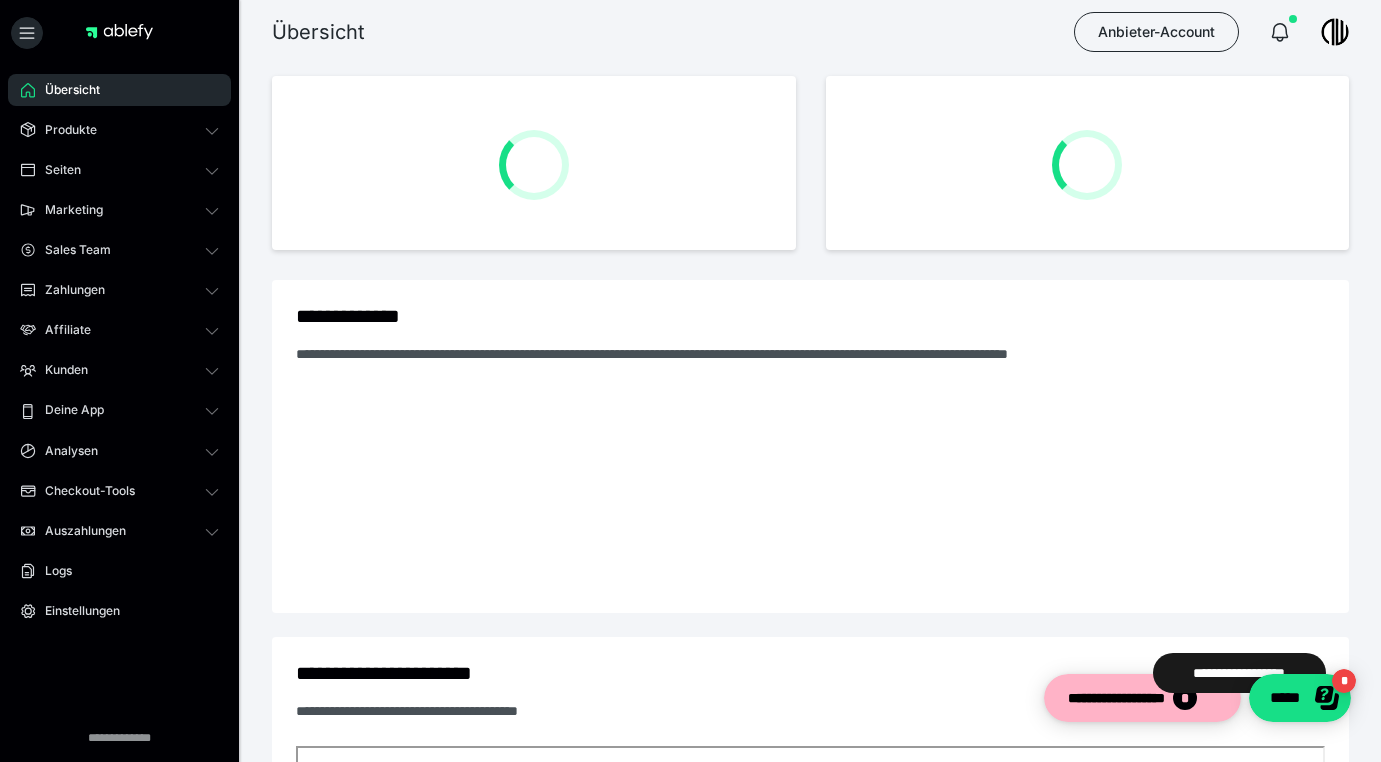 scroll, scrollTop: 0, scrollLeft: 0, axis: both 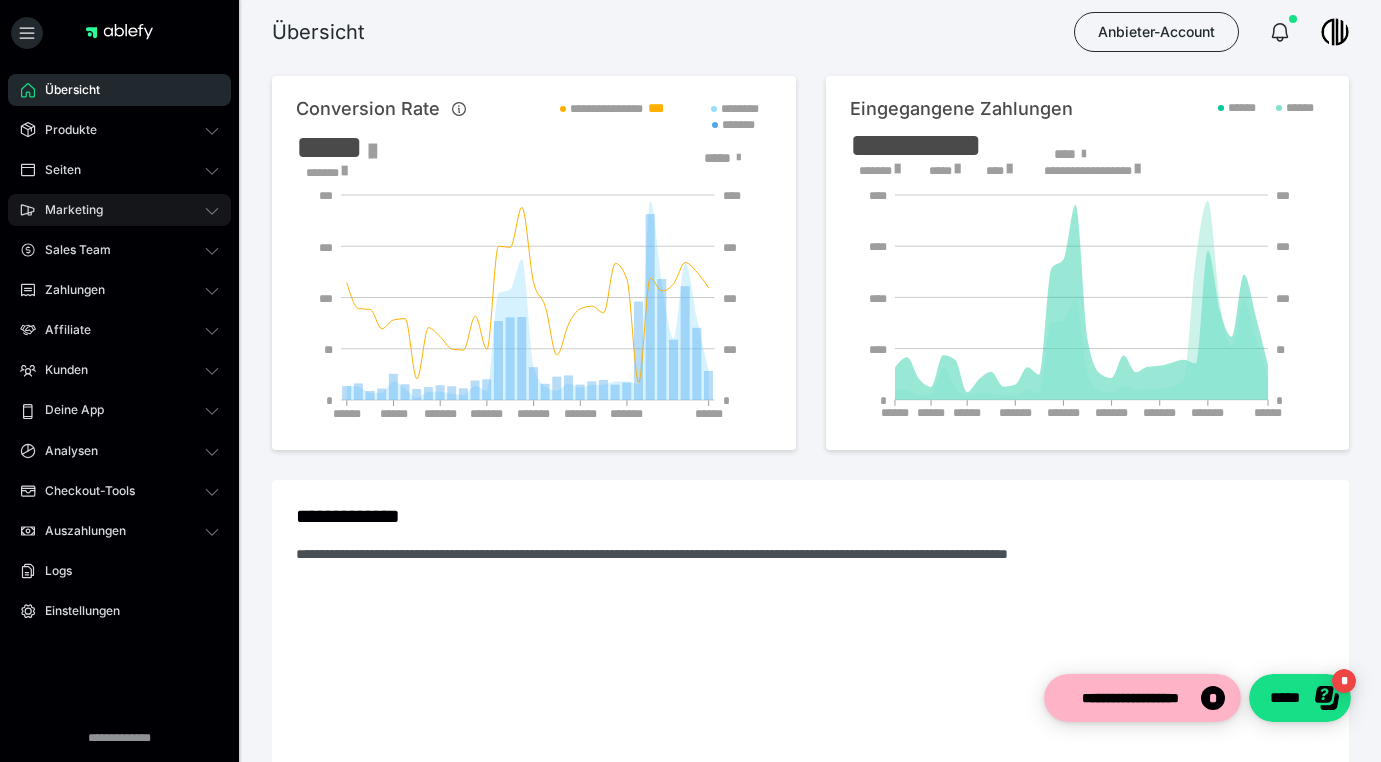 click on "Marketing" at bounding box center [67, 210] 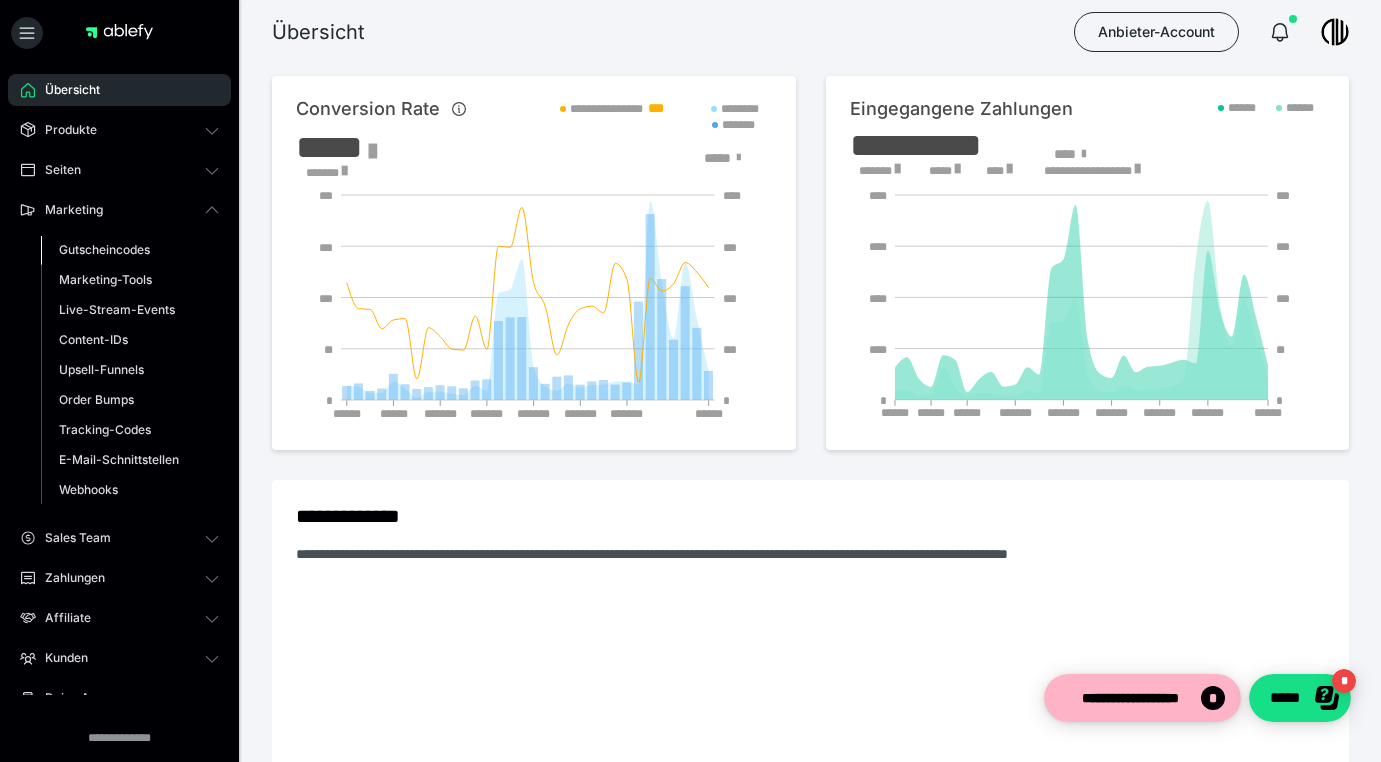 click on "Gutscheincodes" at bounding box center (104, 249) 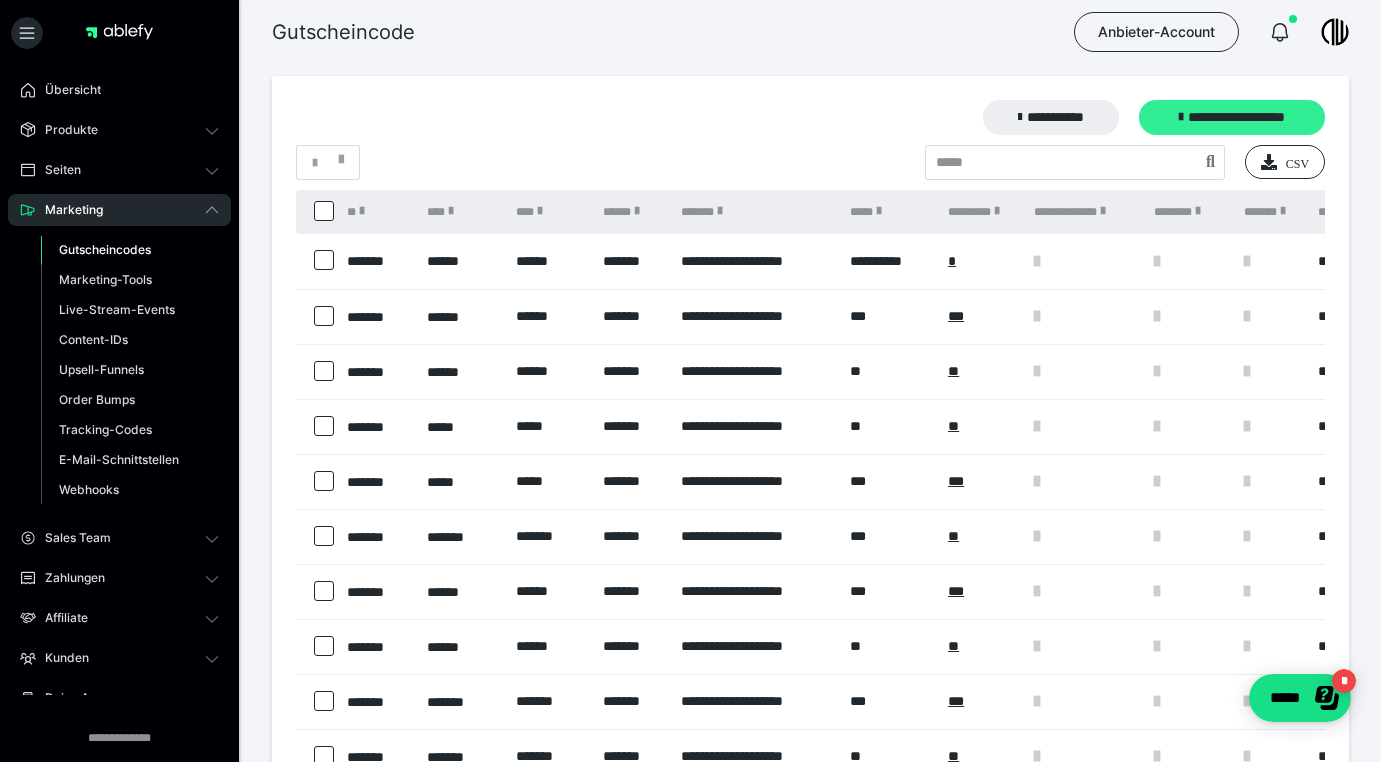 click on "**********" at bounding box center (1232, 117) 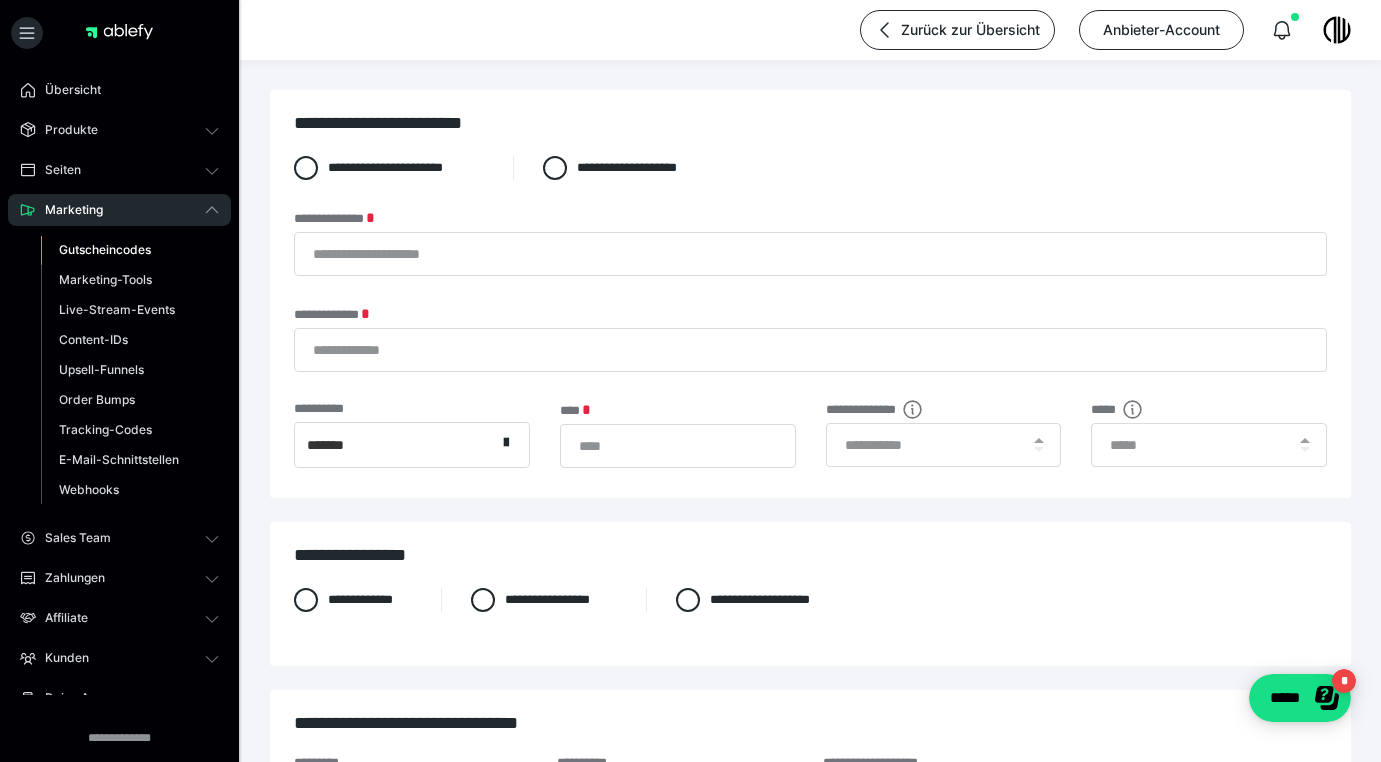 scroll, scrollTop: 0, scrollLeft: 0, axis: both 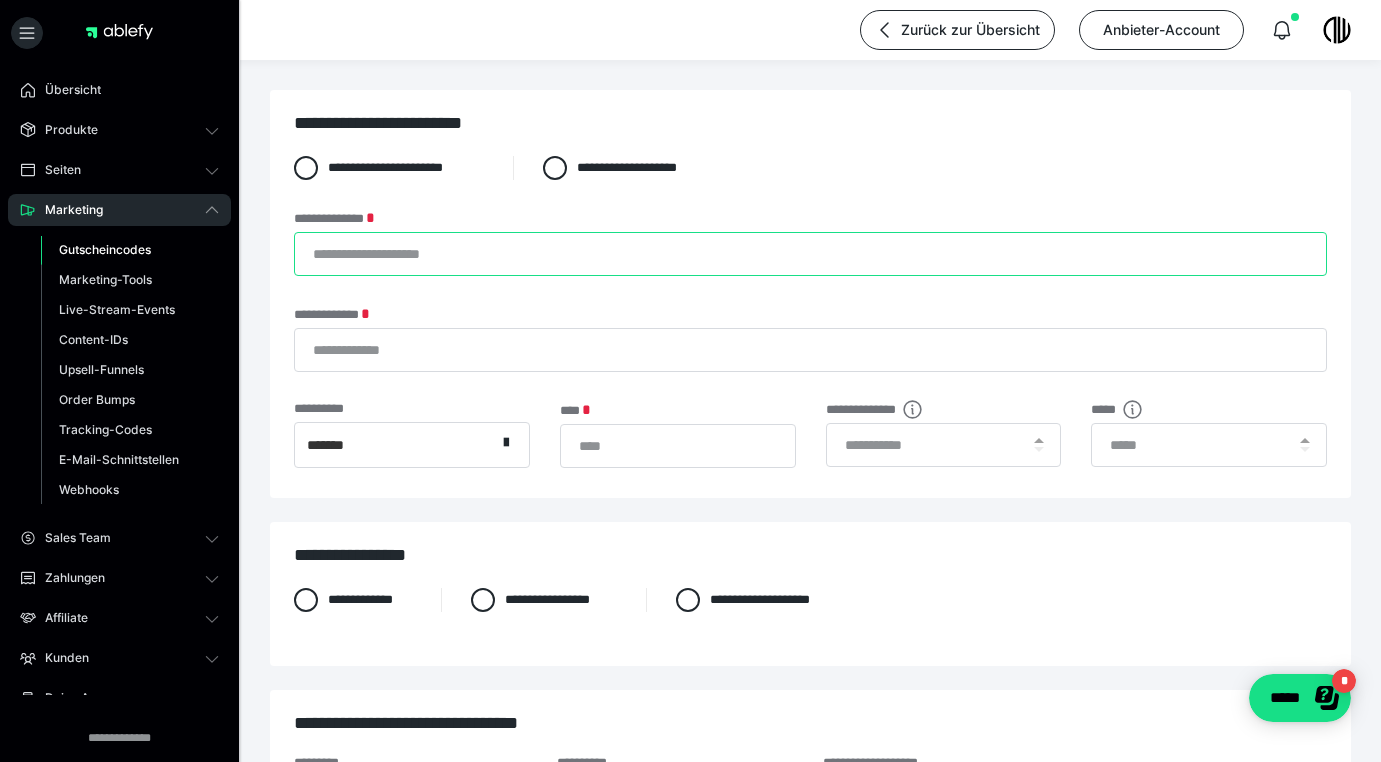 click on "**********" at bounding box center (810, 254) 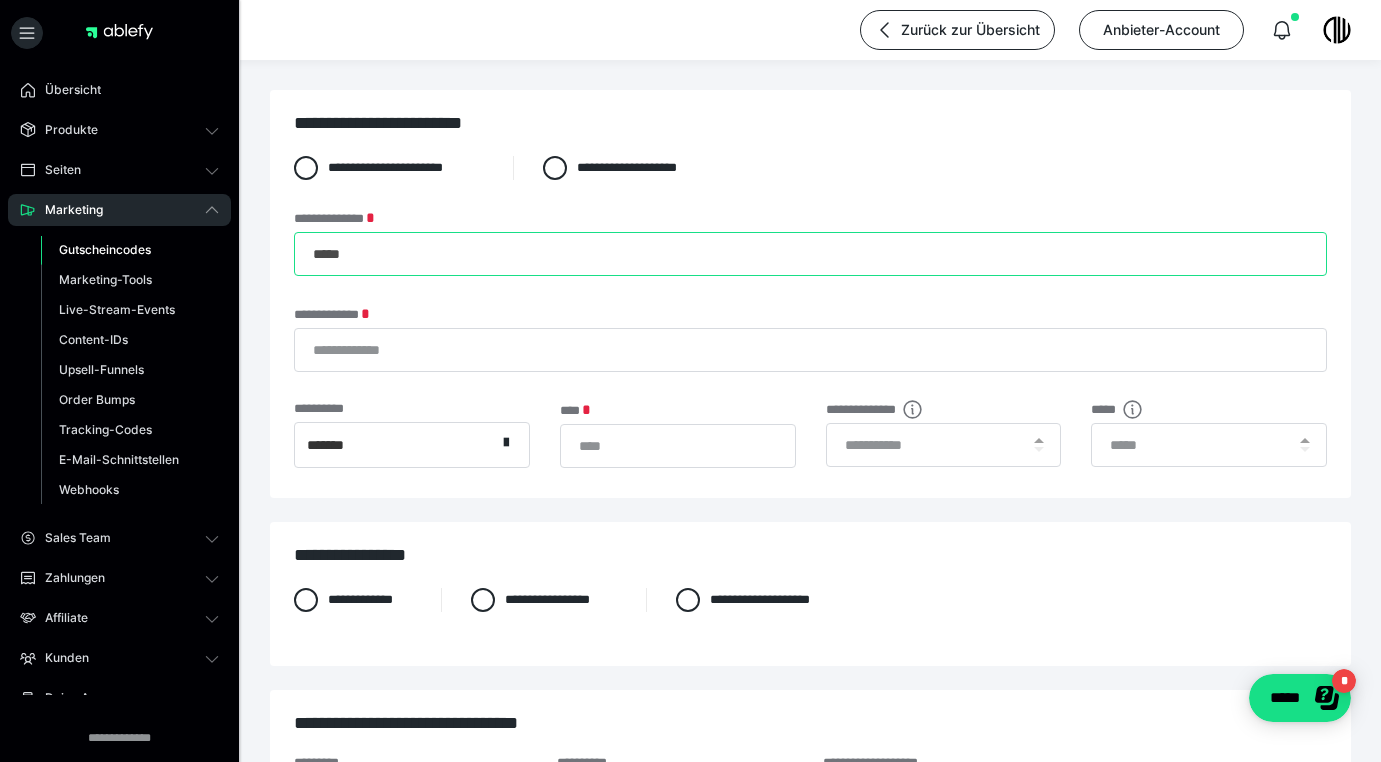 click on "*****" at bounding box center (810, 254) 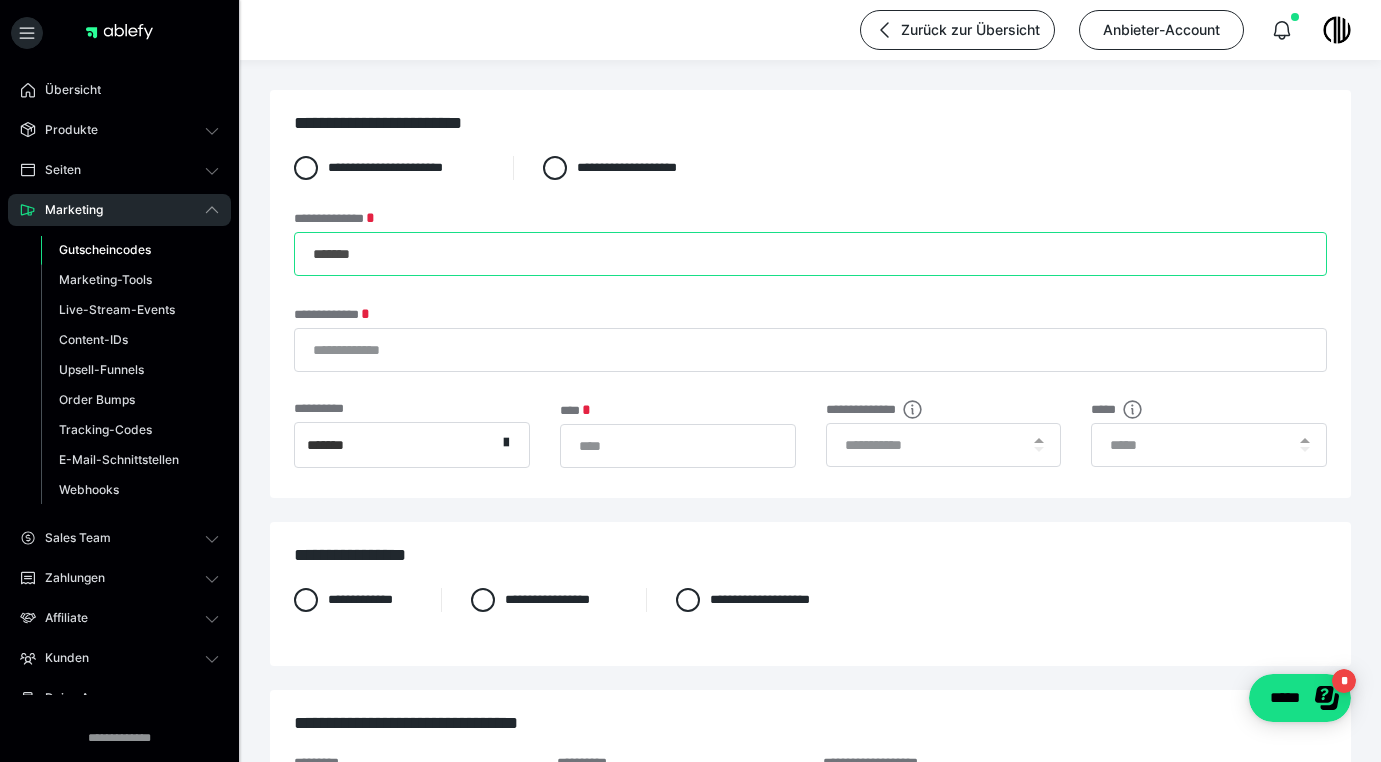 drag, startPoint x: 404, startPoint y: 248, endPoint x: 300, endPoint y: 254, distance: 104.172935 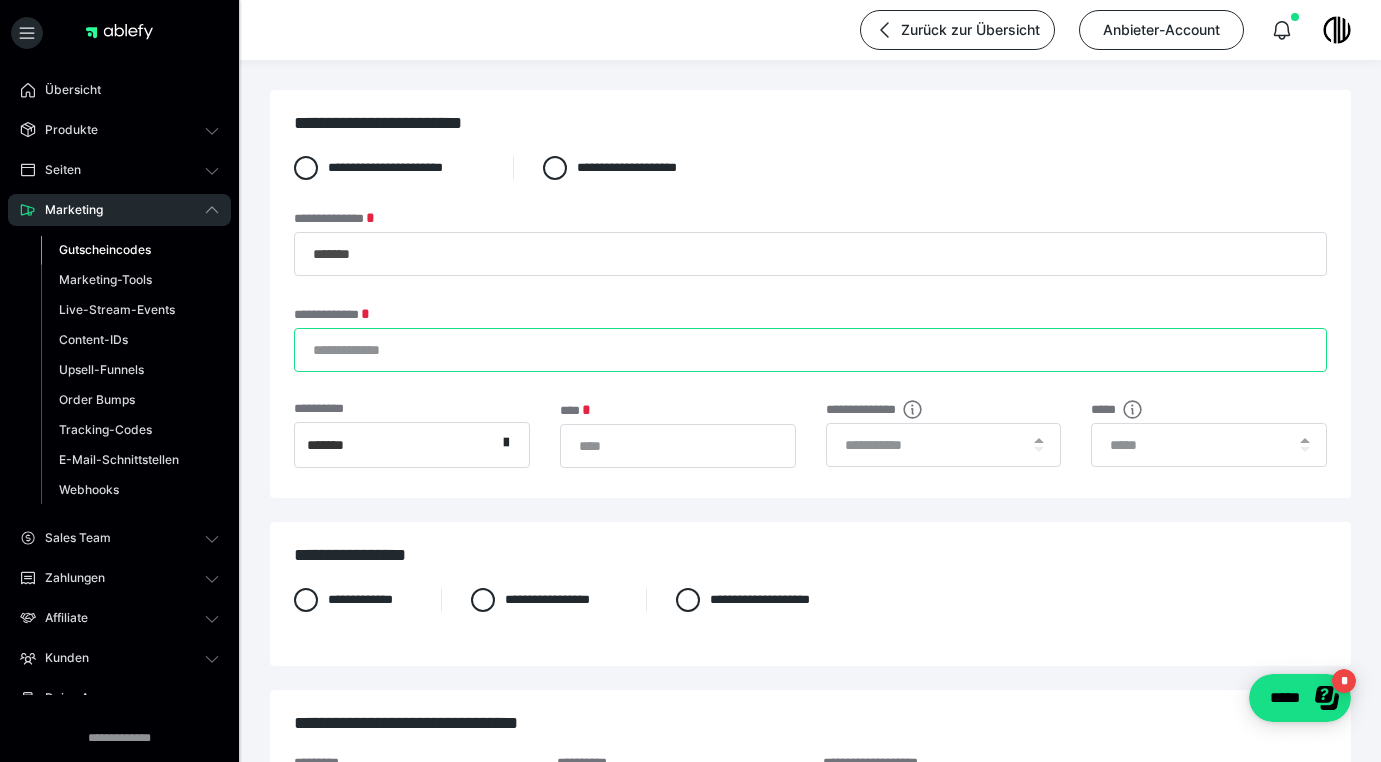click on "**********" at bounding box center (810, 350) 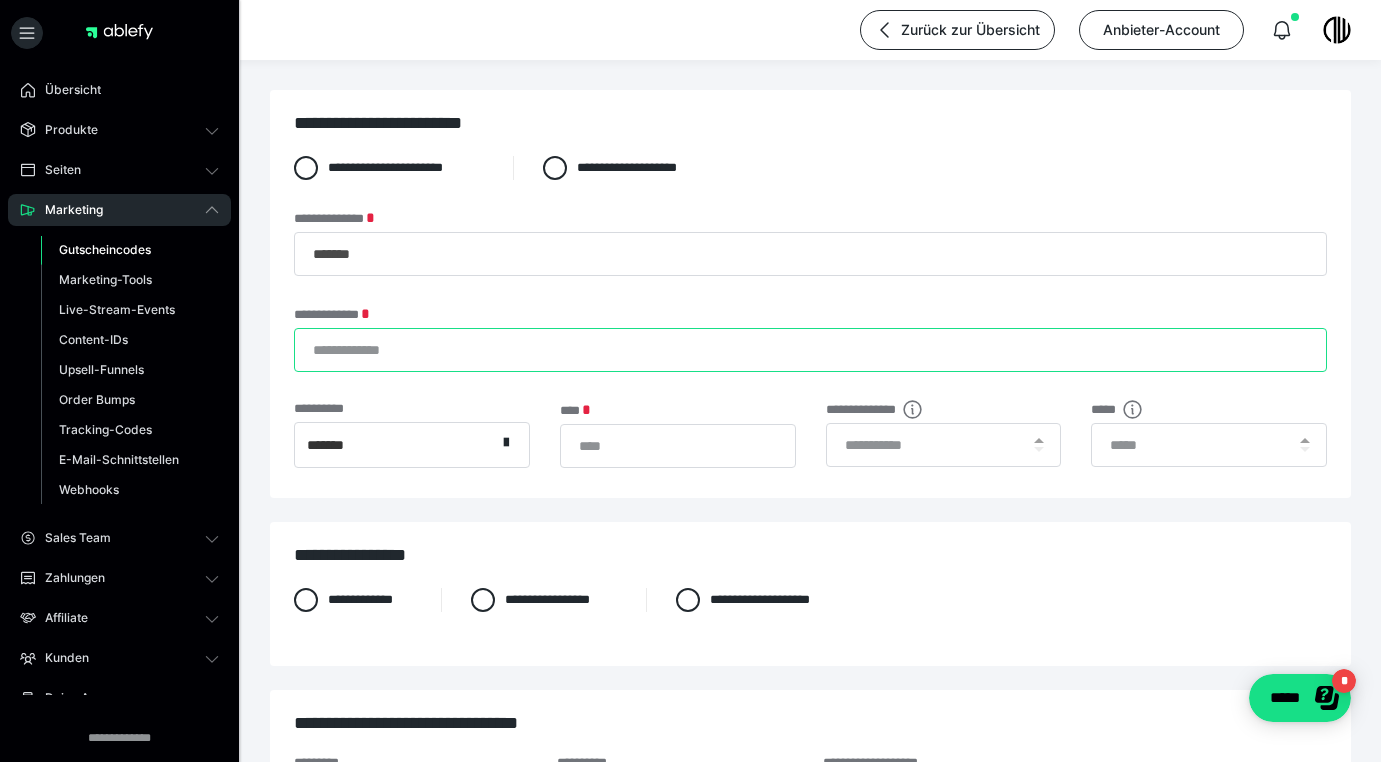 paste on "*******" 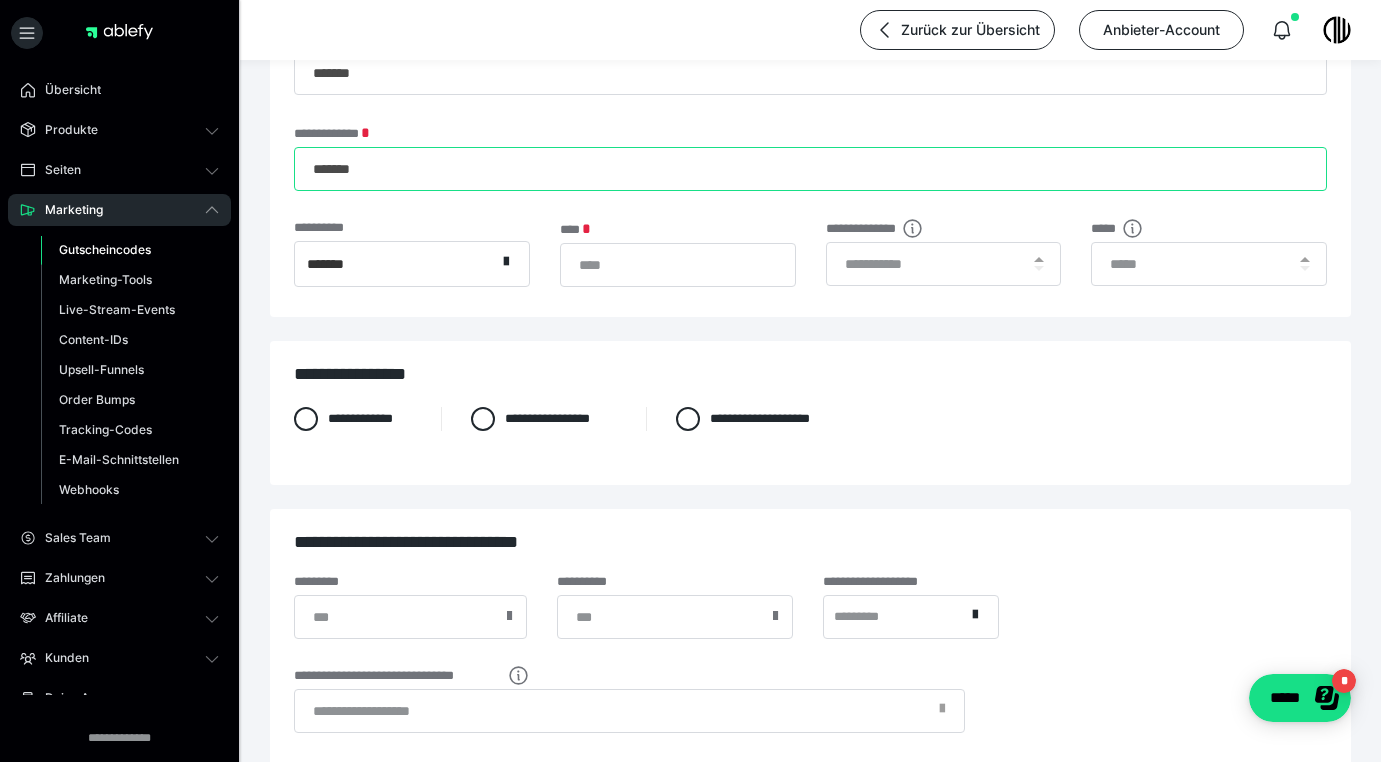scroll, scrollTop: 205, scrollLeft: 0, axis: vertical 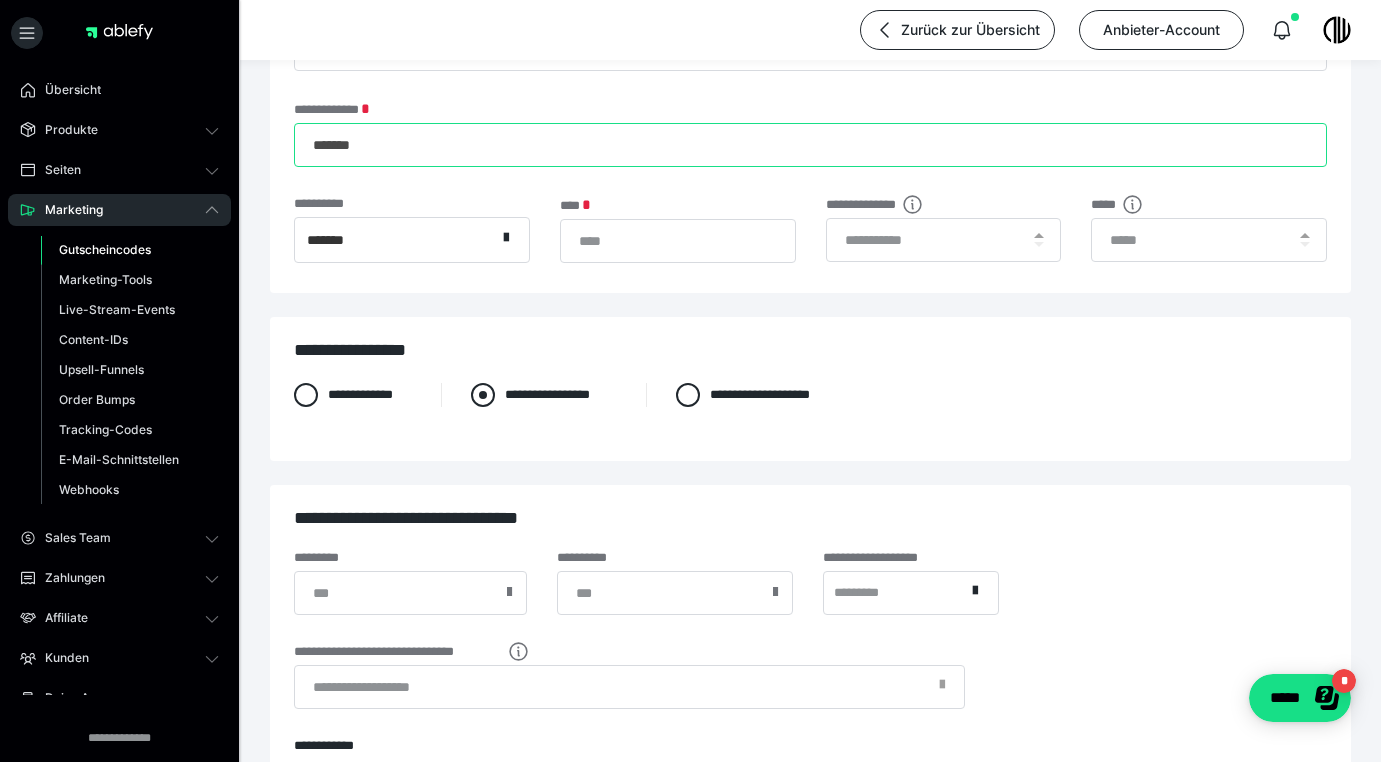 type on "*******" 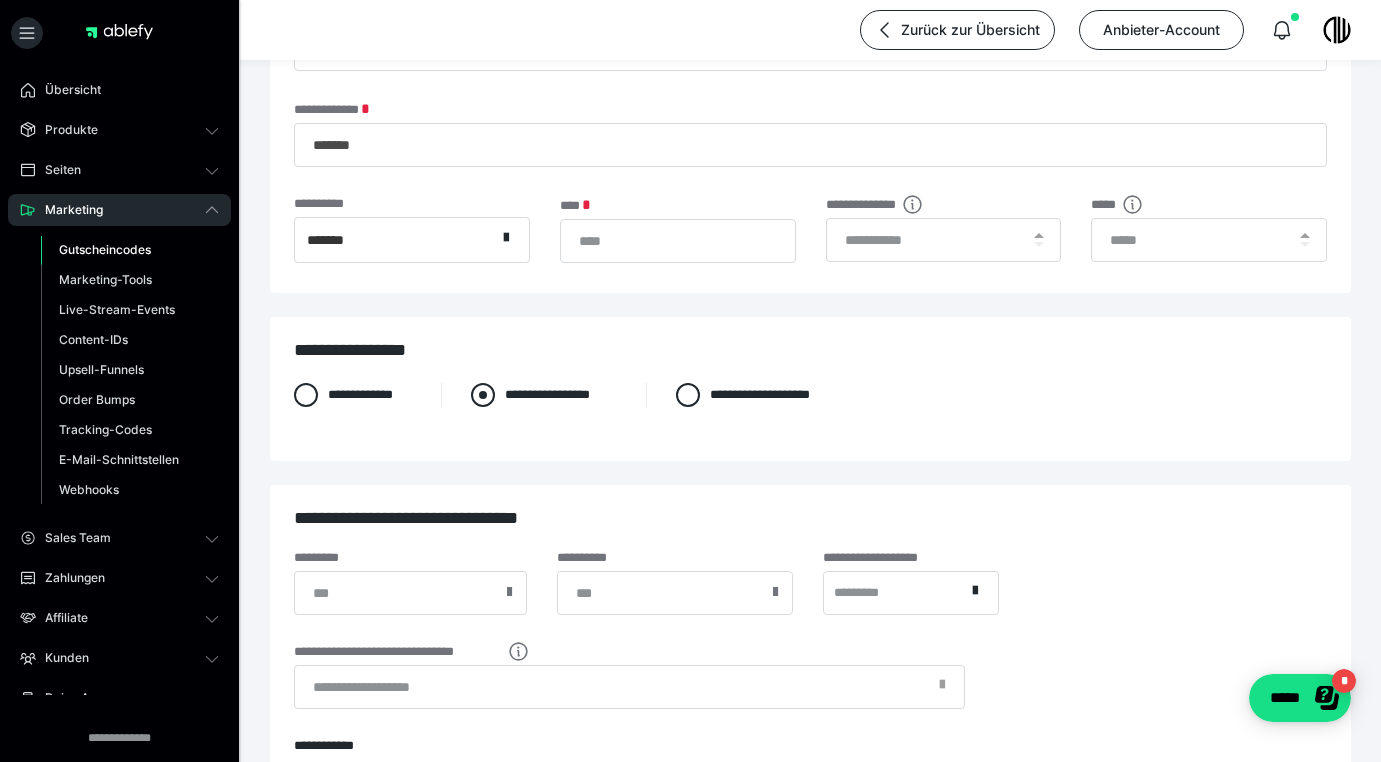 click at bounding box center [483, 395] 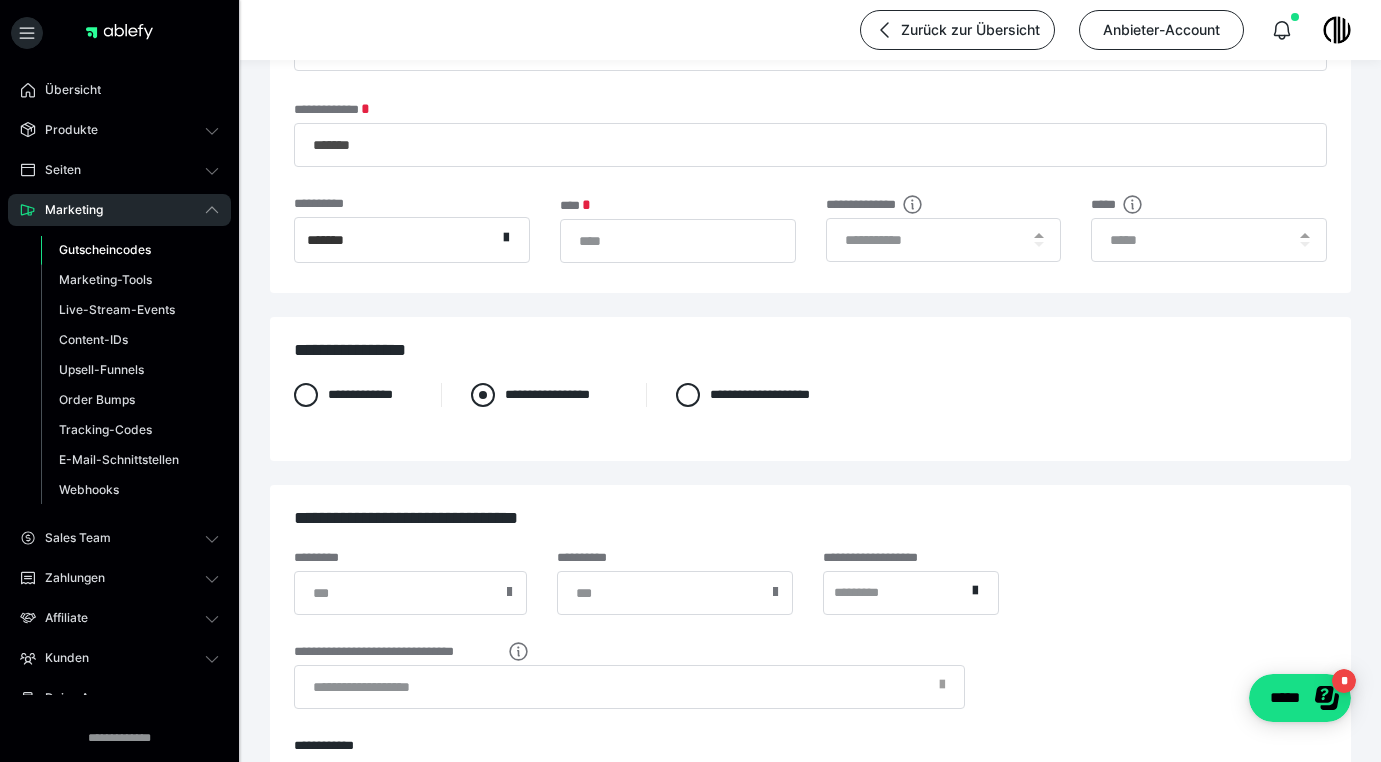 radio on "****" 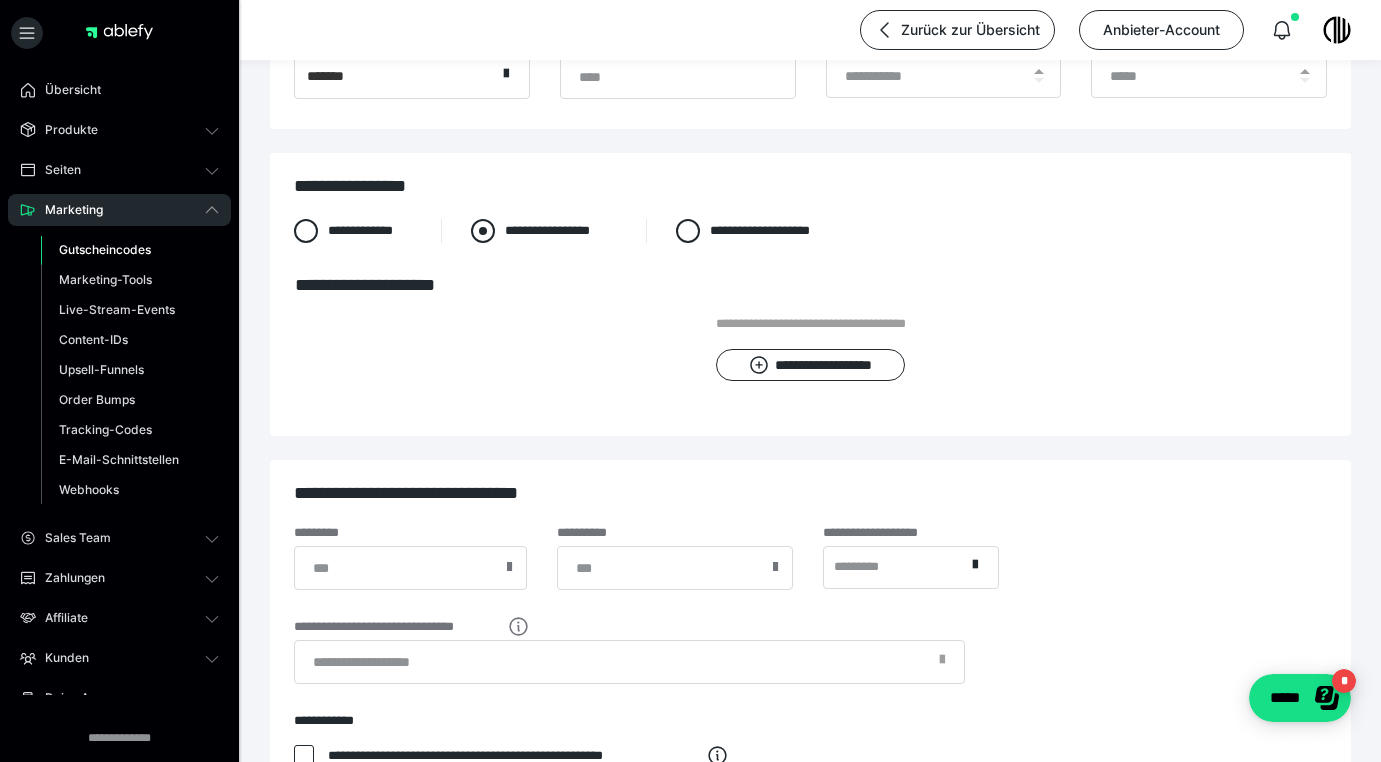 scroll, scrollTop: 419, scrollLeft: 0, axis: vertical 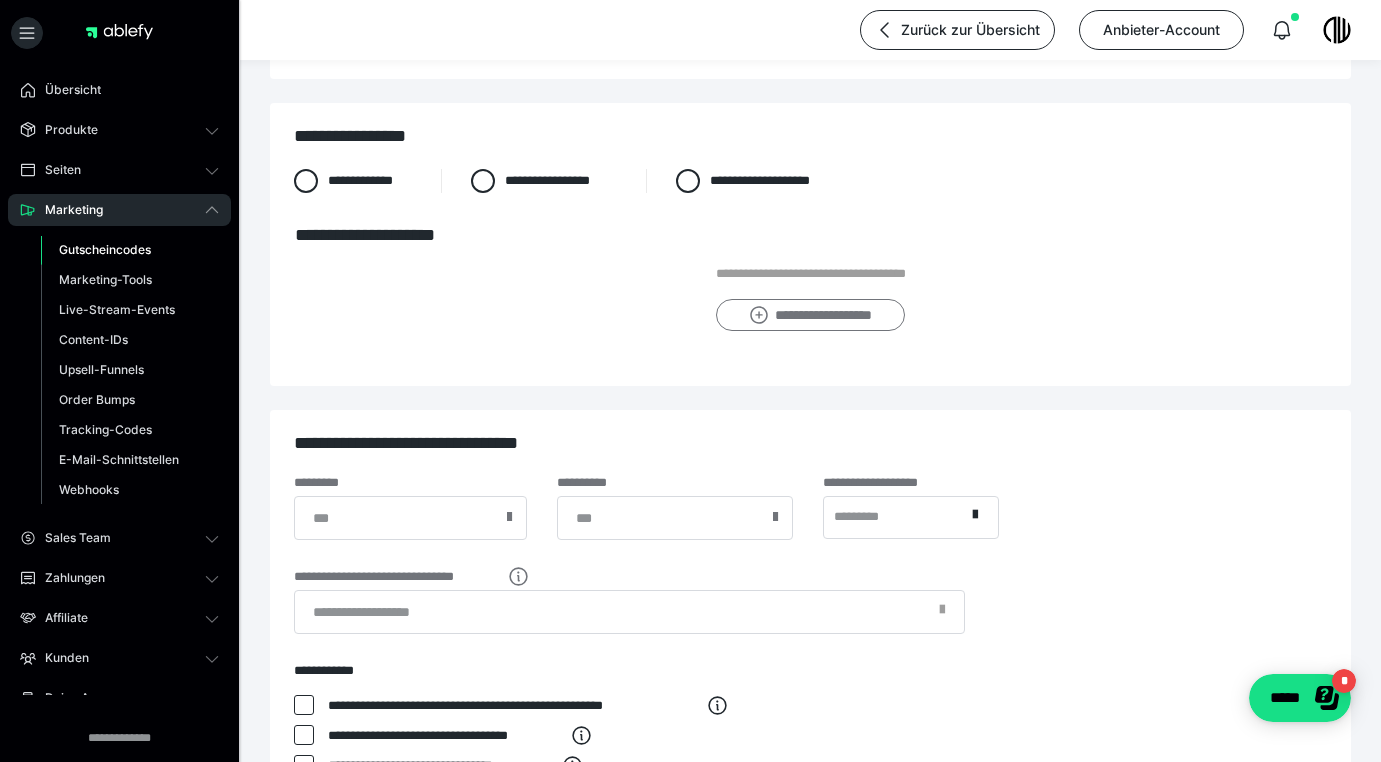 click on "**********" at bounding box center (810, 315) 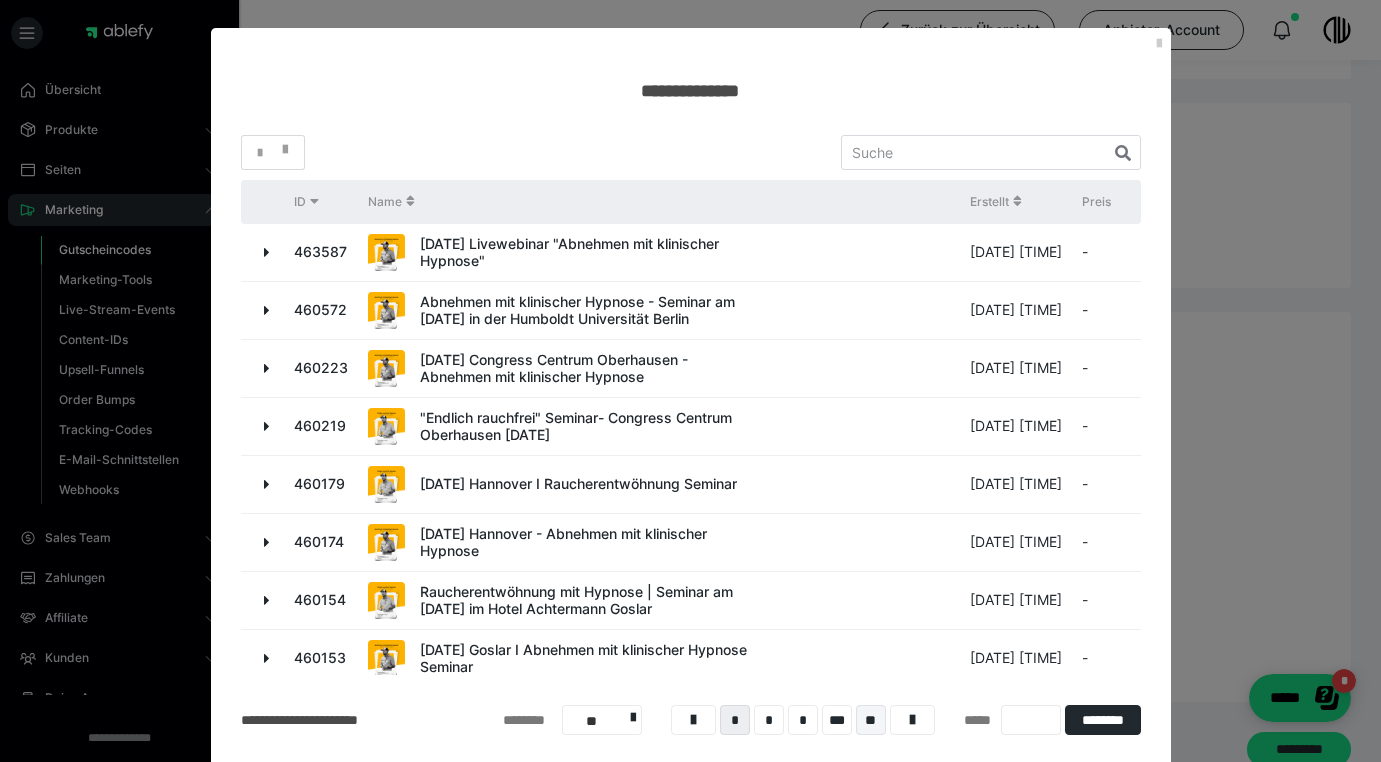 click on "**" at bounding box center (871, 720) 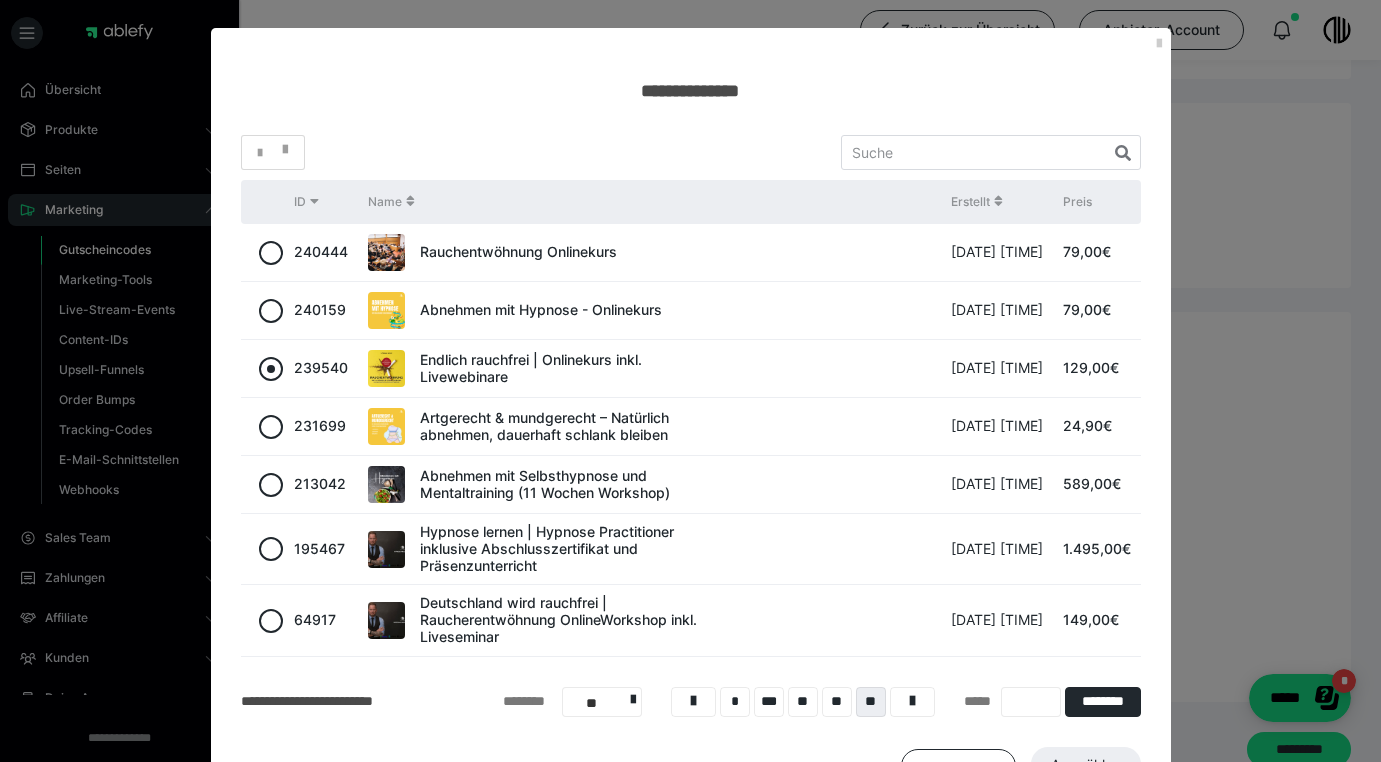 click at bounding box center (271, 369) 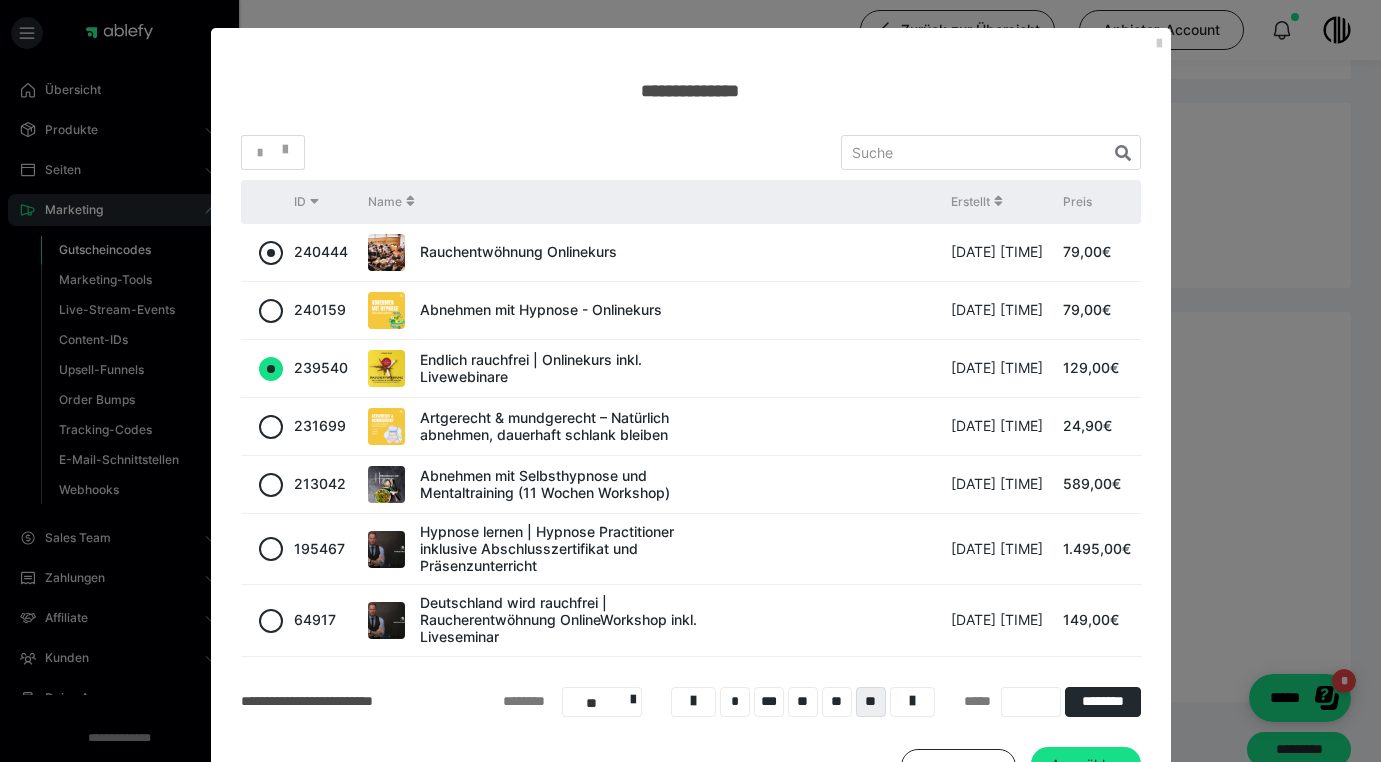 click at bounding box center [271, 253] 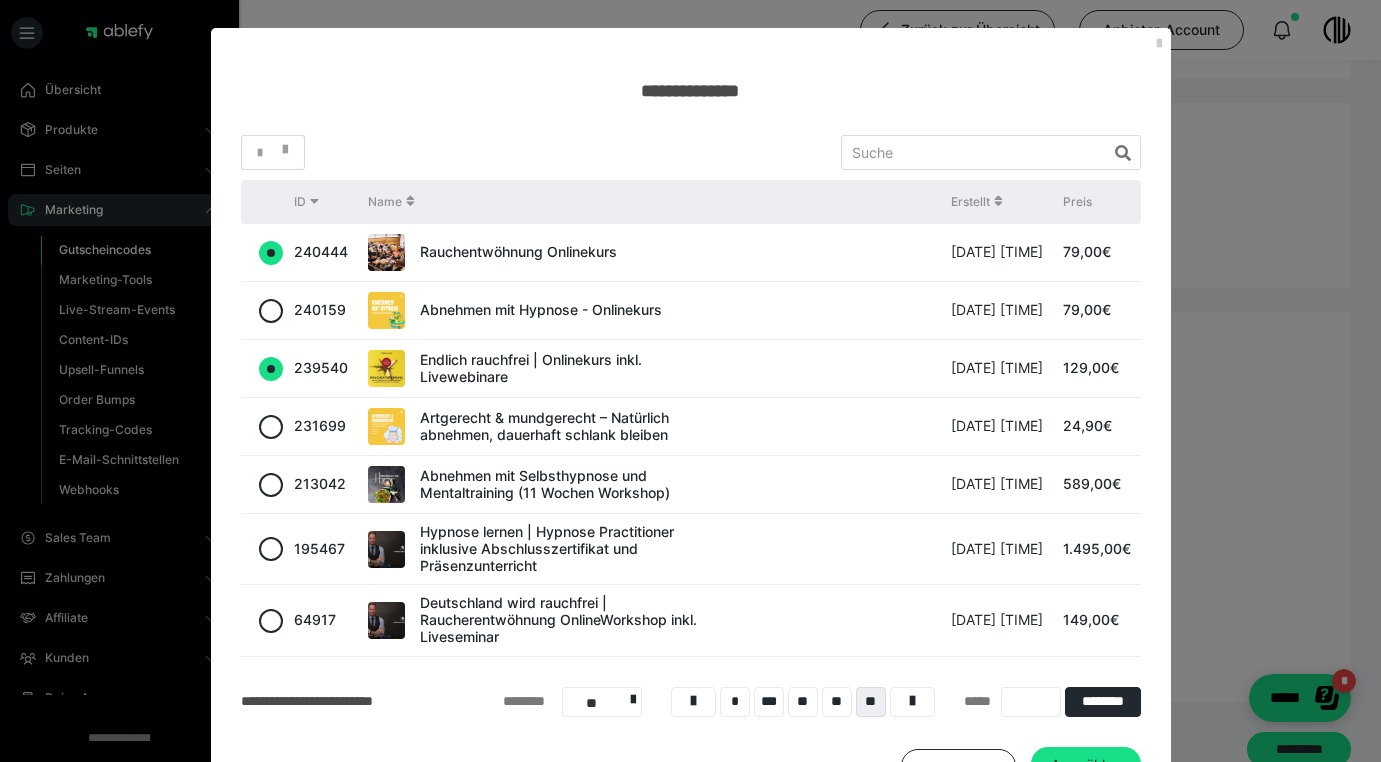 radio on "false" 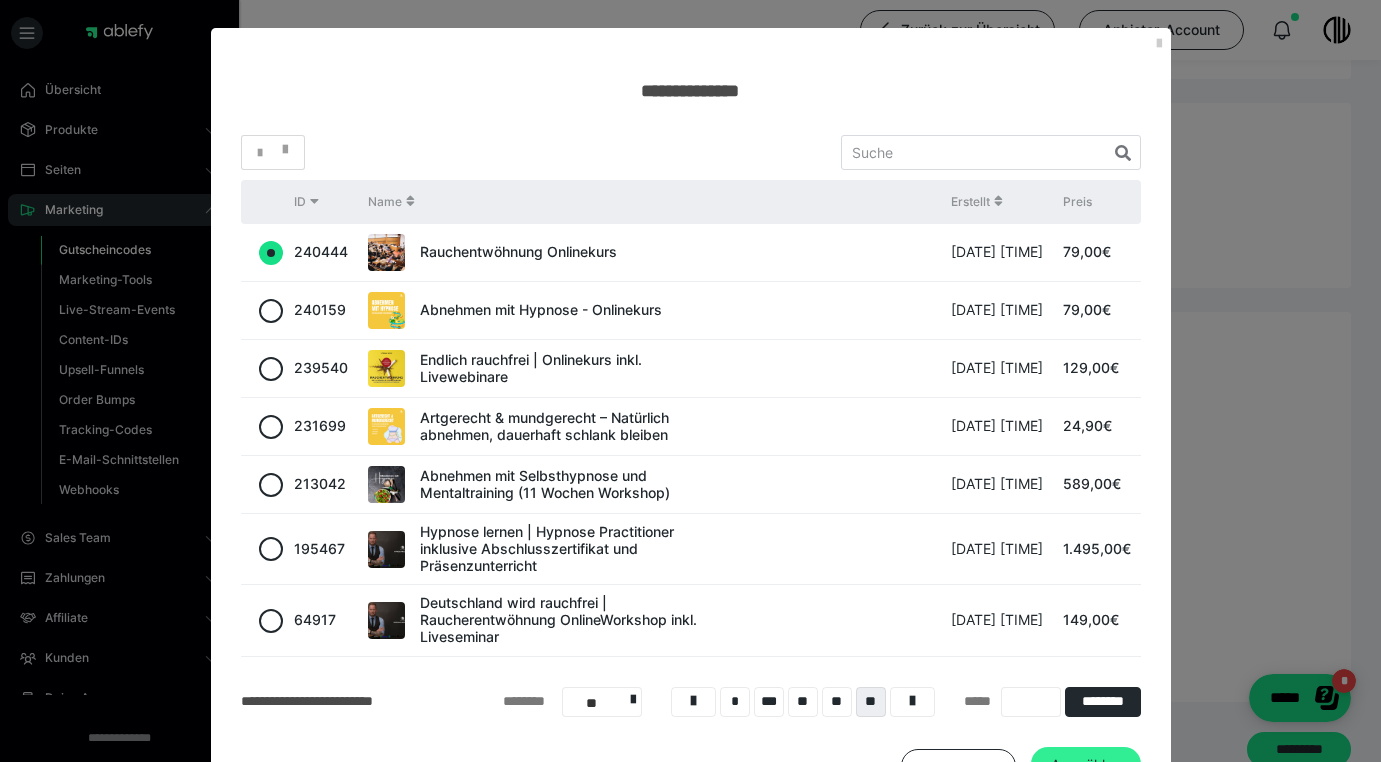click on "Auswählen" at bounding box center [1086, 765] 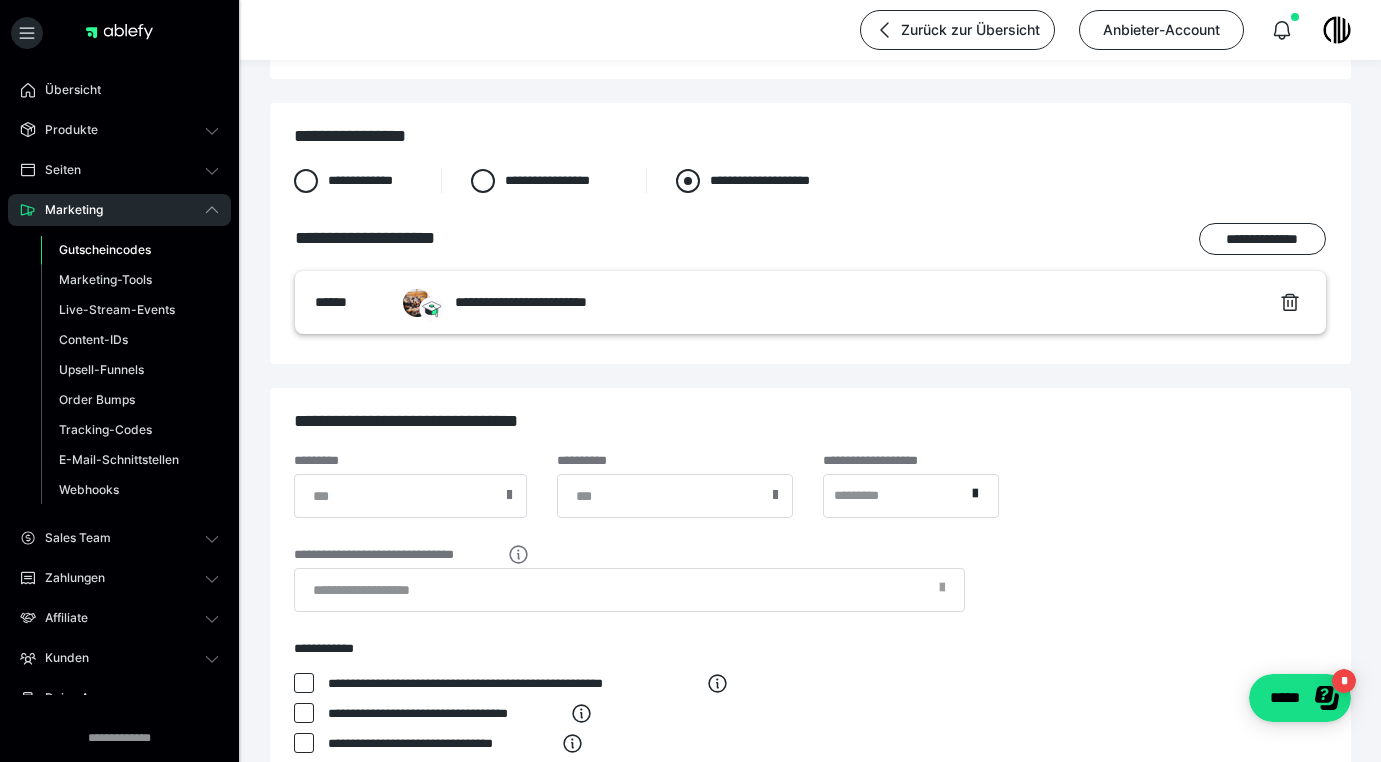 click at bounding box center [688, 181] 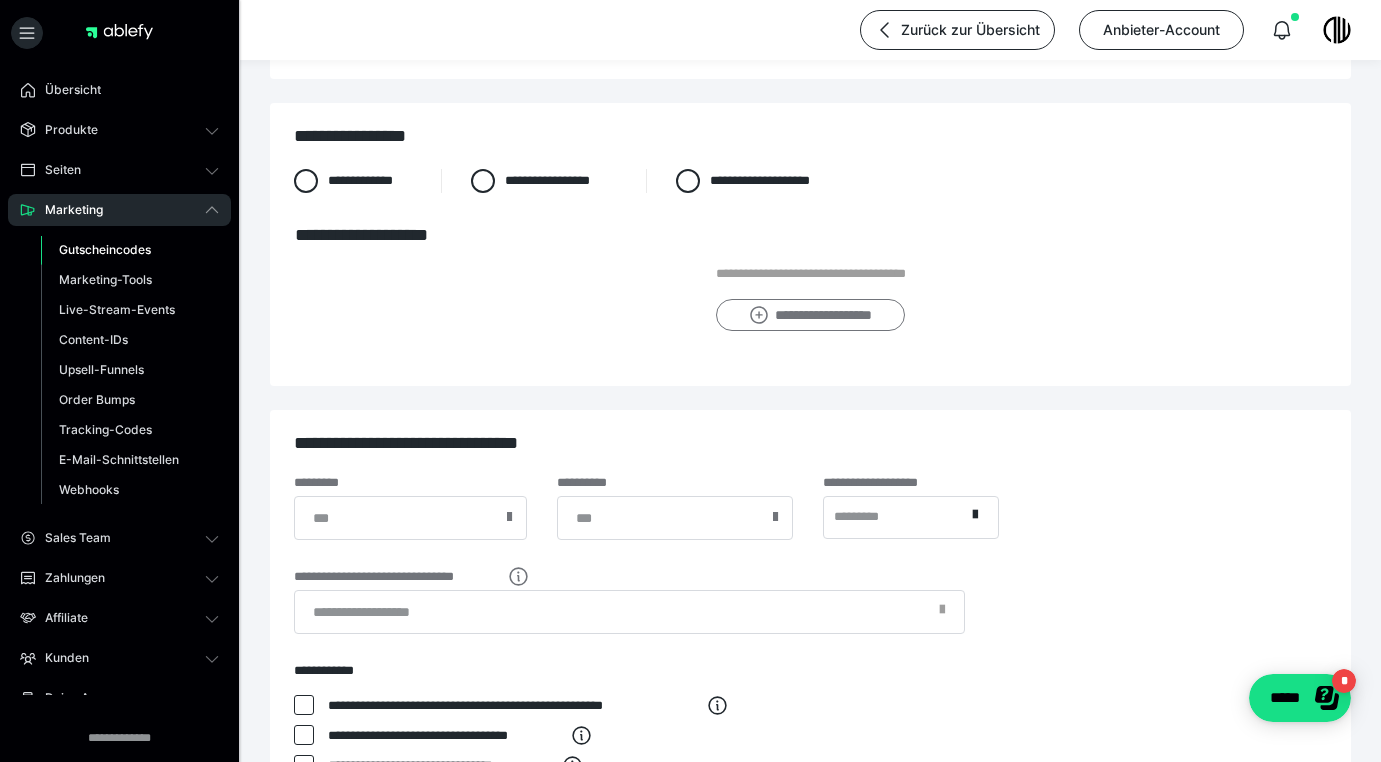 click on "**********" at bounding box center (810, 315) 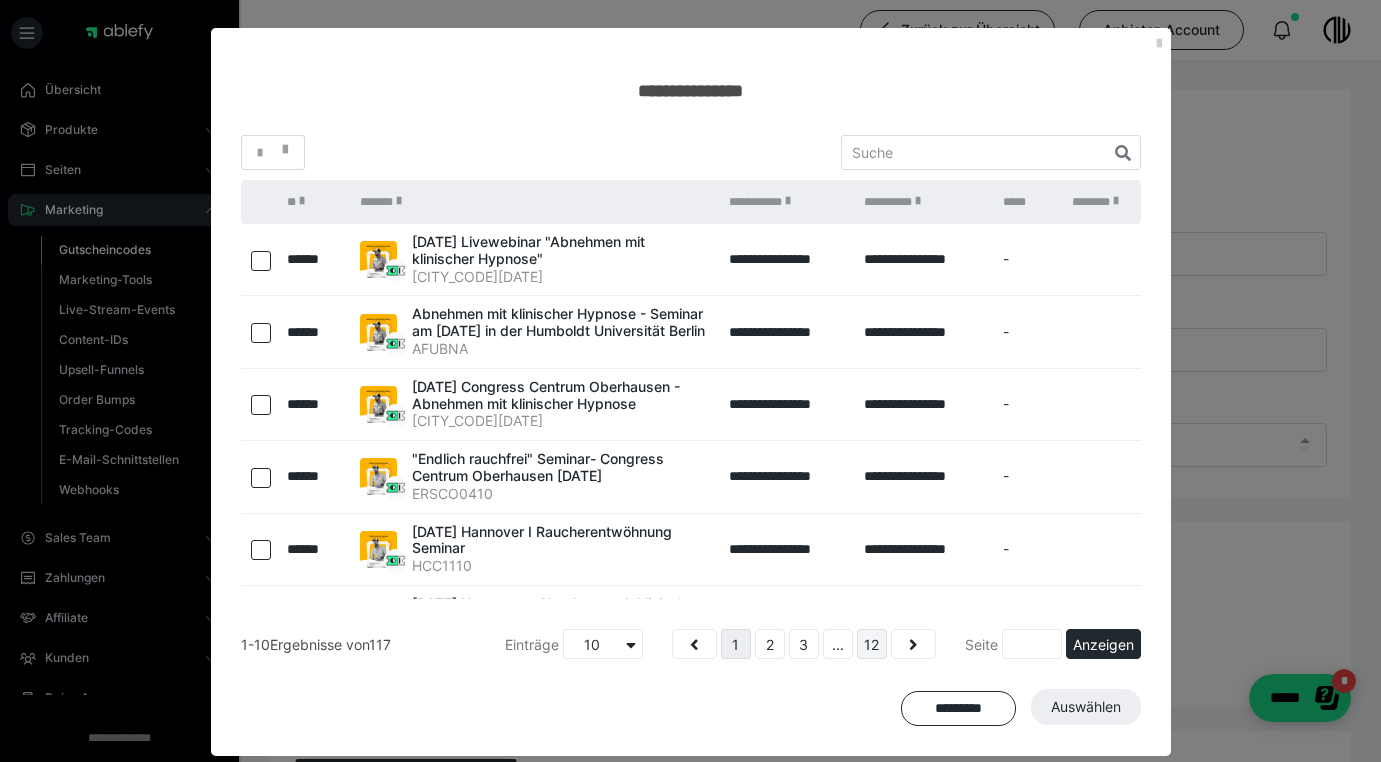 click on "12" at bounding box center (872, 644) 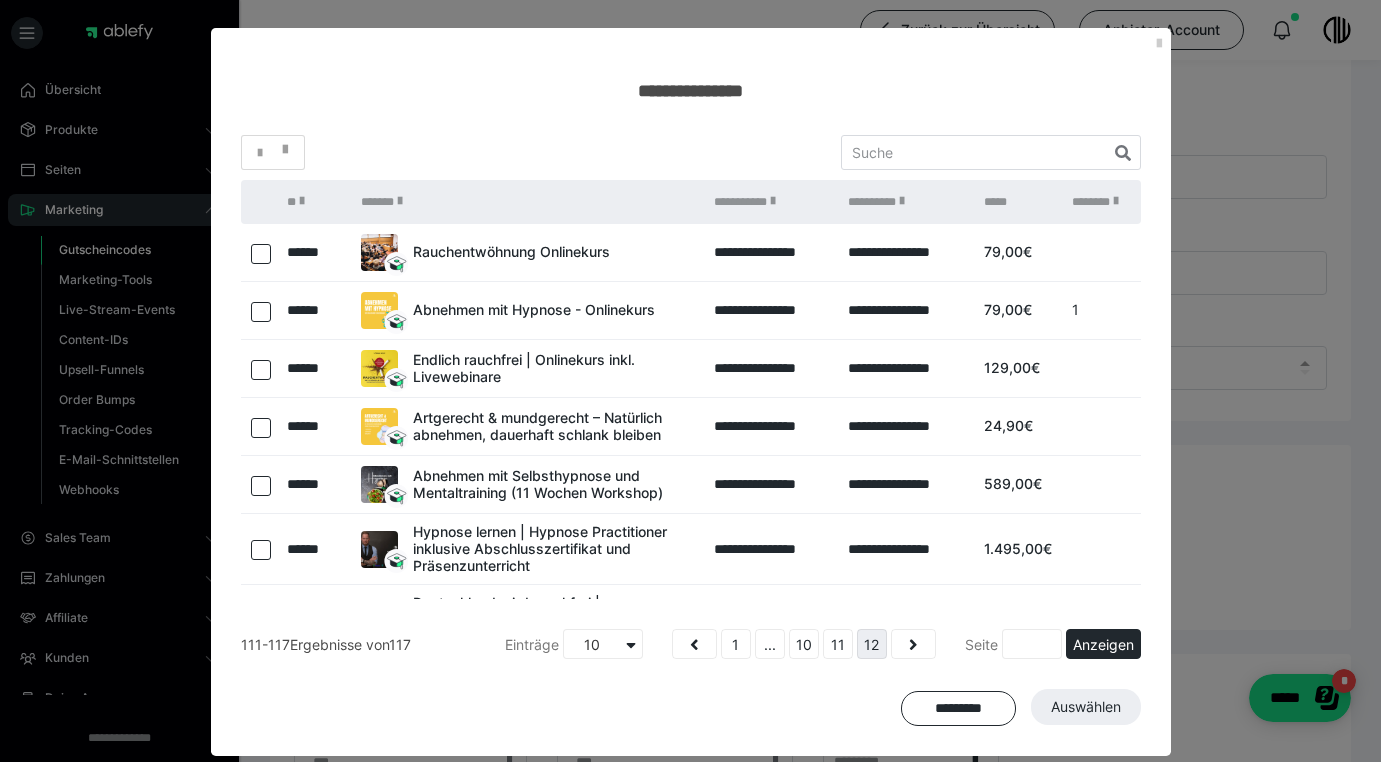 click at bounding box center [261, 254] 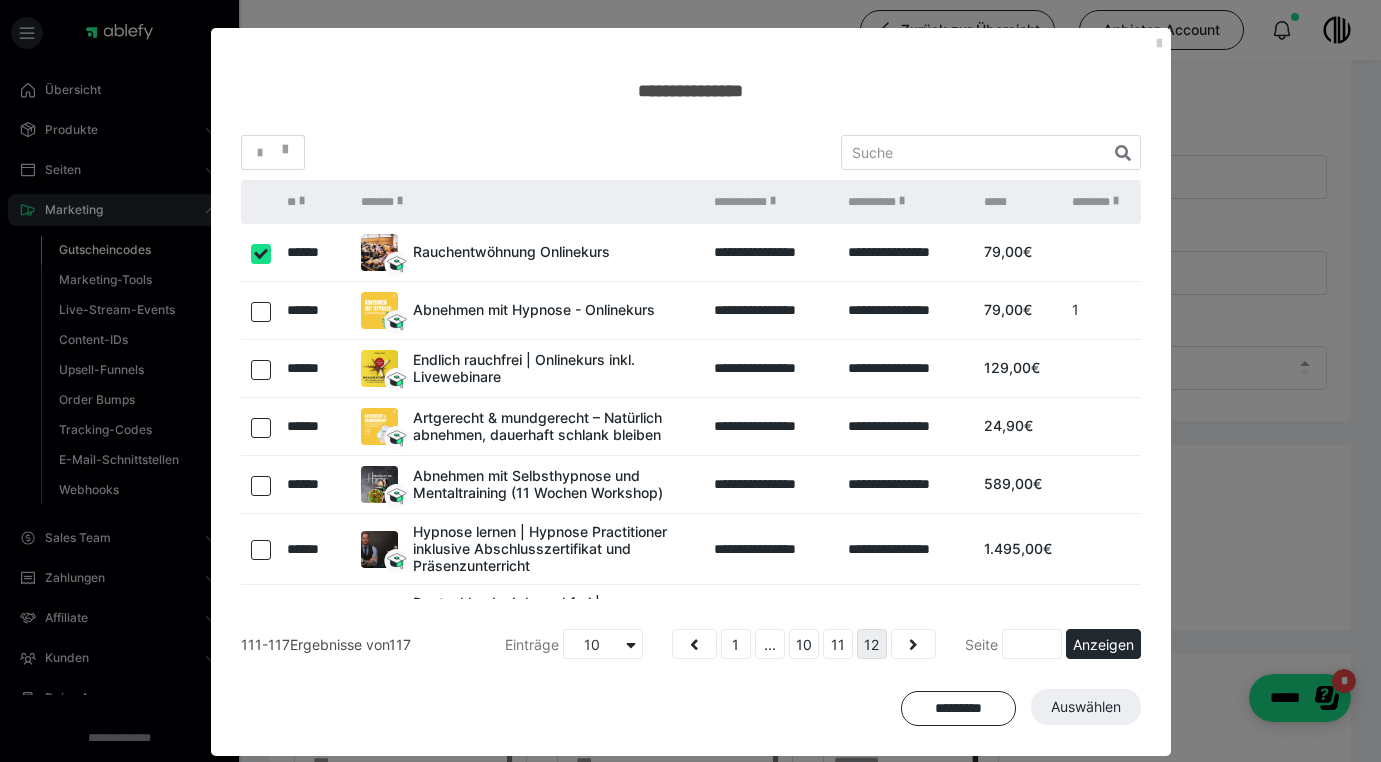 checkbox on "true" 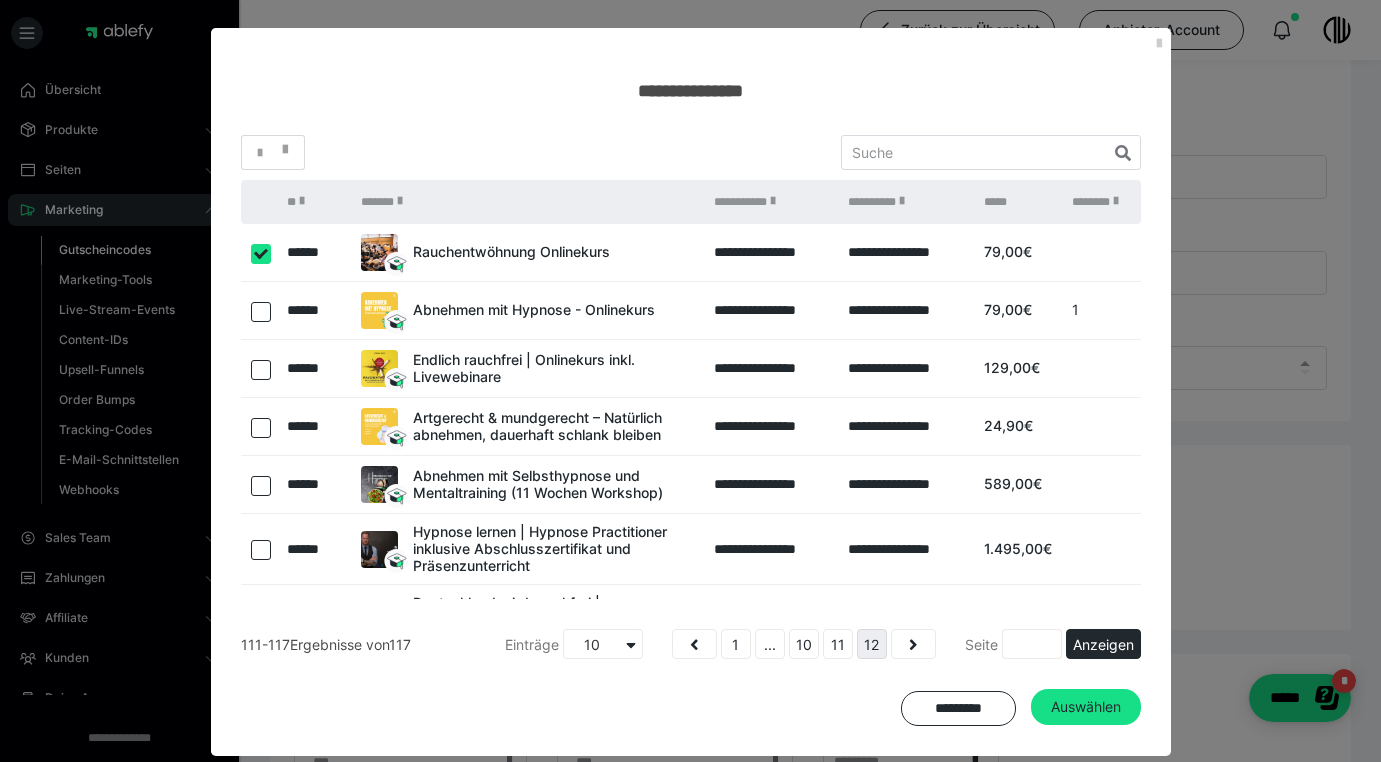 click at bounding box center (261, 370) 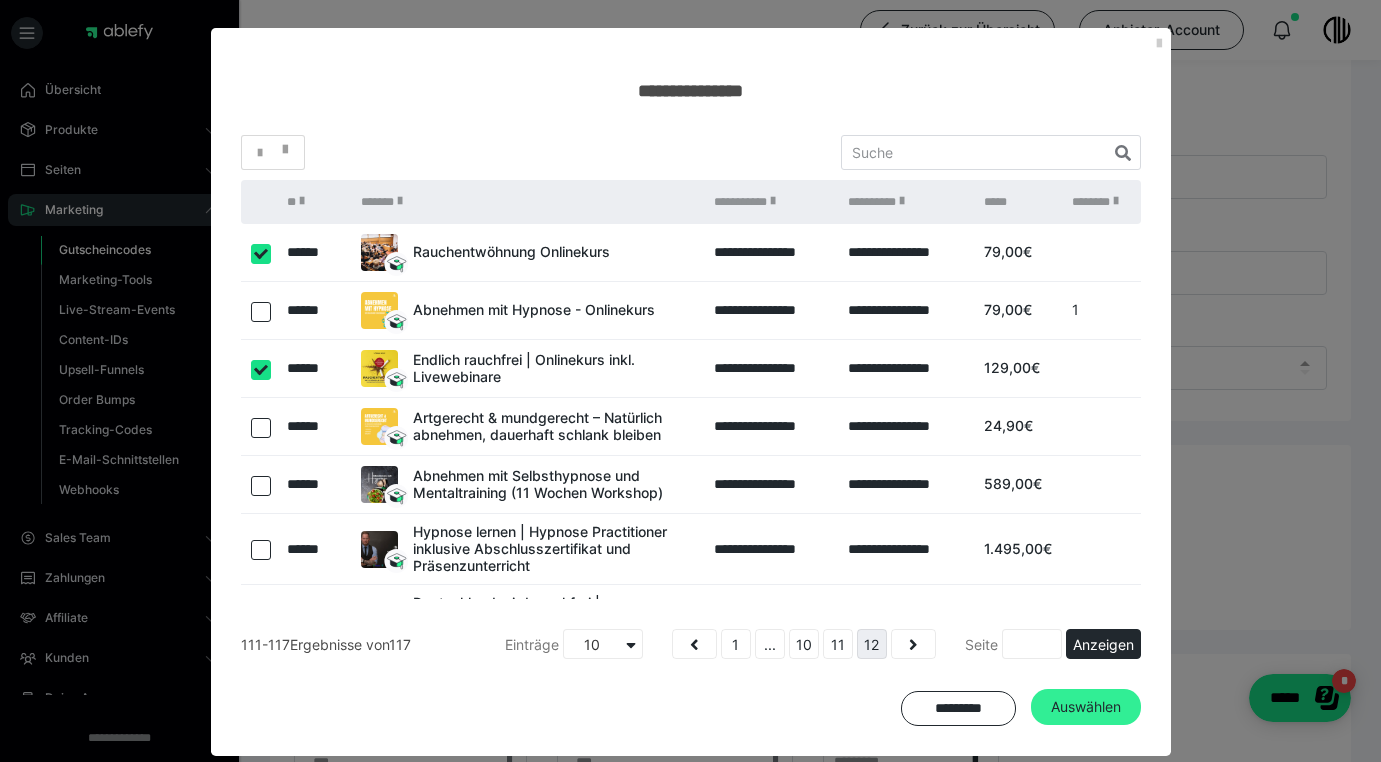 click on "Auswählen" at bounding box center (1086, 707) 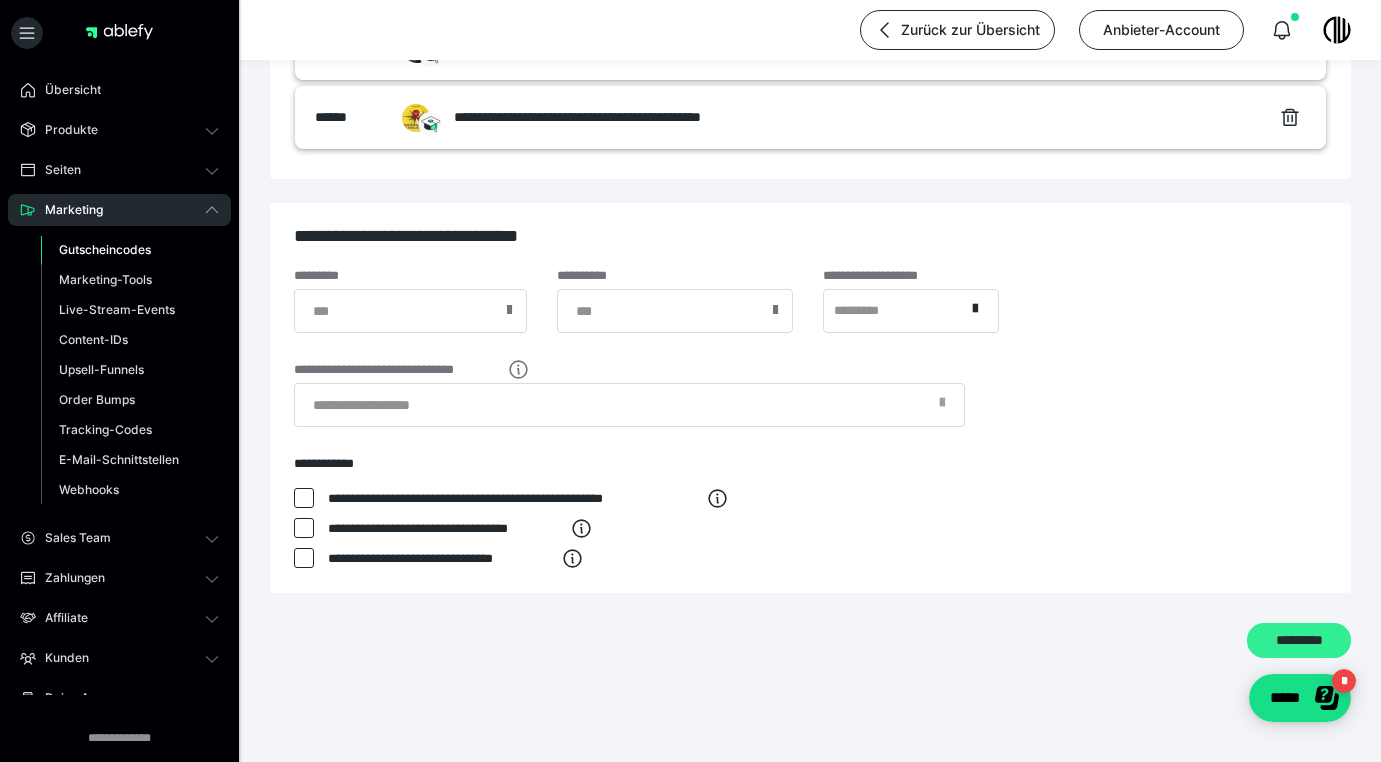 click on "*********" at bounding box center [1299, 640] 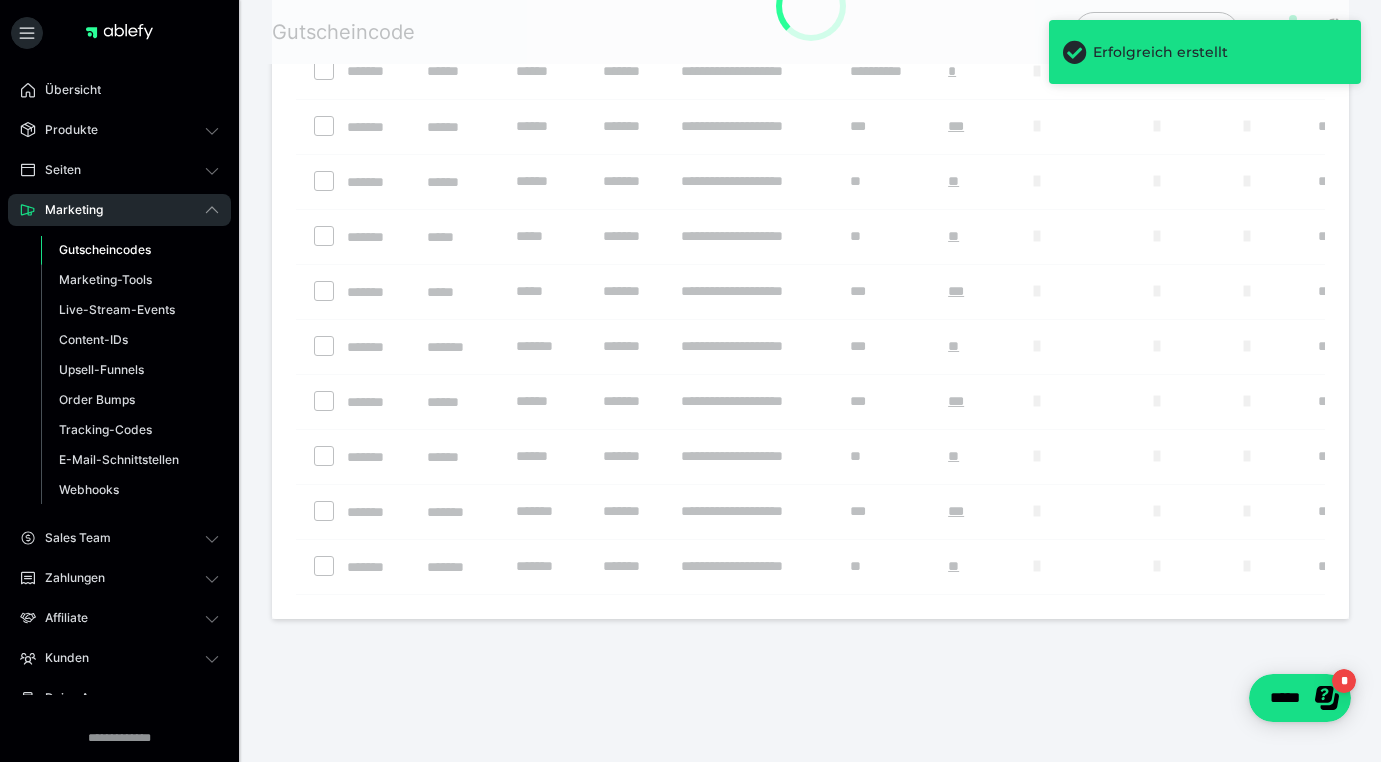 scroll, scrollTop: 0, scrollLeft: 0, axis: both 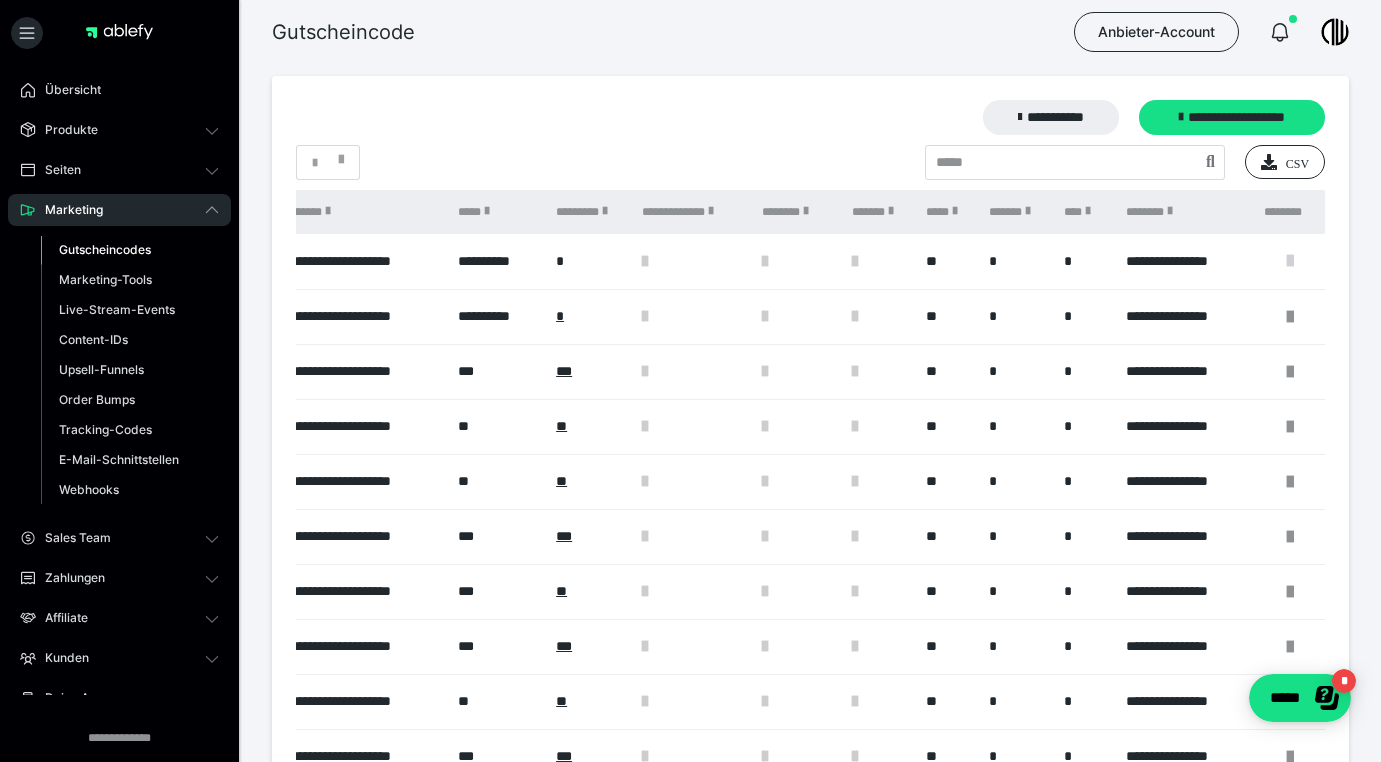 click at bounding box center (1290, 261) 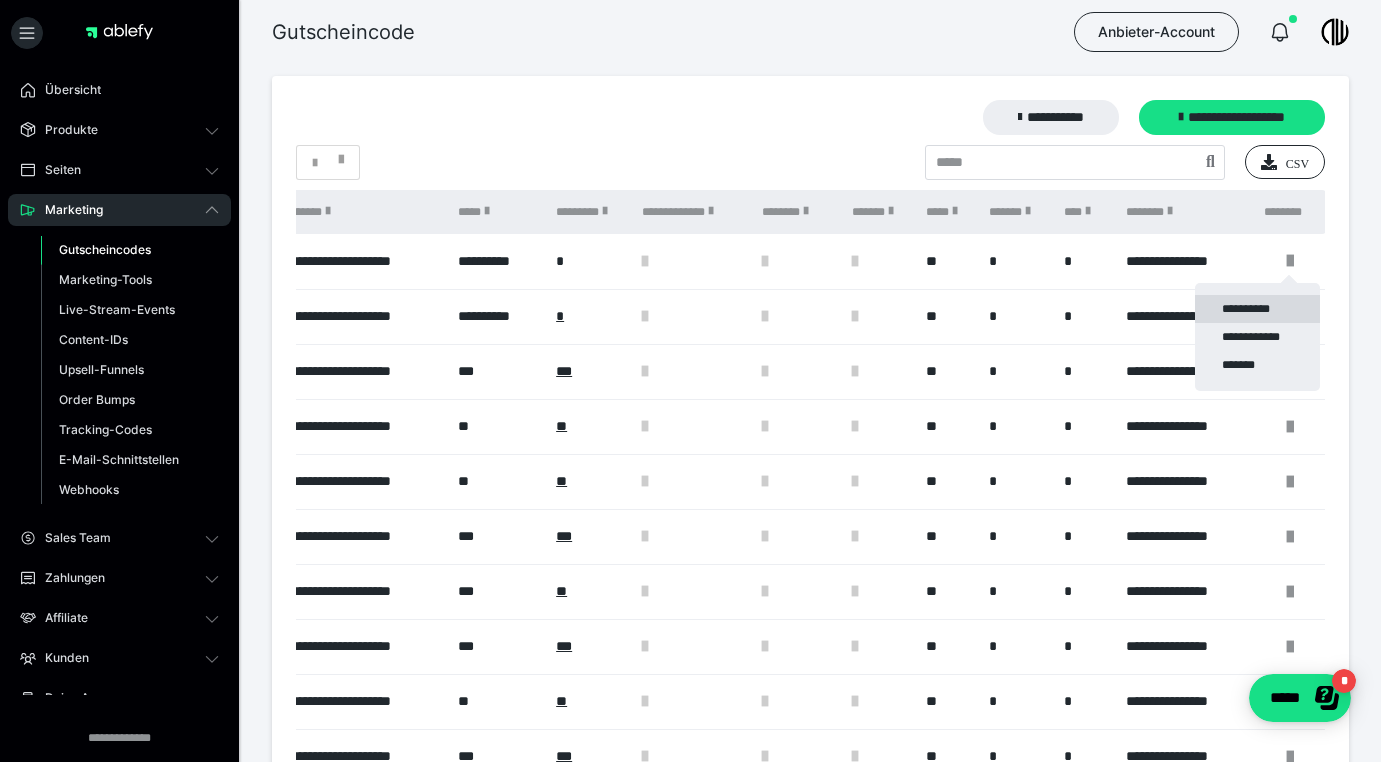 click on "**********" at bounding box center (1257, 309) 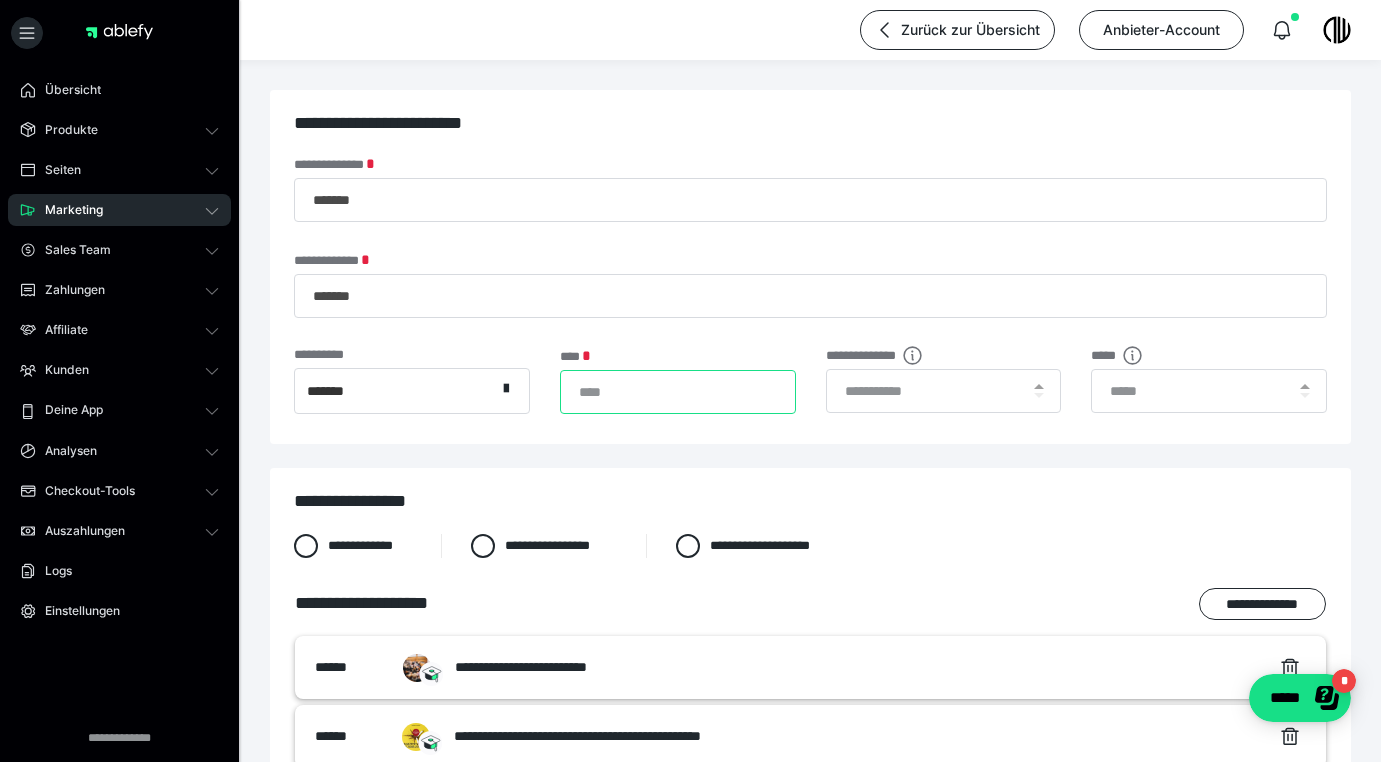 click on "***" at bounding box center [678, 392] 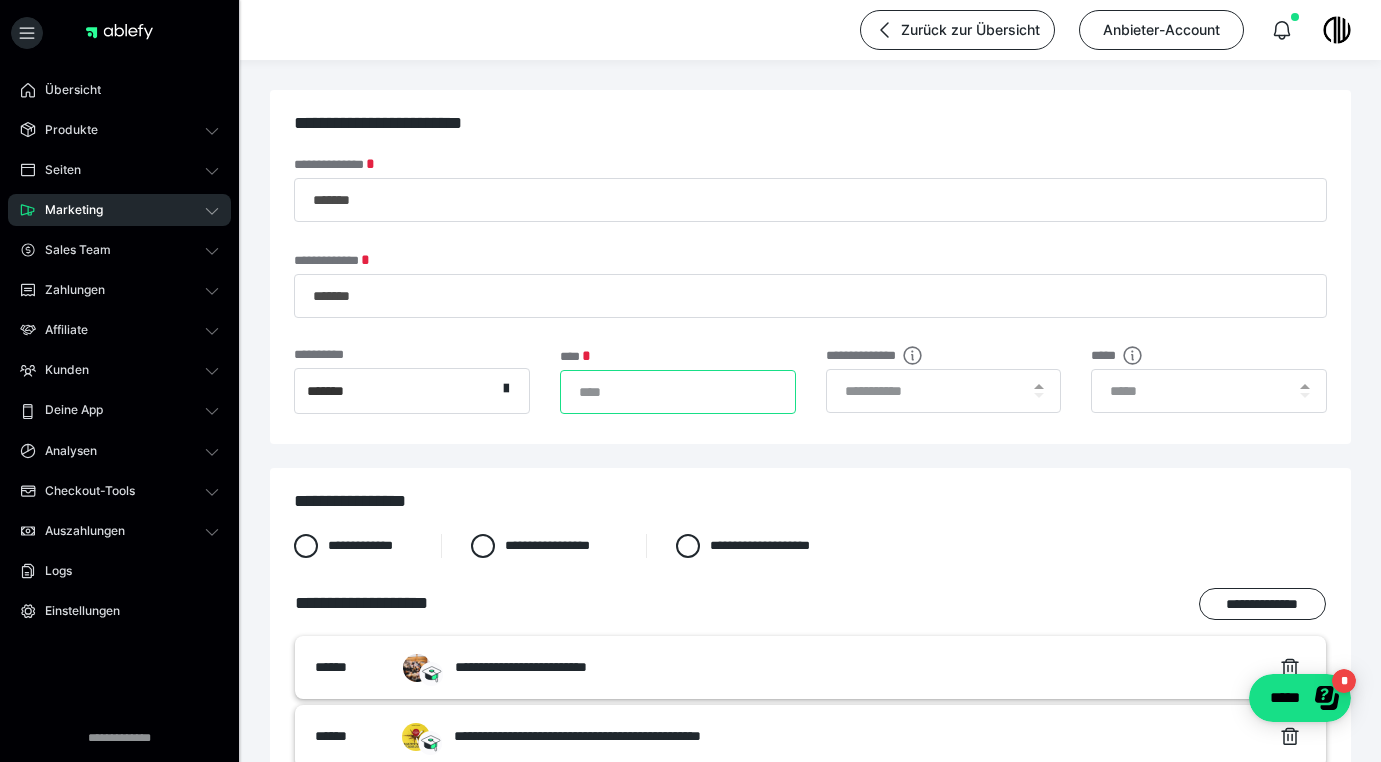 type on "***" 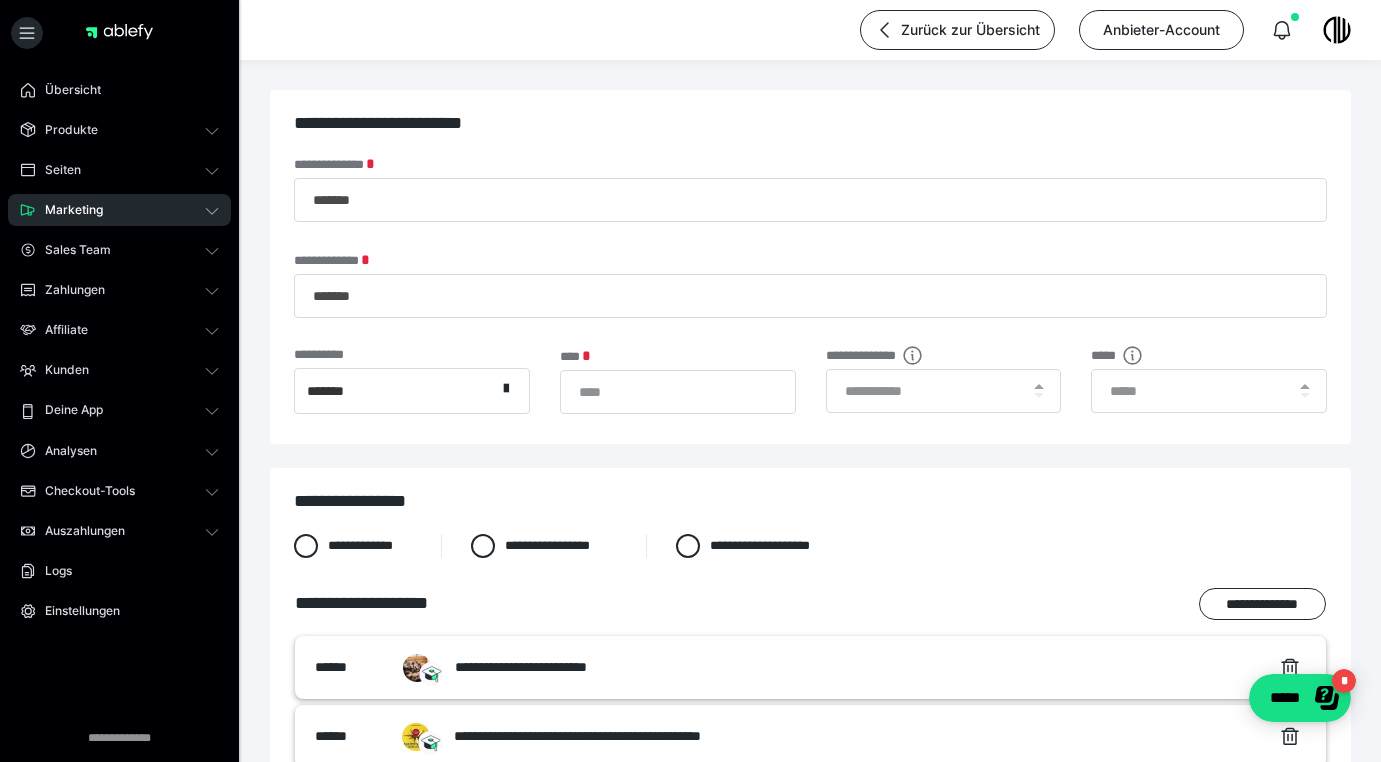 click on "*******" at bounding box center (395, 391) 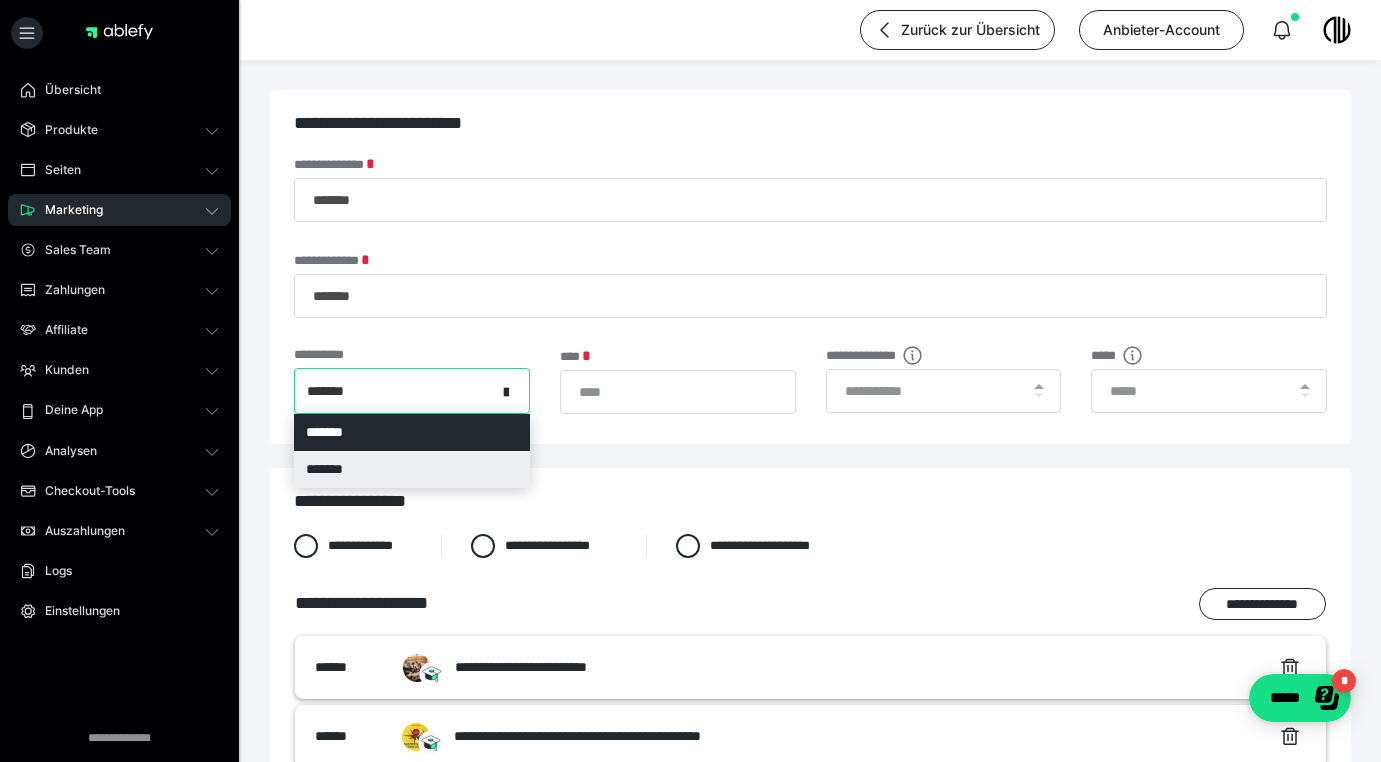 click on "*******" at bounding box center [412, 469] 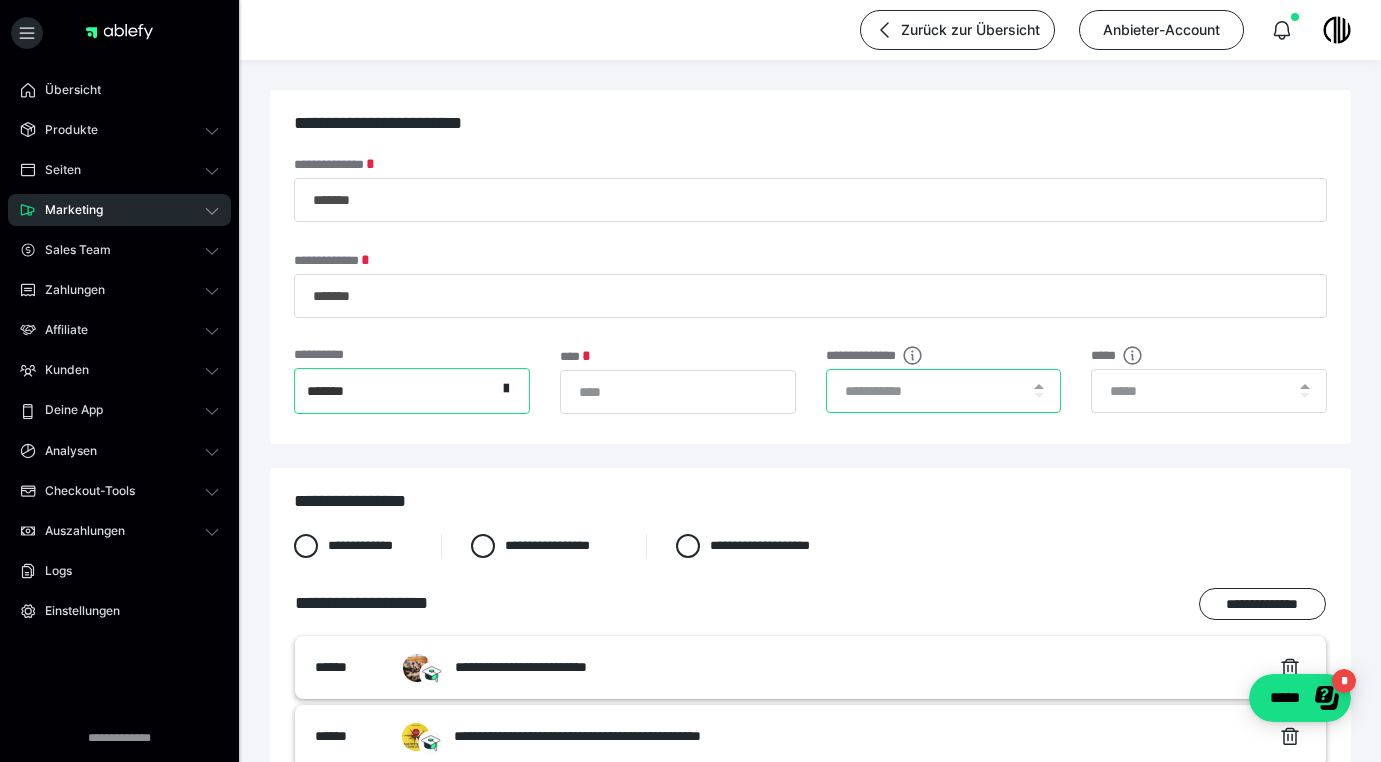 click at bounding box center [944, 391] 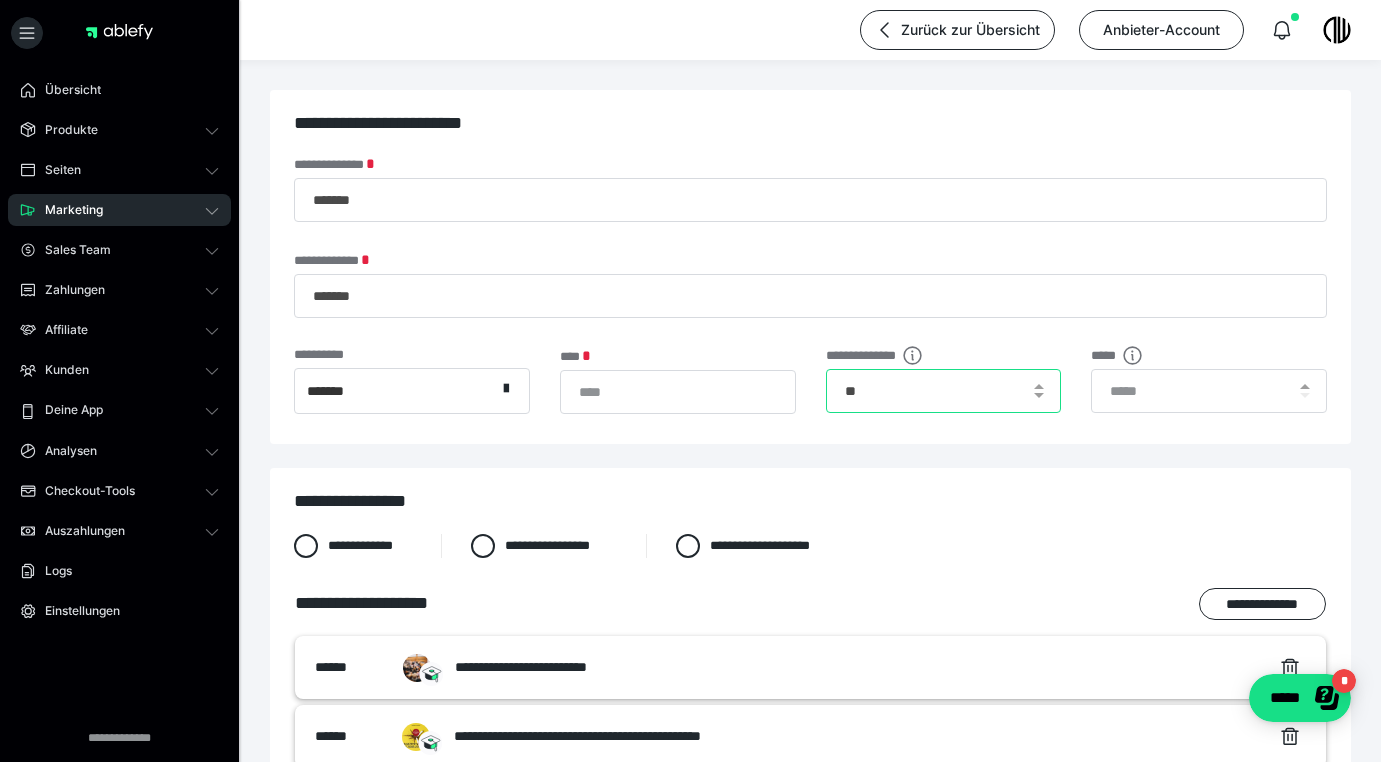 type on "**" 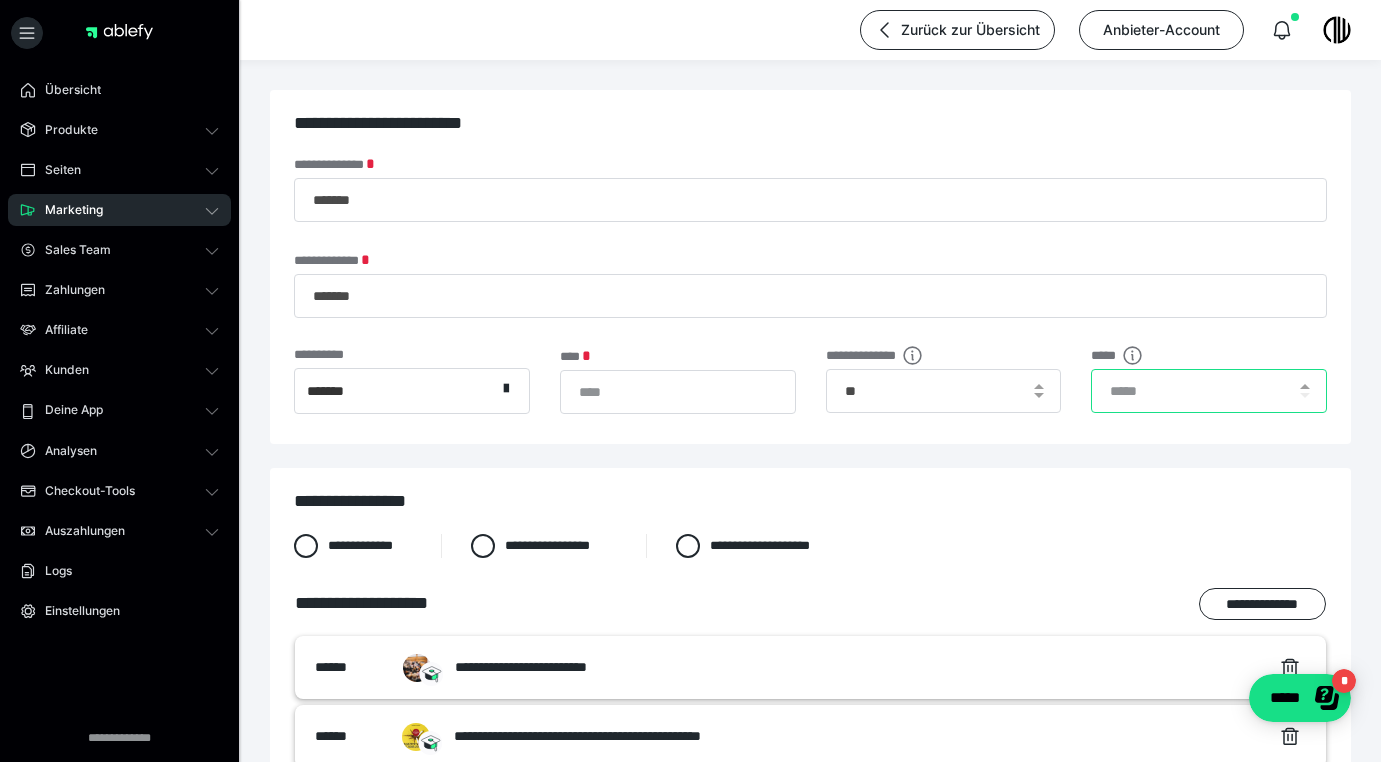 click at bounding box center [1209, 391] 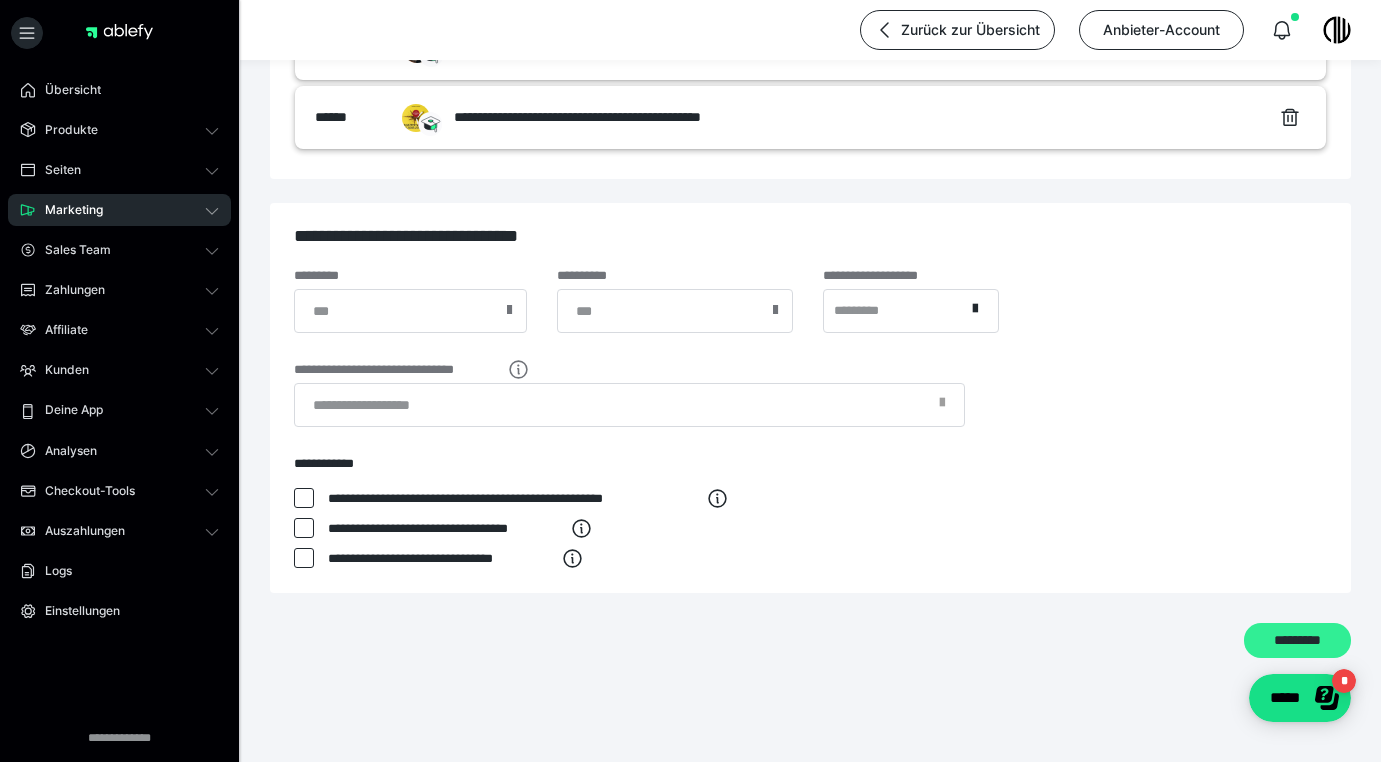type on "**" 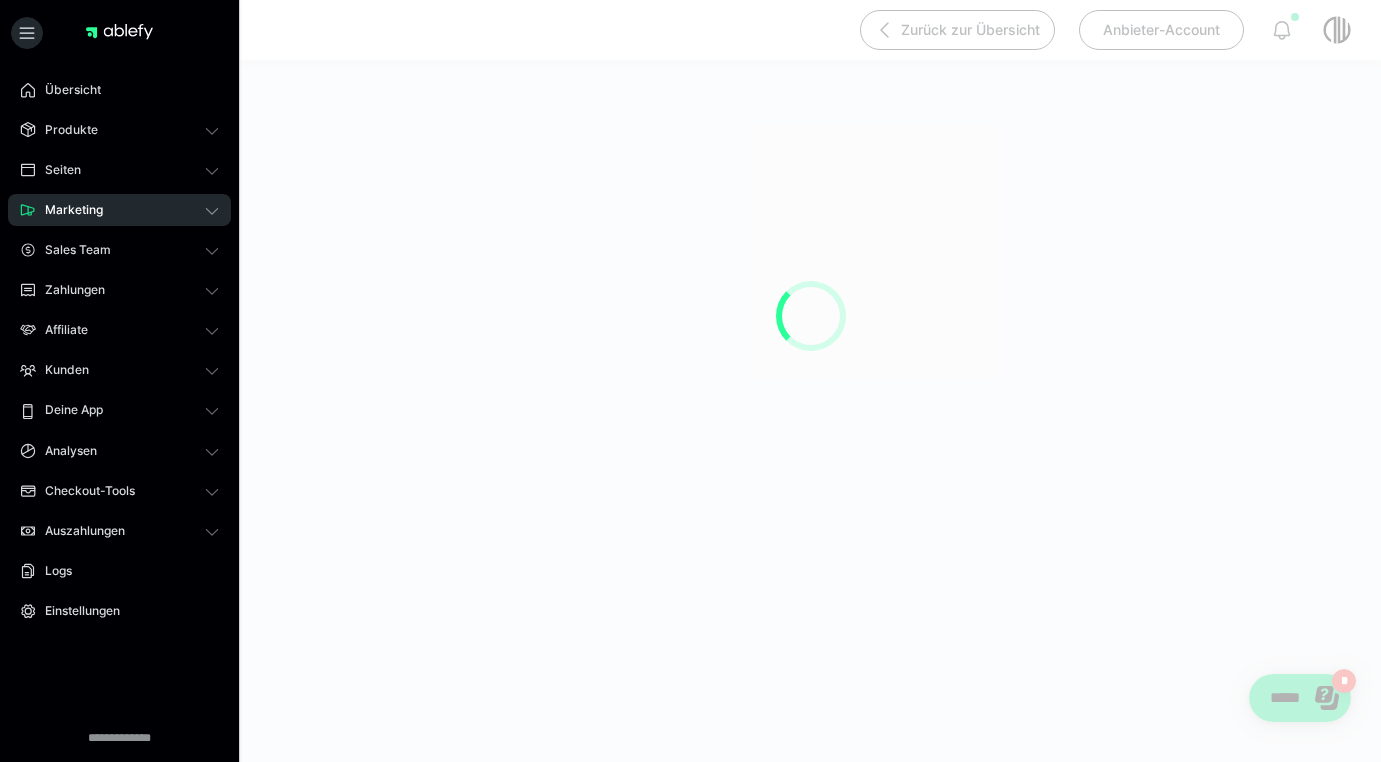 scroll, scrollTop: 0, scrollLeft: 0, axis: both 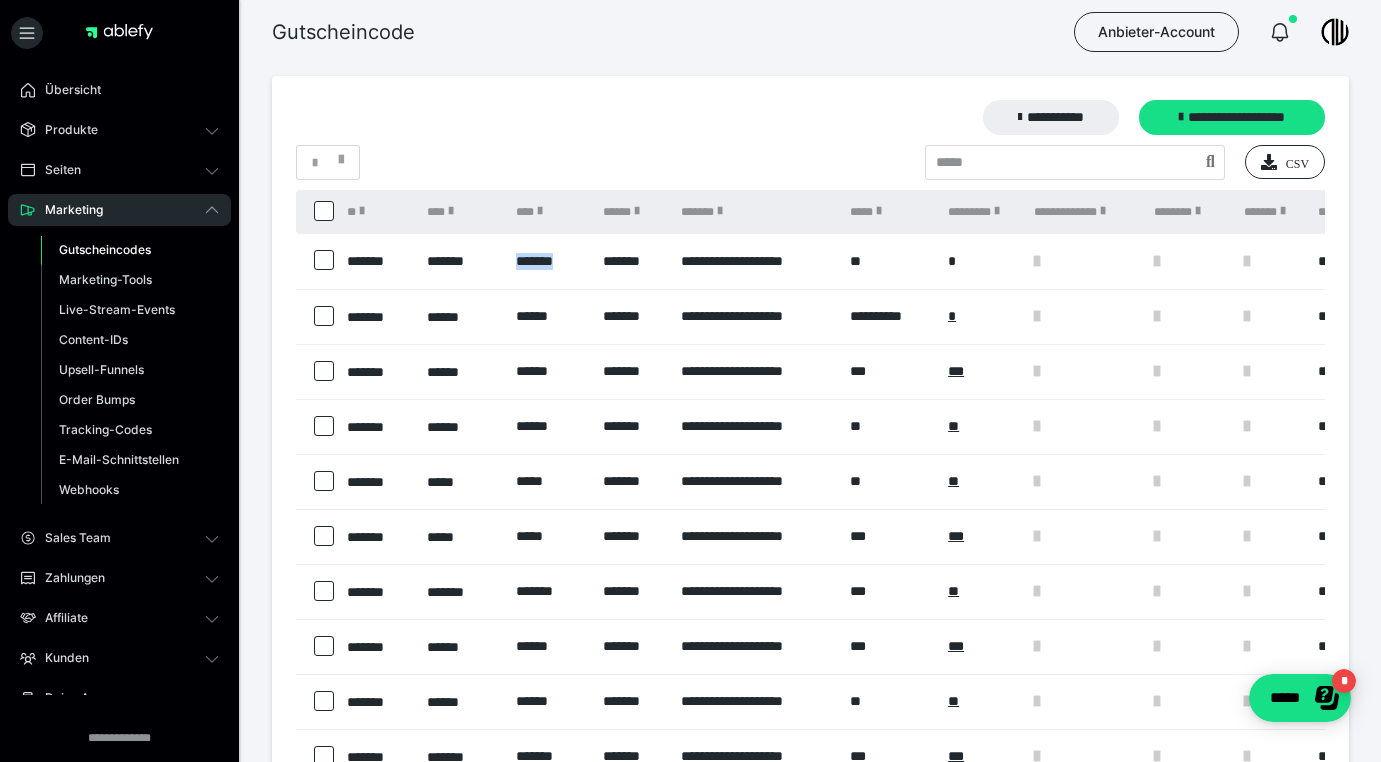 drag, startPoint x: 582, startPoint y: 262, endPoint x: 519, endPoint y: 263, distance: 63.007935 